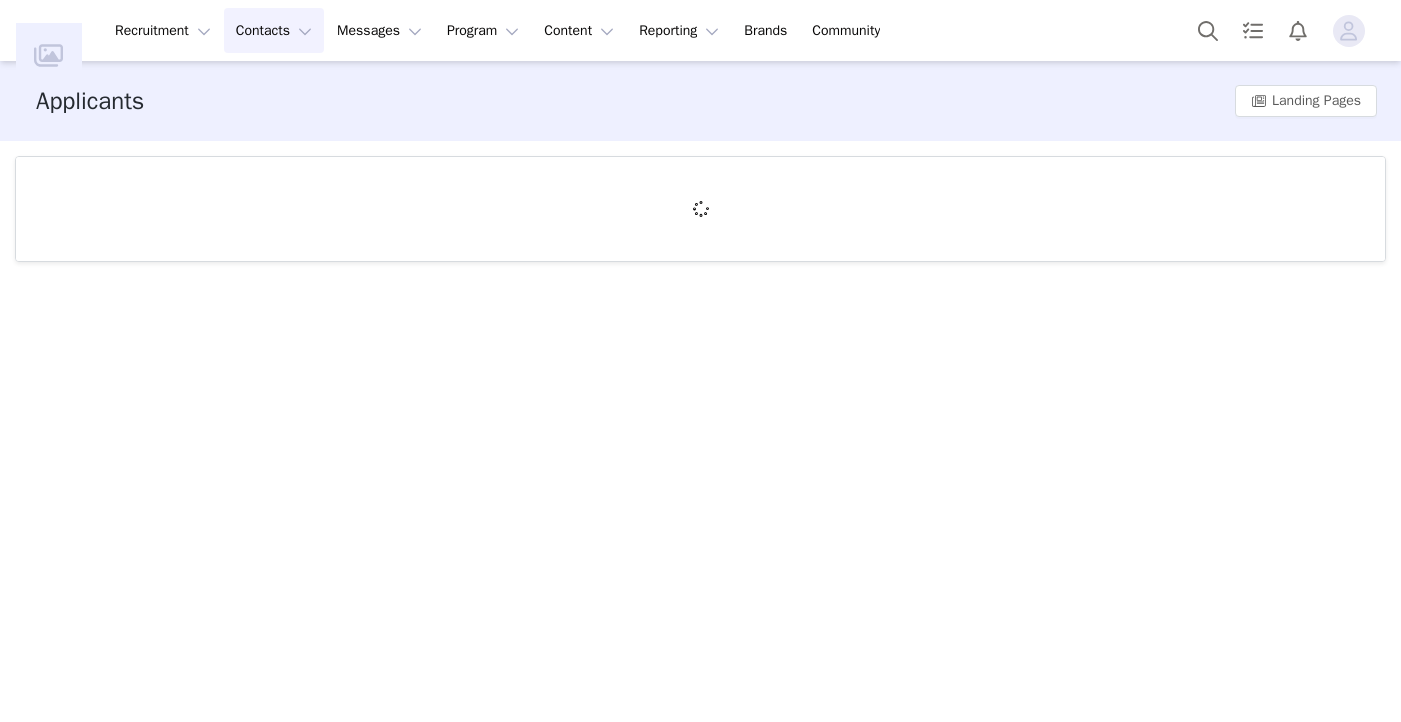 scroll, scrollTop: 0, scrollLeft: 0, axis: both 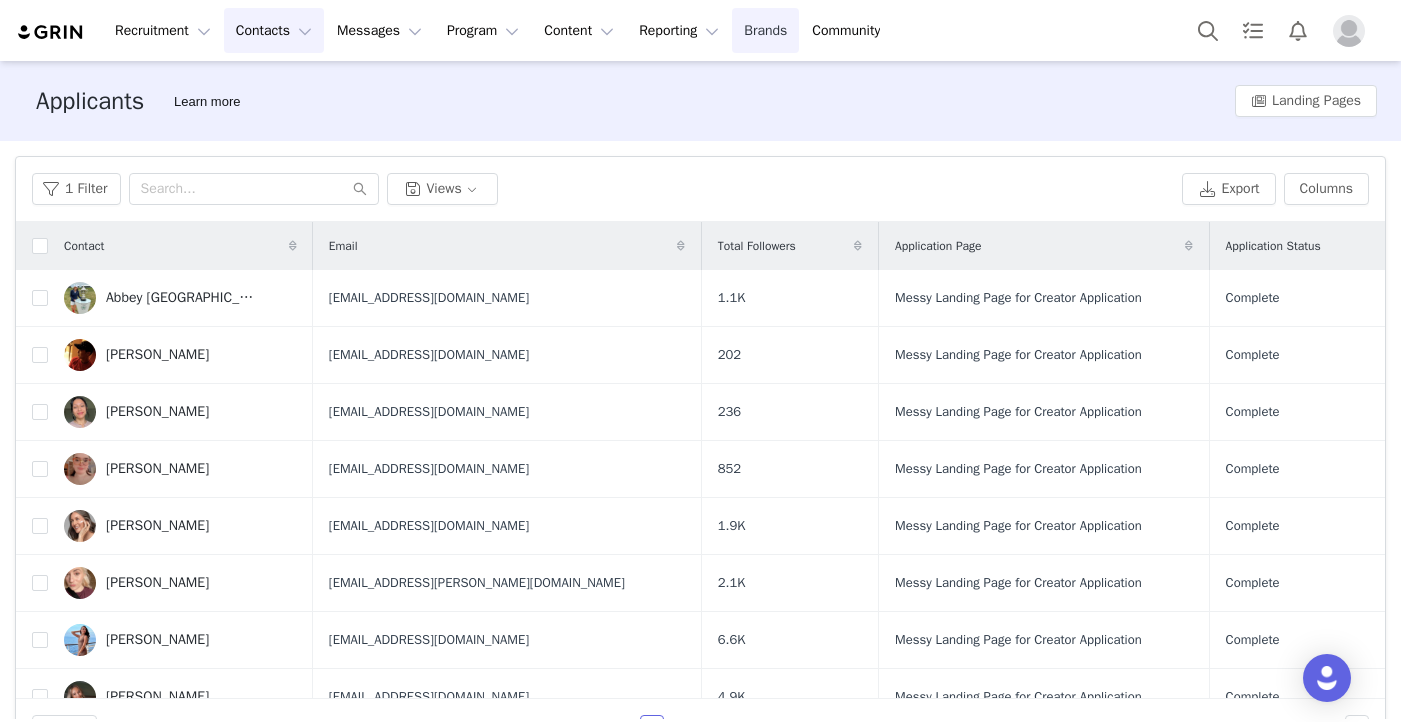 click on "Brands Brands" at bounding box center (765, 30) 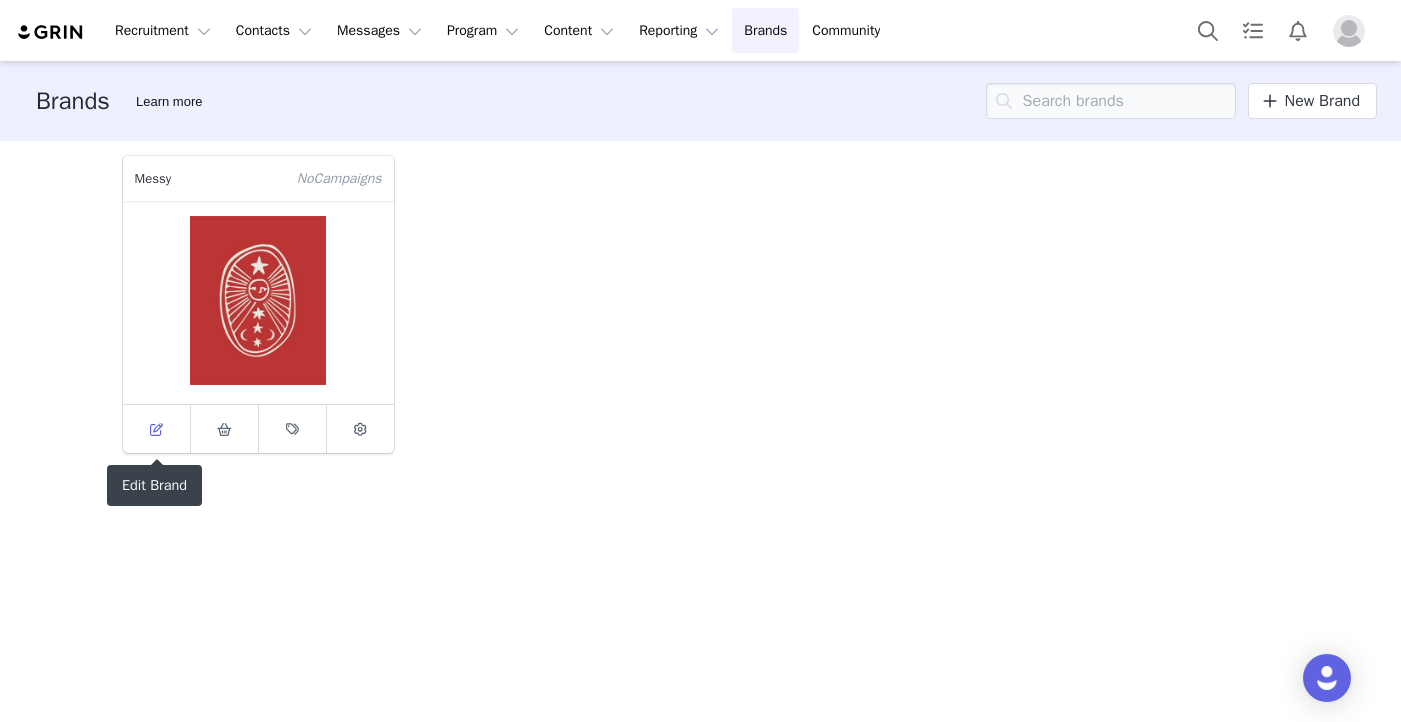 click at bounding box center [156, 429] 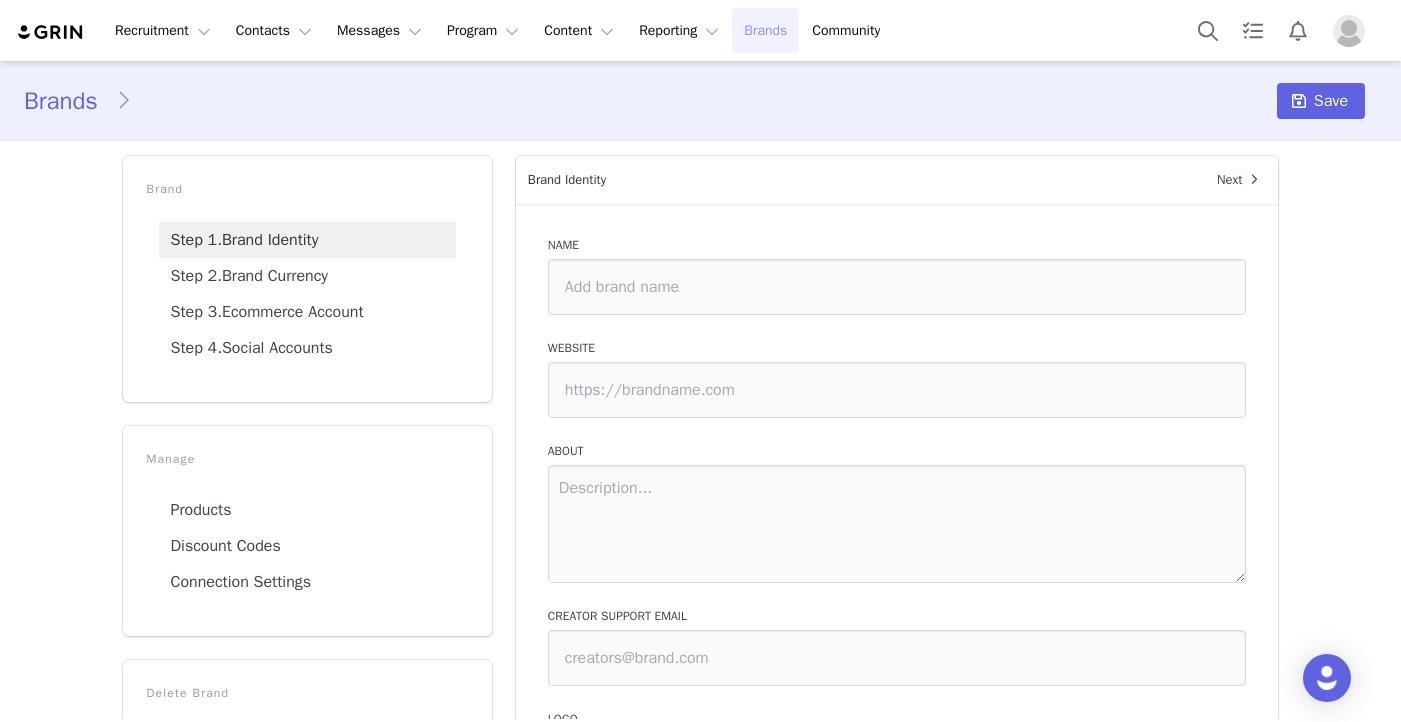 type on "Messy" 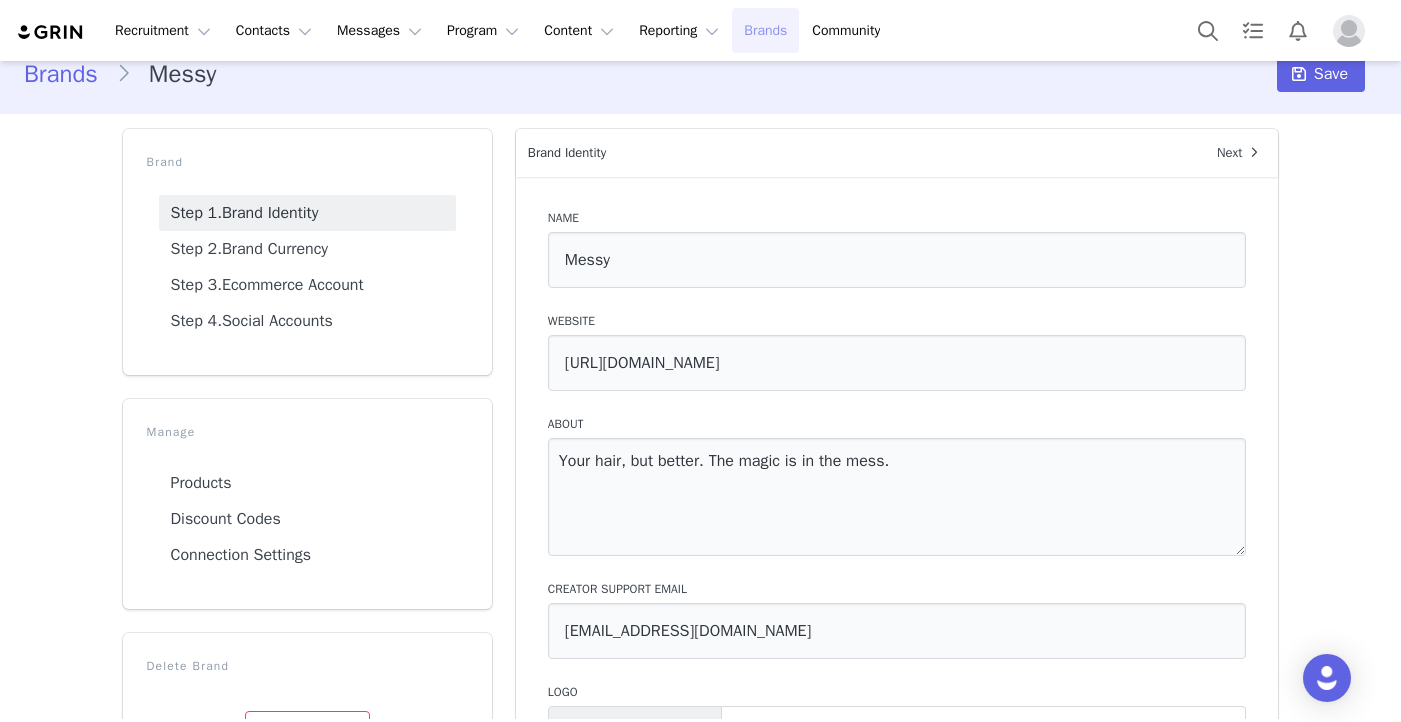 scroll, scrollTop: 21, scrollLeft: 0, axis: vertical 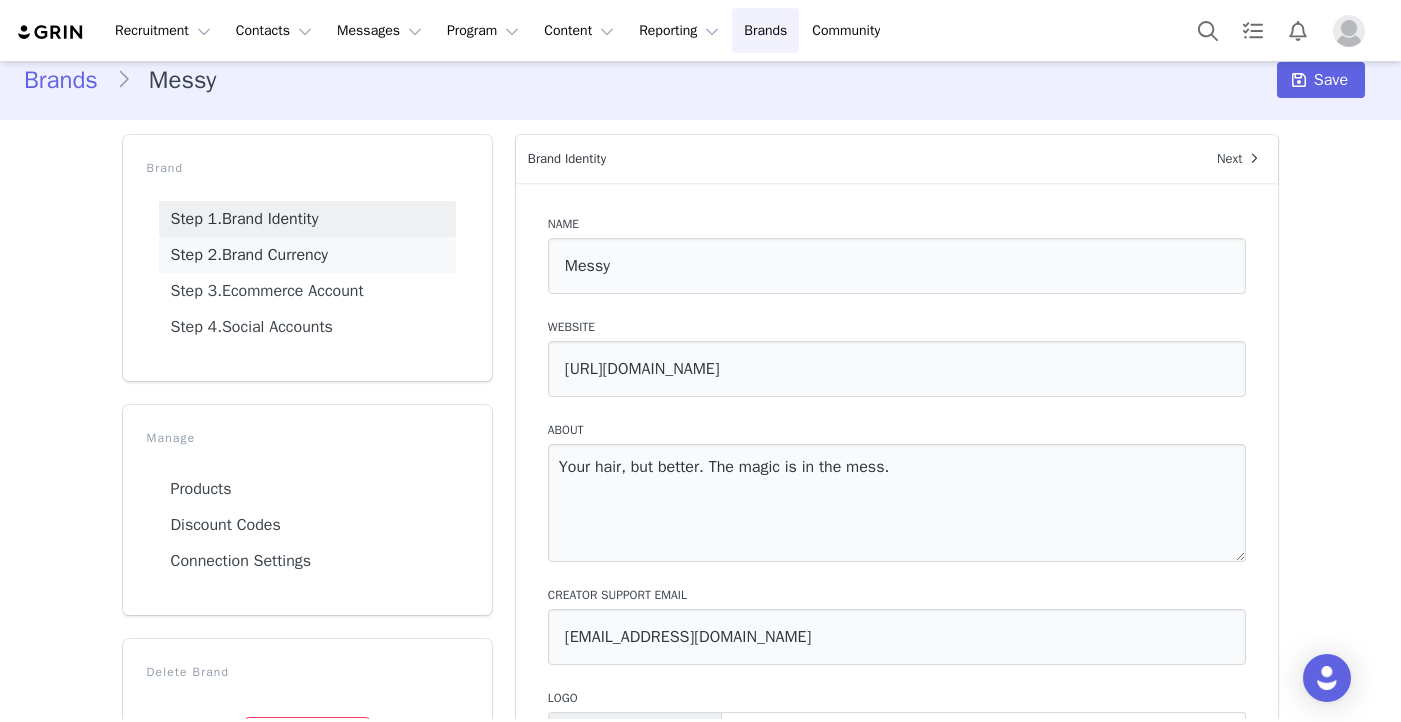 click on "Step 2.  Brand Currency" at bounding box center [307, 255] 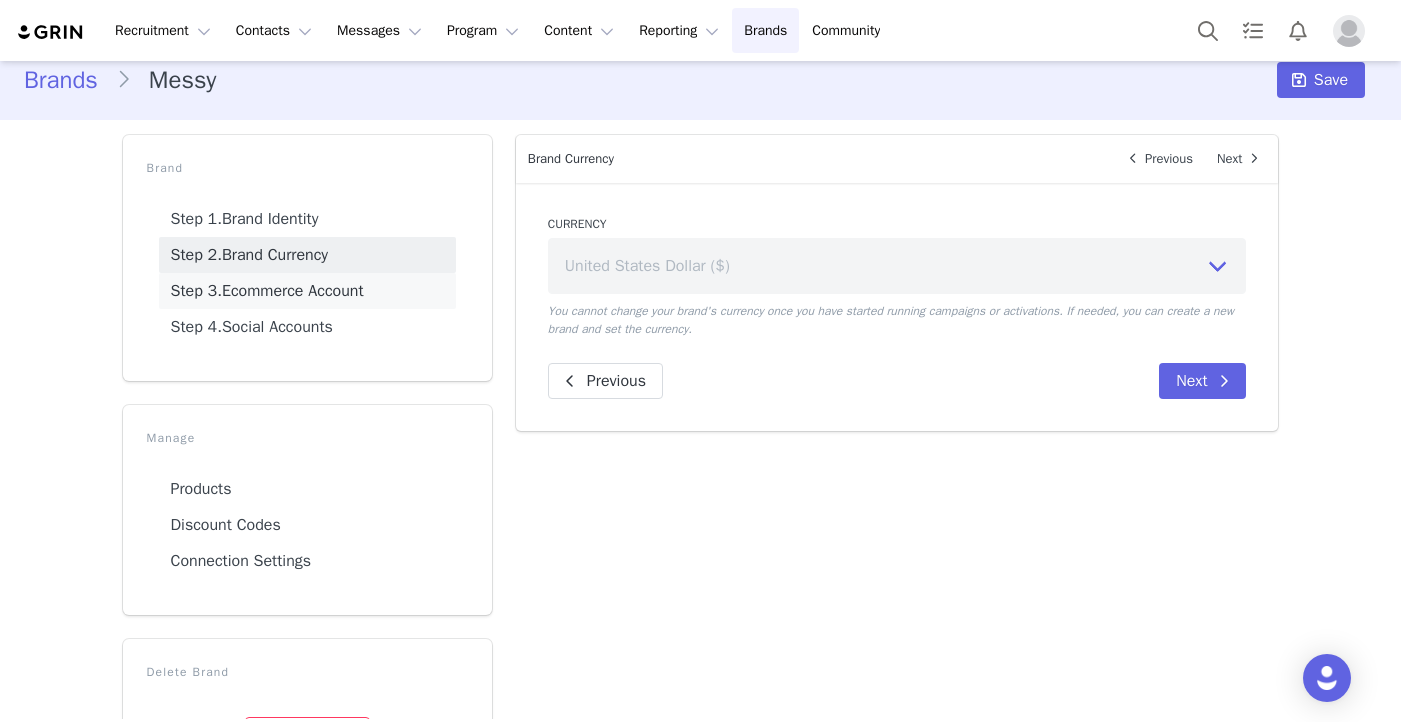 click on "Step 3.  Ecommerce Account" at bounding box center [307, 291] 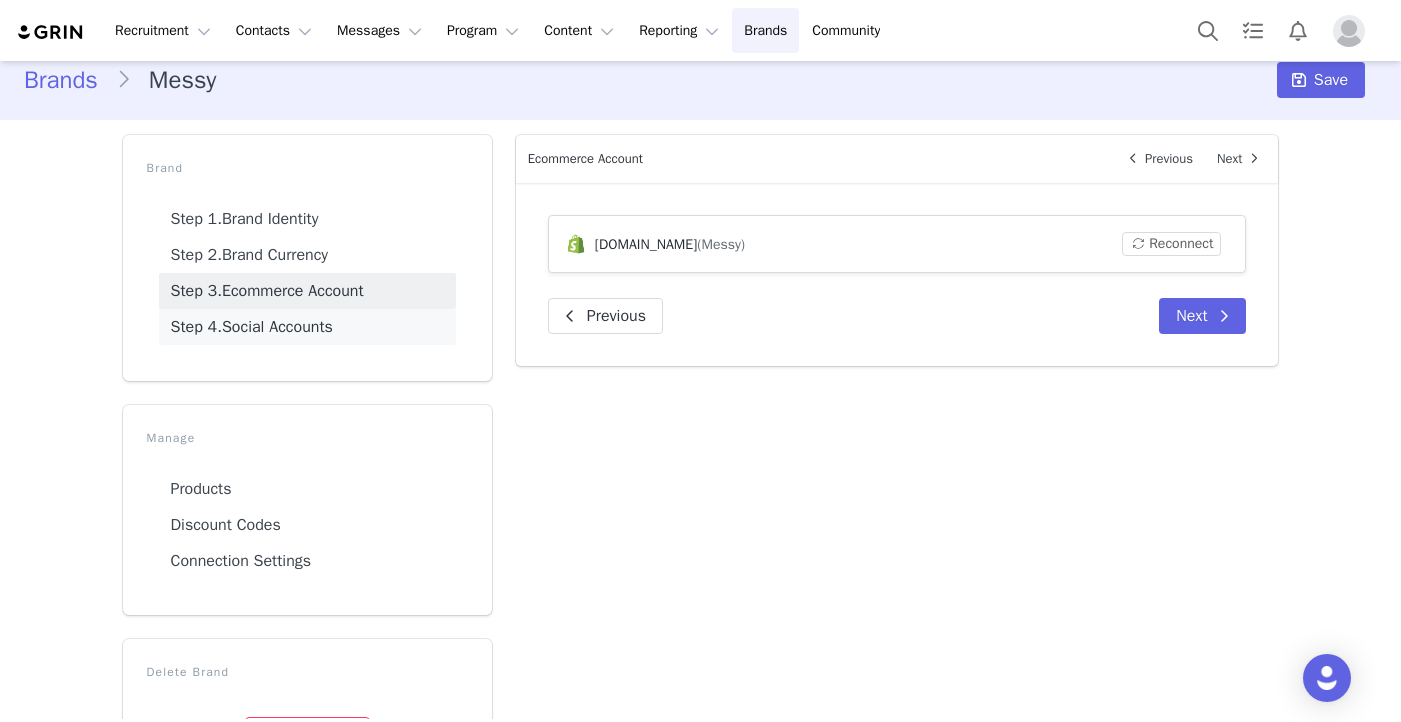 click on "Step 4.  Social Accounts" at bounding box center [307, 327] 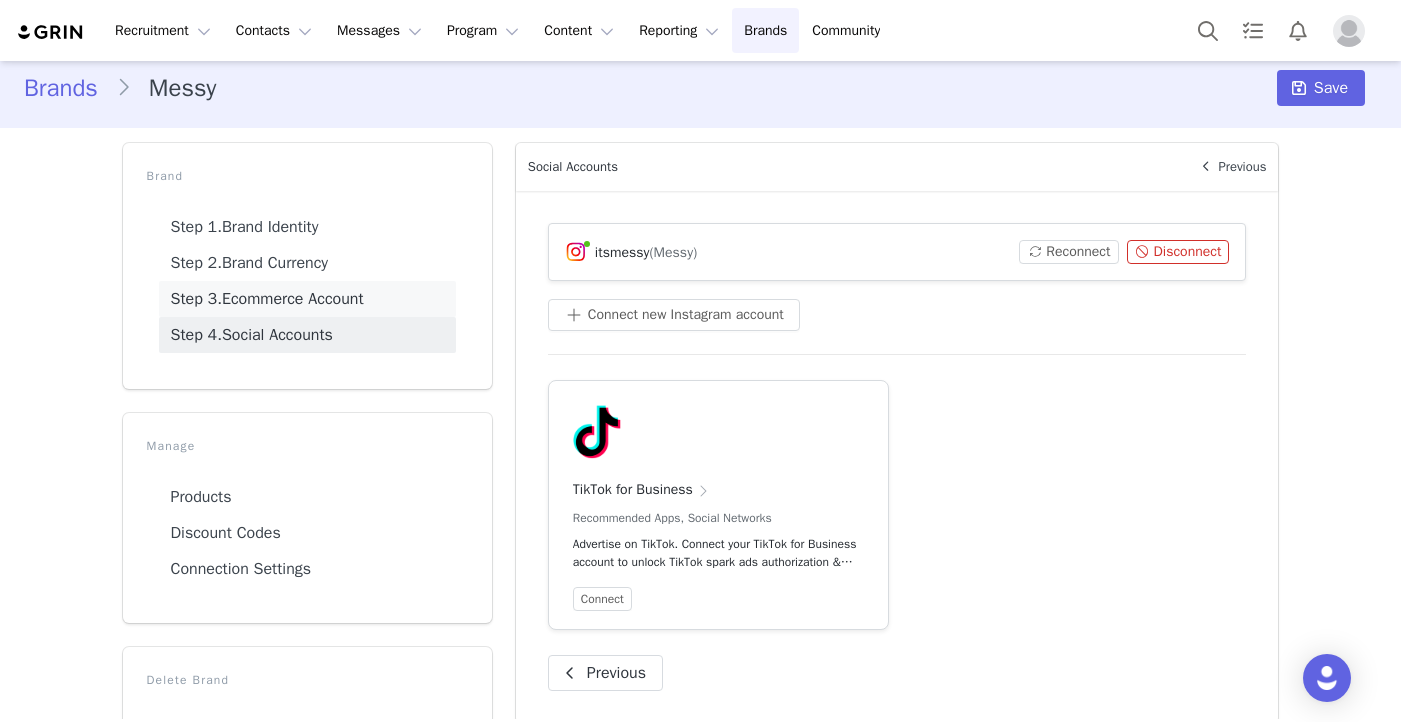 scroll, scrollTop: 0, scrollLeft: 0, axis: both 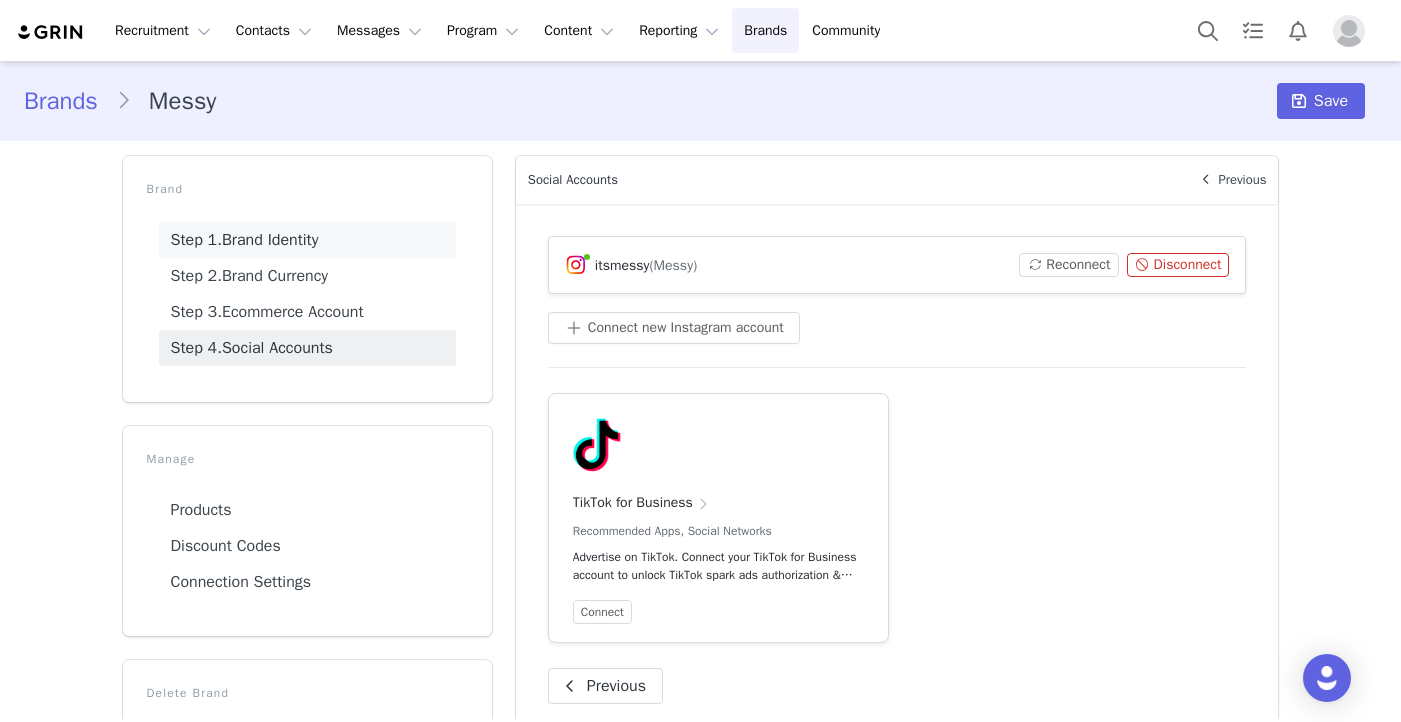 click on "Step 1.  Brand Identity" at bounding box center [307, 240] 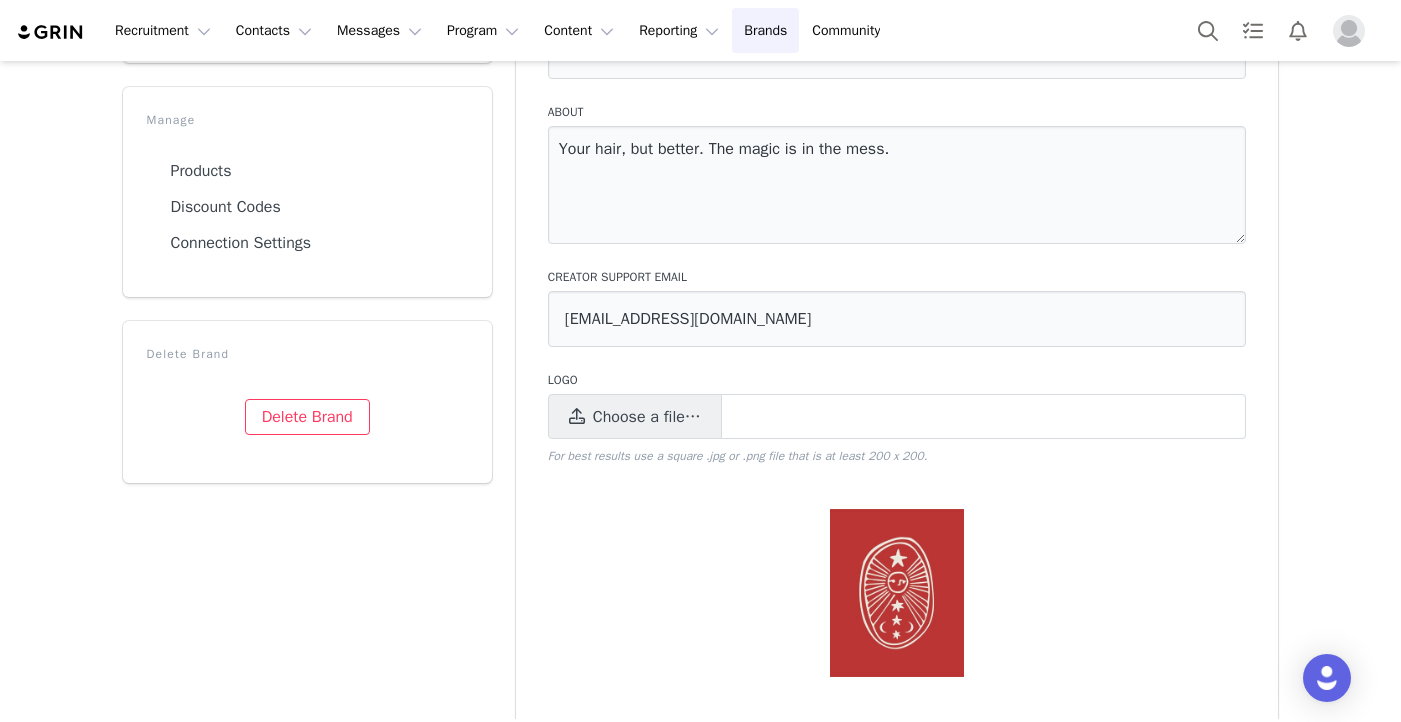 scroll, scrollTop: 0, scrollLeft: 0, axis: both 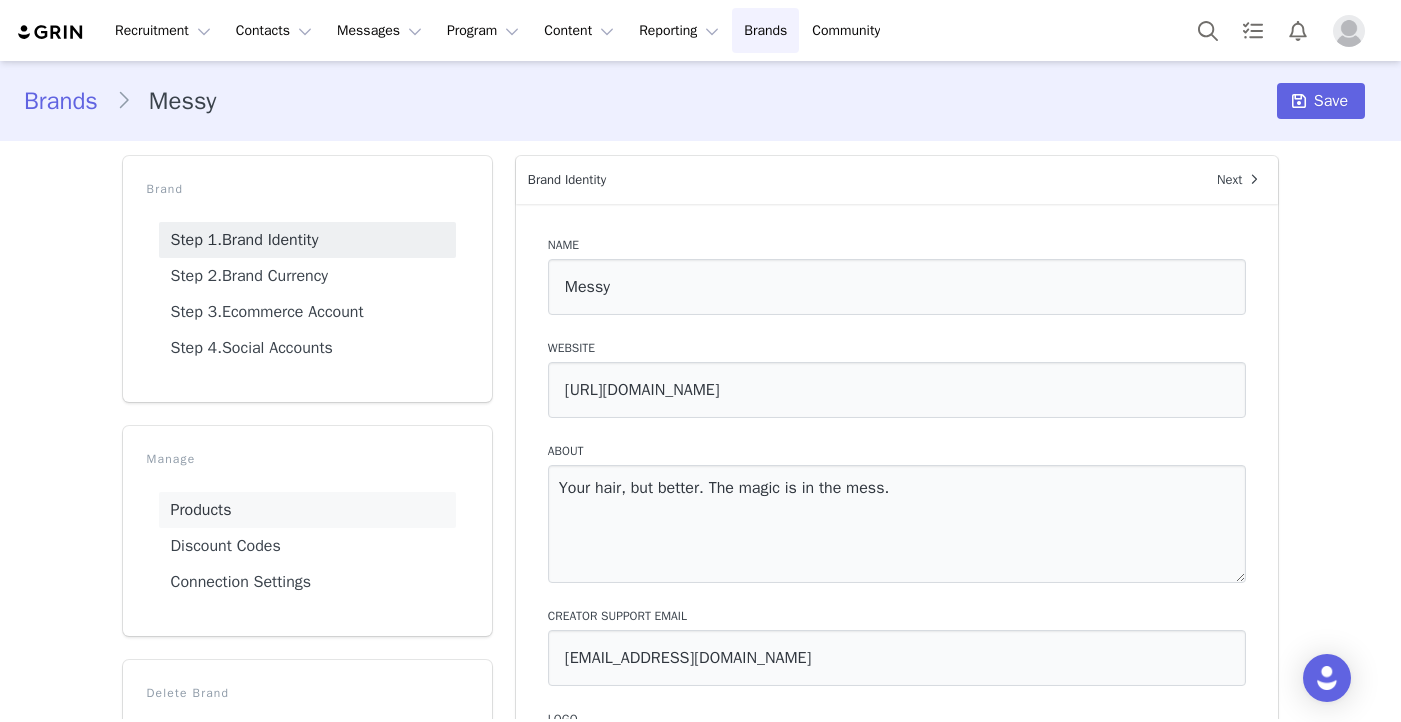 click on "Products" at bounding box center (307, 510) 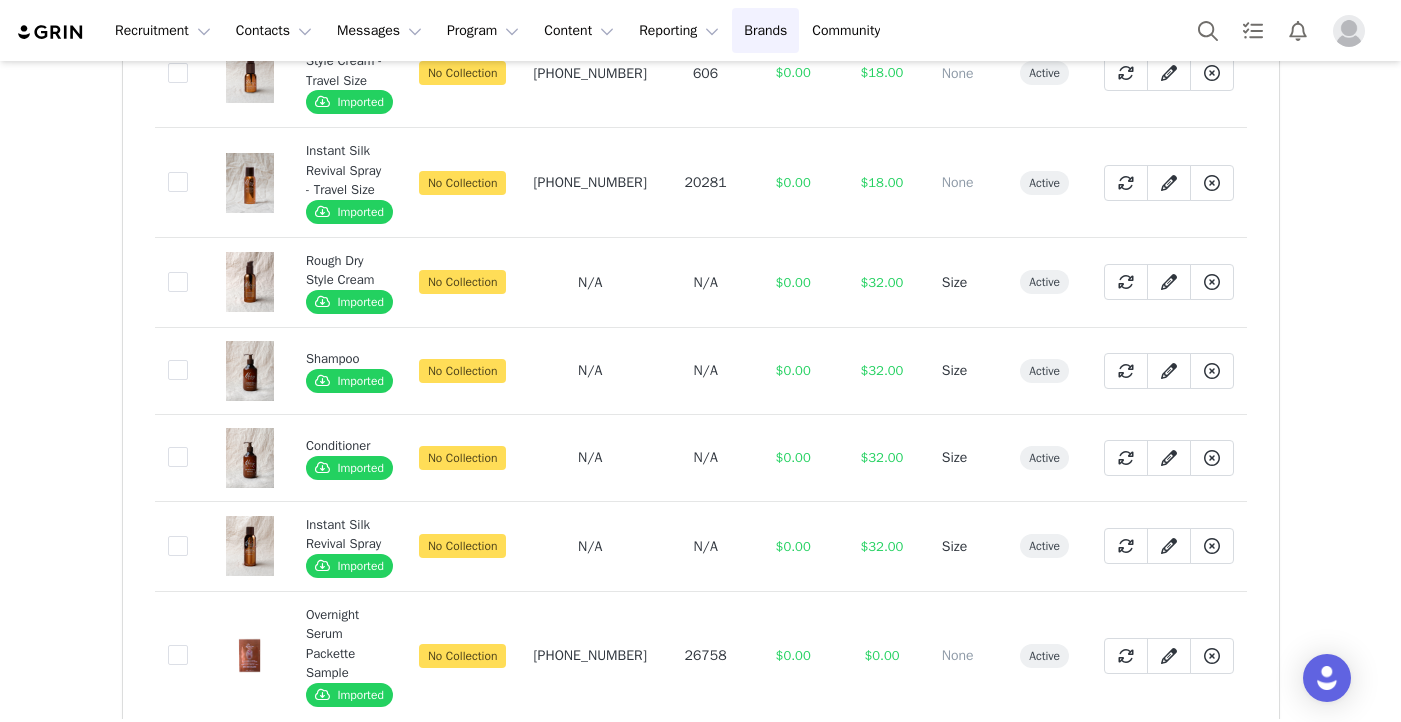 scroll, scrollTop: 0, scrollLeft: 0, axis: both 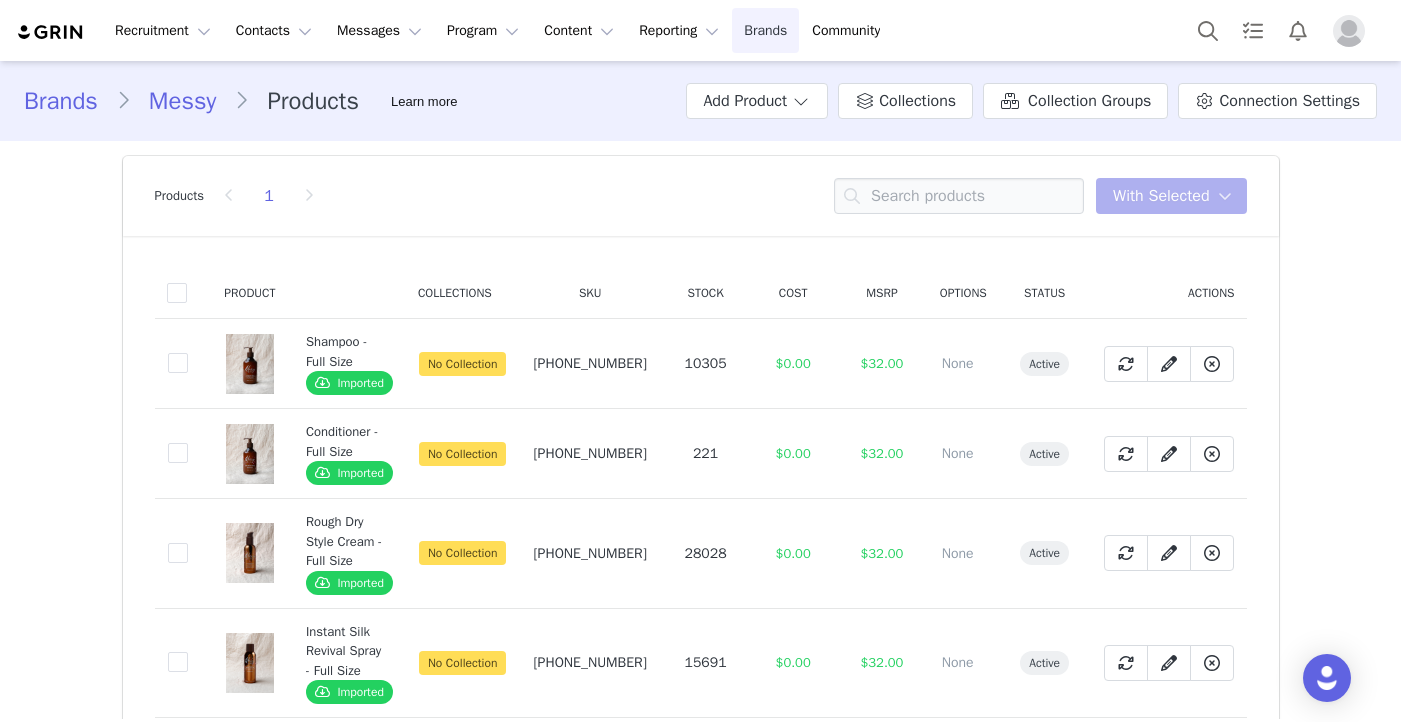 click on "Brands Brands" at bounding box center [765, 30] 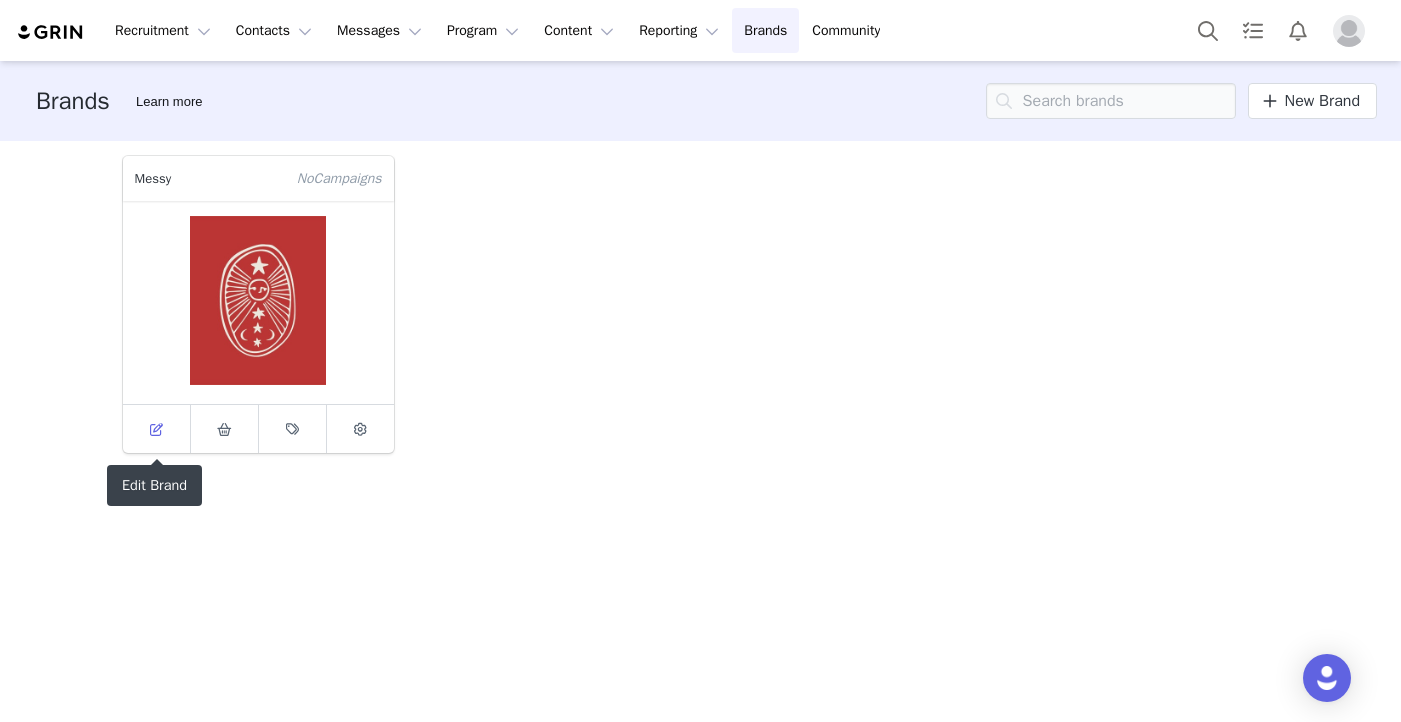 click at bounding box center (156, 429) 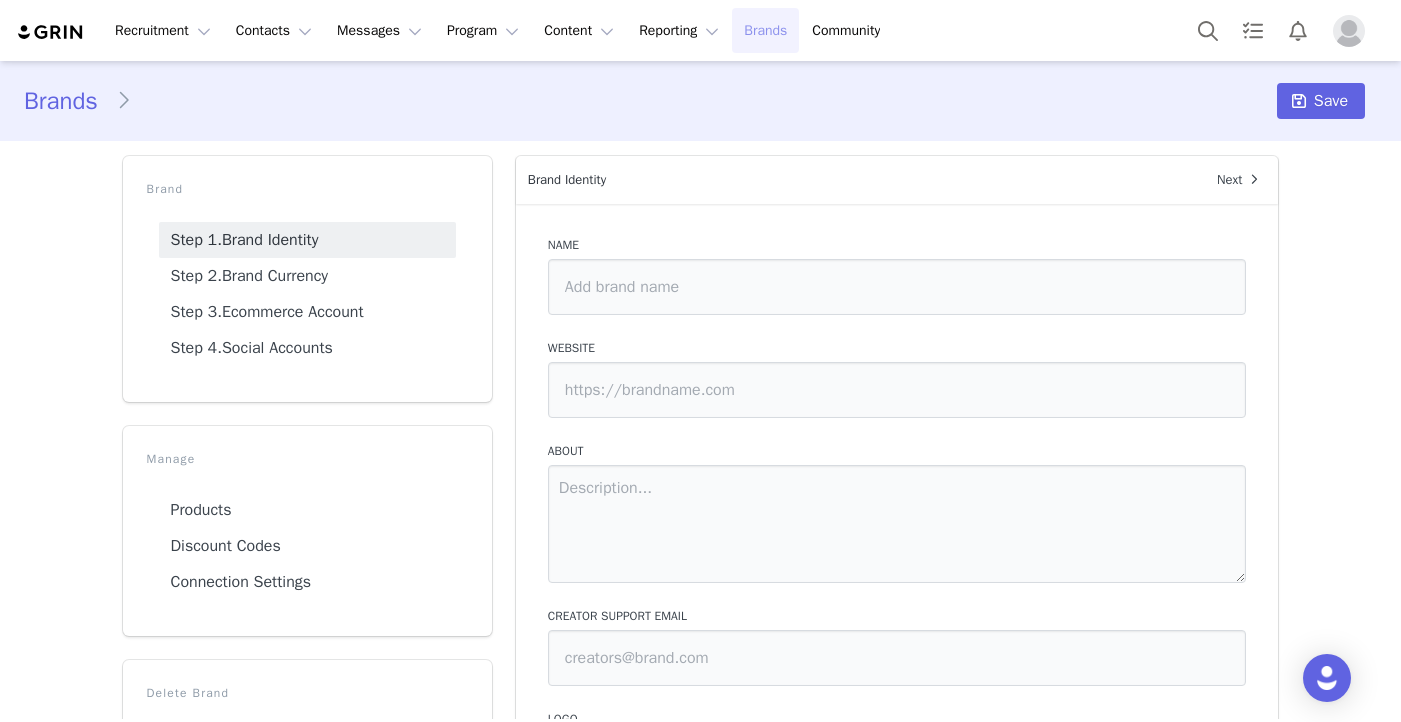 type on "Messy" 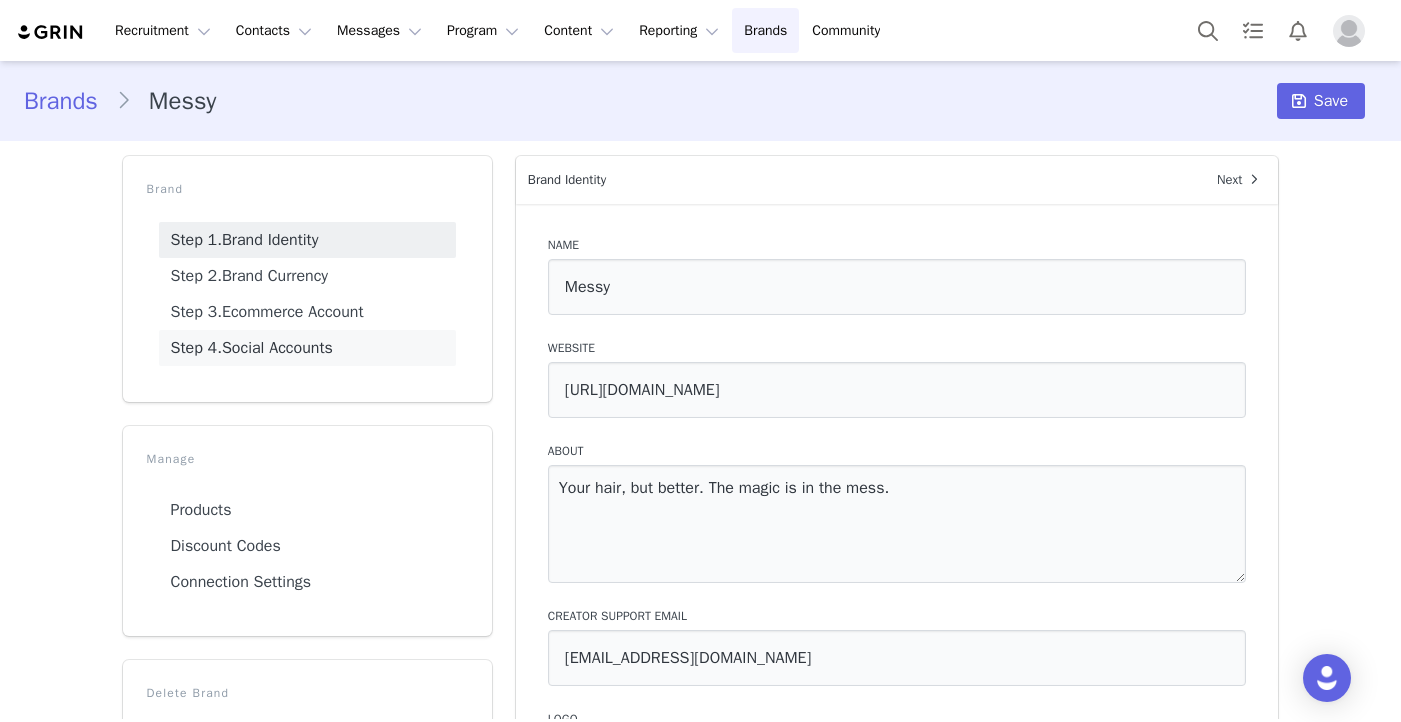 click on "Step 4.  Social Accounts" at bounding box center [307, 348] 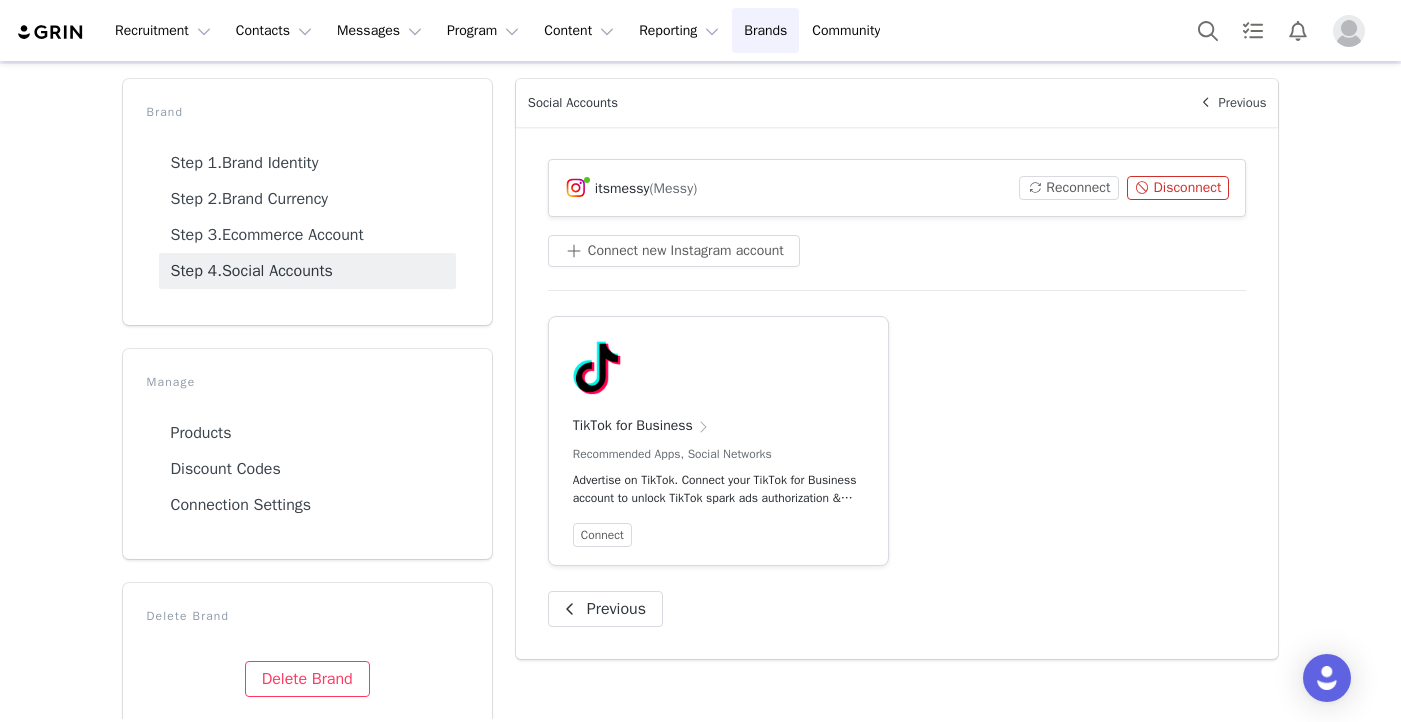 scroll, scrollTop: 75, scrollLeft: 0, axis: vertical 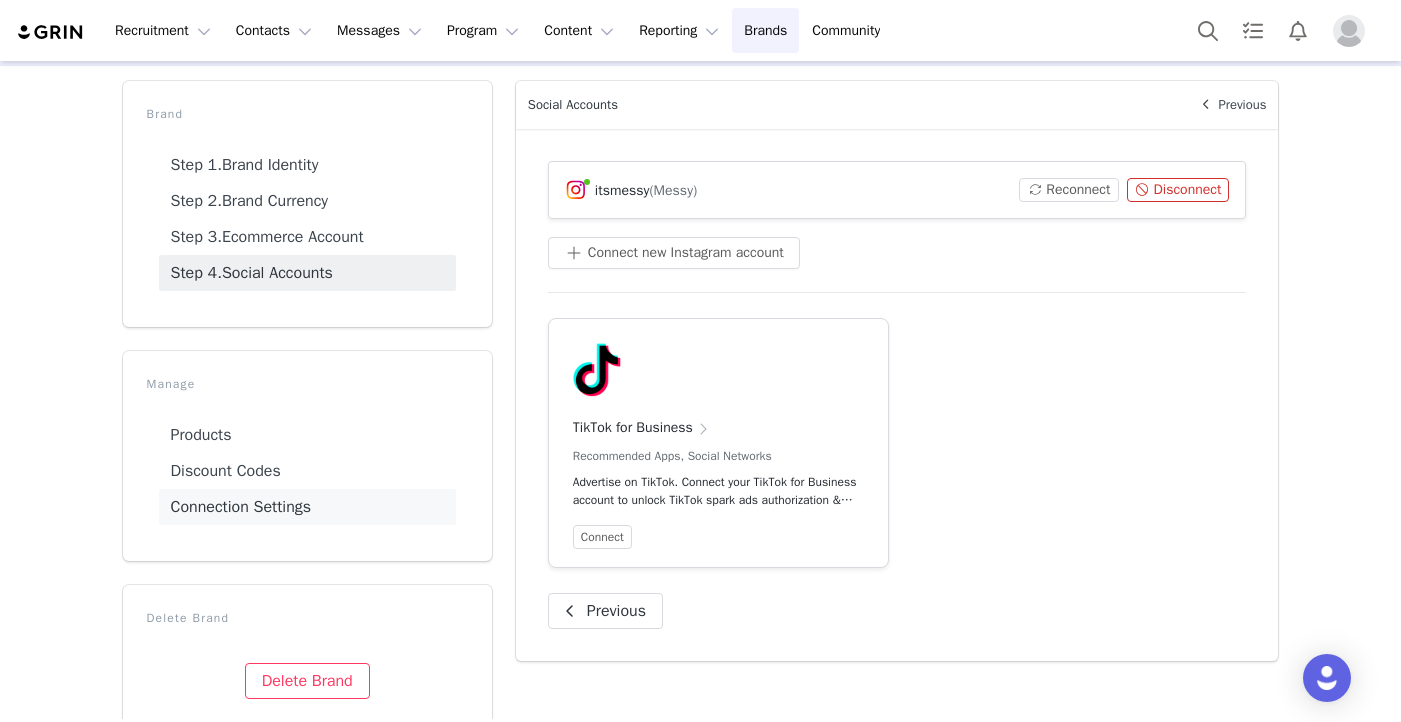 click on "Connection Settings" at bounding box center [307, 507] 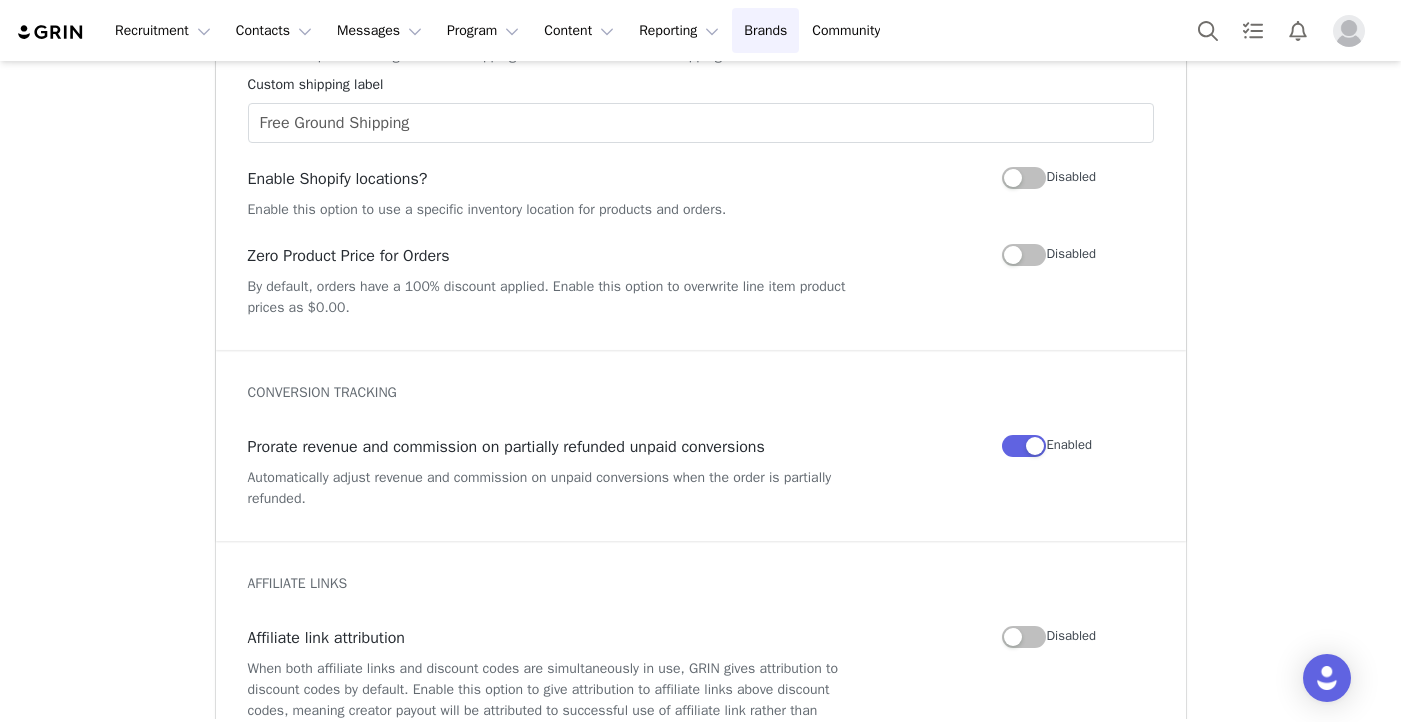scroll, scrollTop: 1700, scrollLeft: 0, axis: vertical 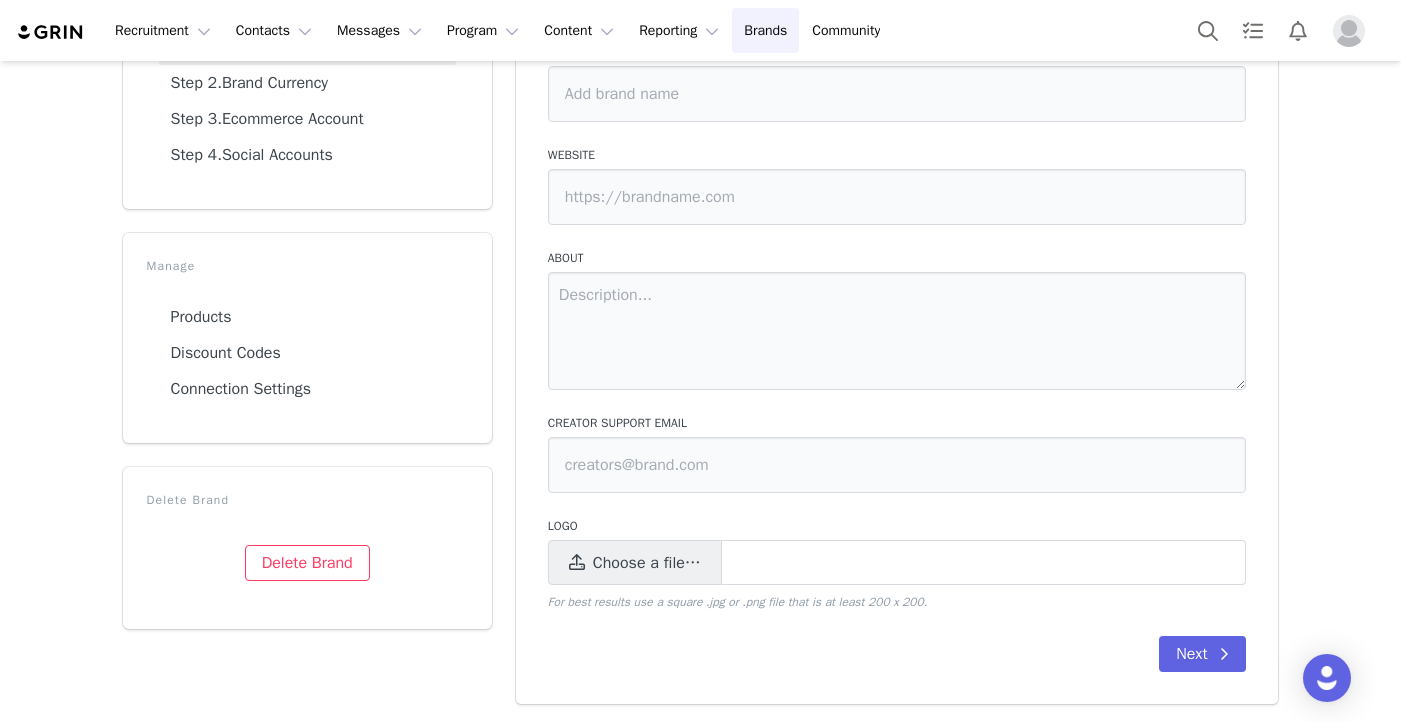 type on "Messy" 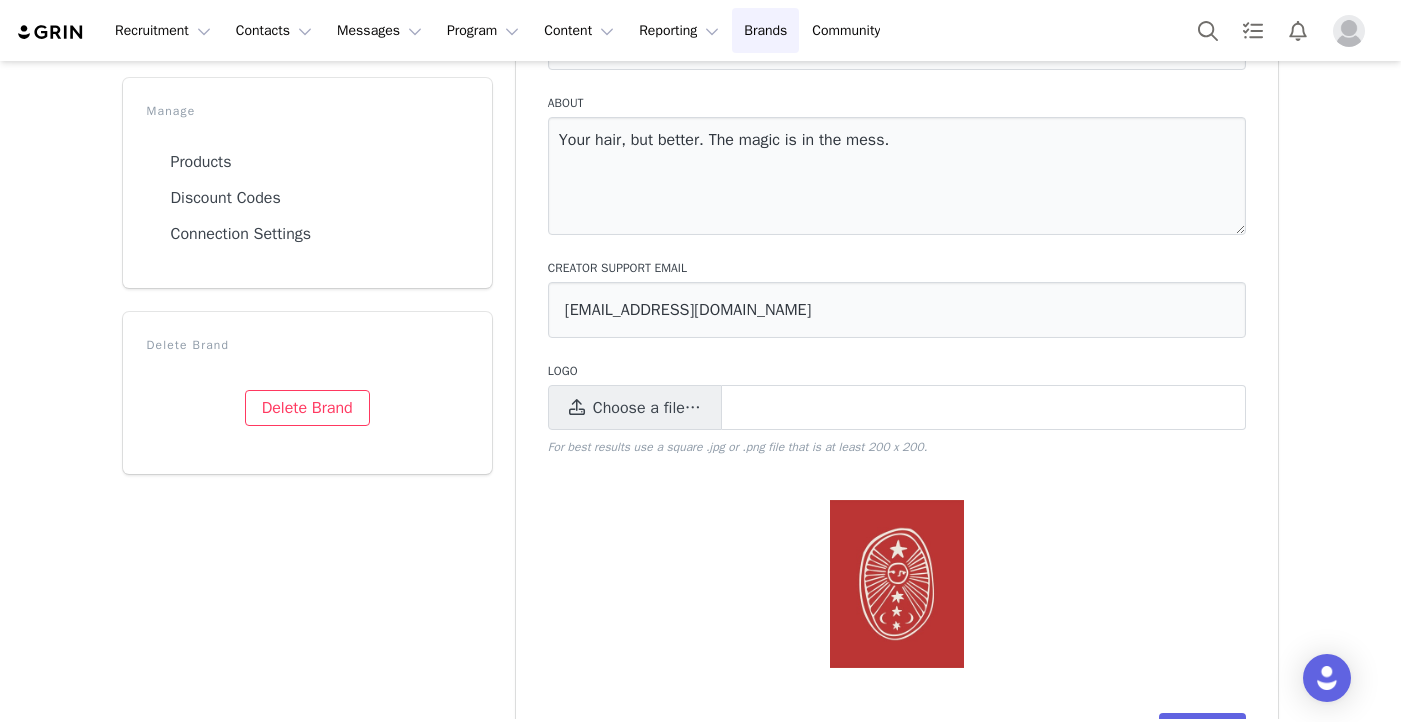 scroll, scrollTop: 0, scrollLeft: 0, axis: both 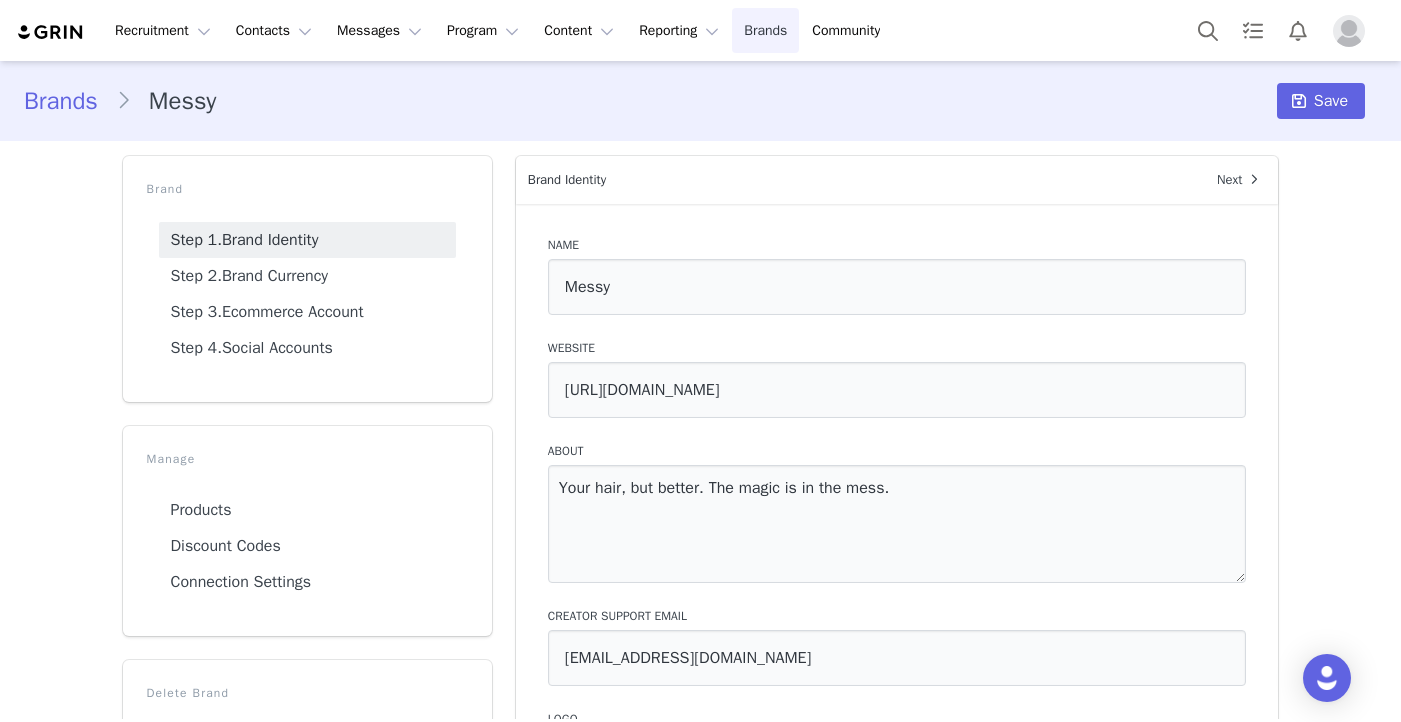 click on "Brands Brands" at bounding box center [765, 30] 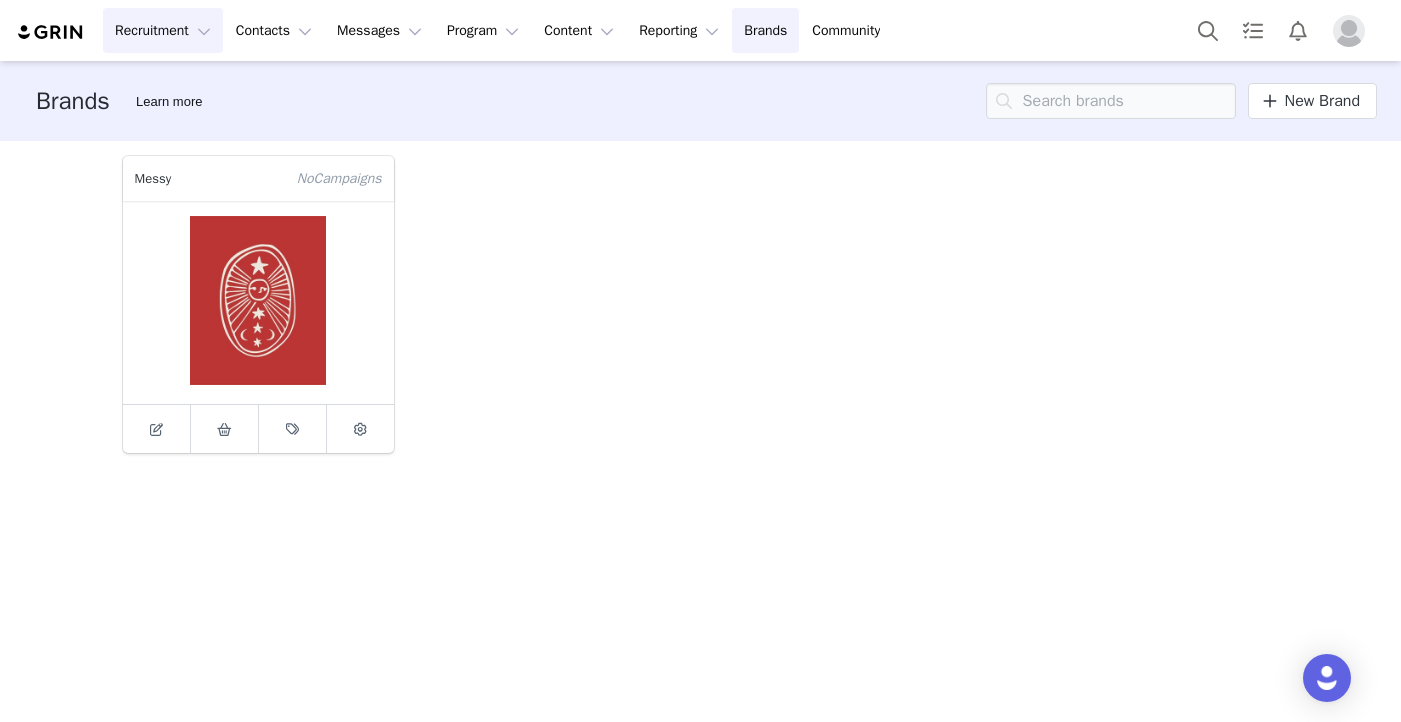 click on "Recruitment Recruitment" at bounding box center (163, 30) 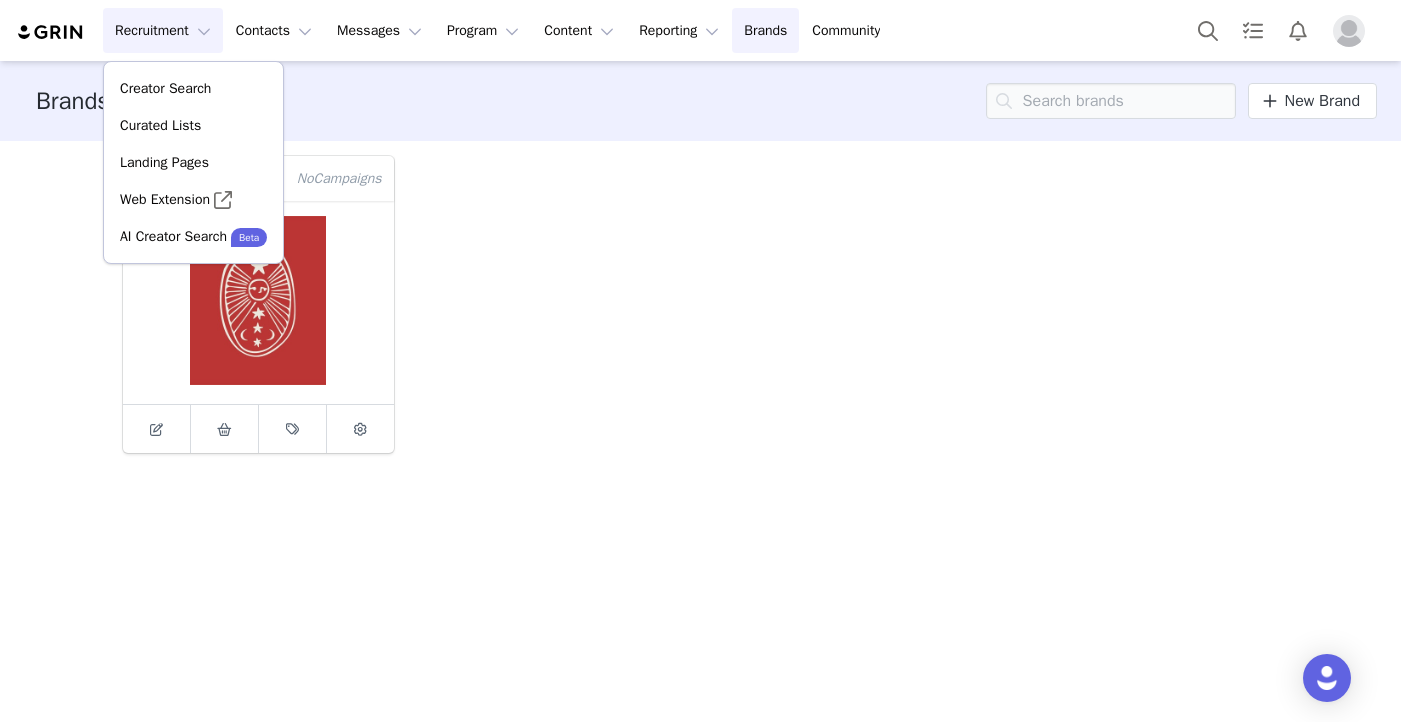 click on "Messy No   Campaign s" at bounding box center [701, 304] 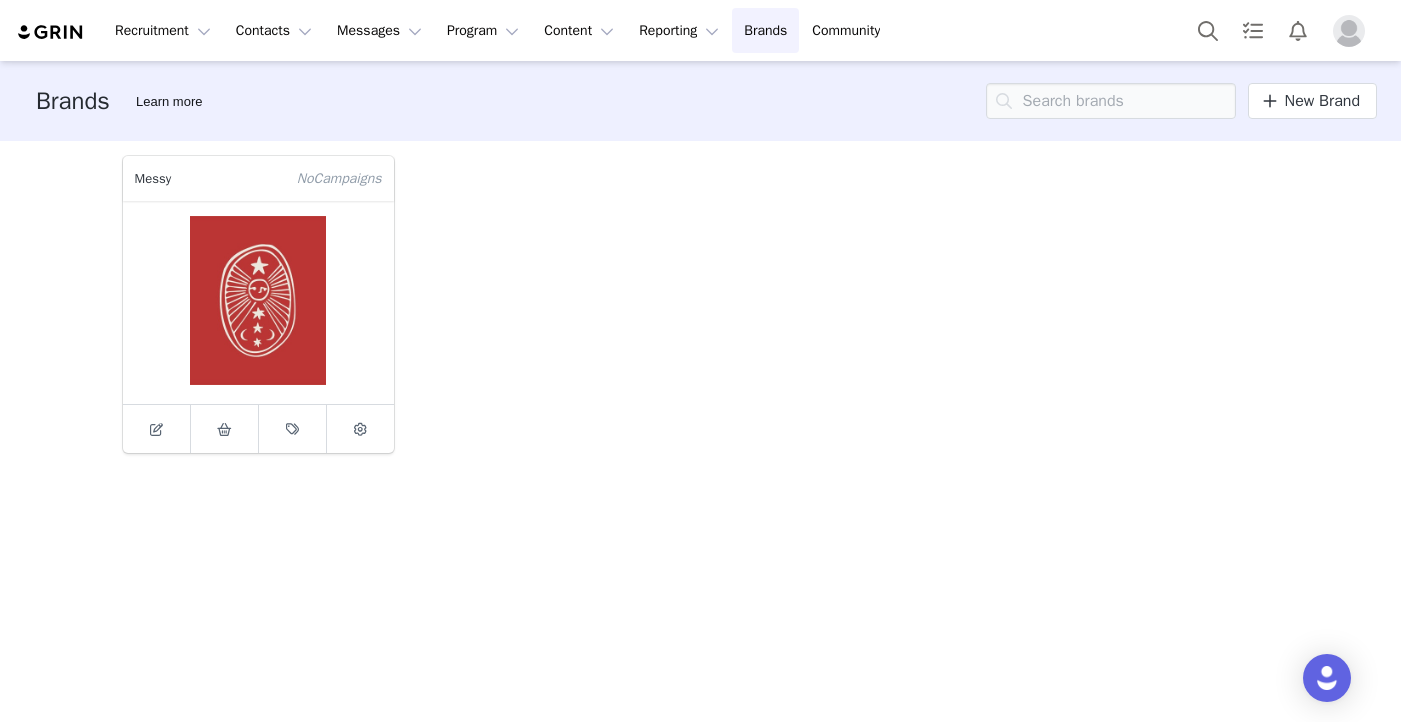 click at bounding box center (1349, 31) 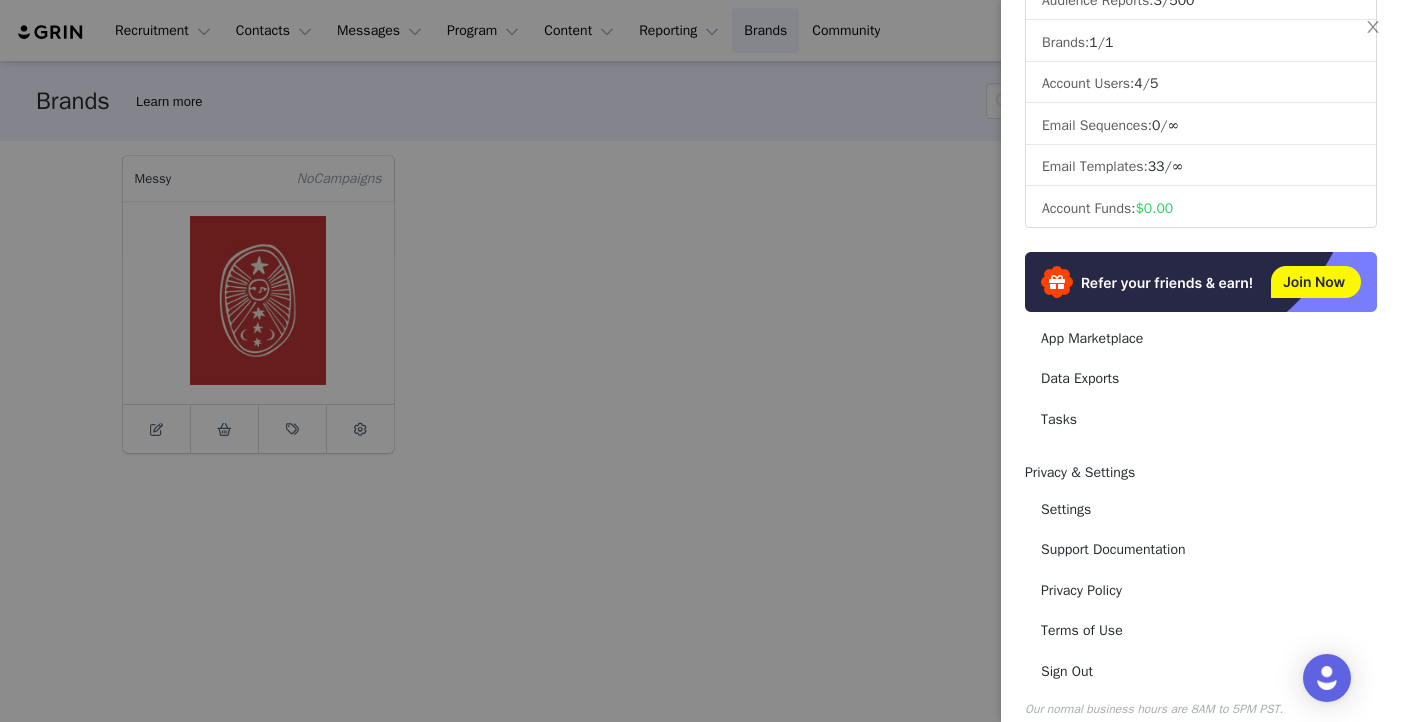 scroll, scrollTop: 291, scrollLeft: 0, axis: vertical 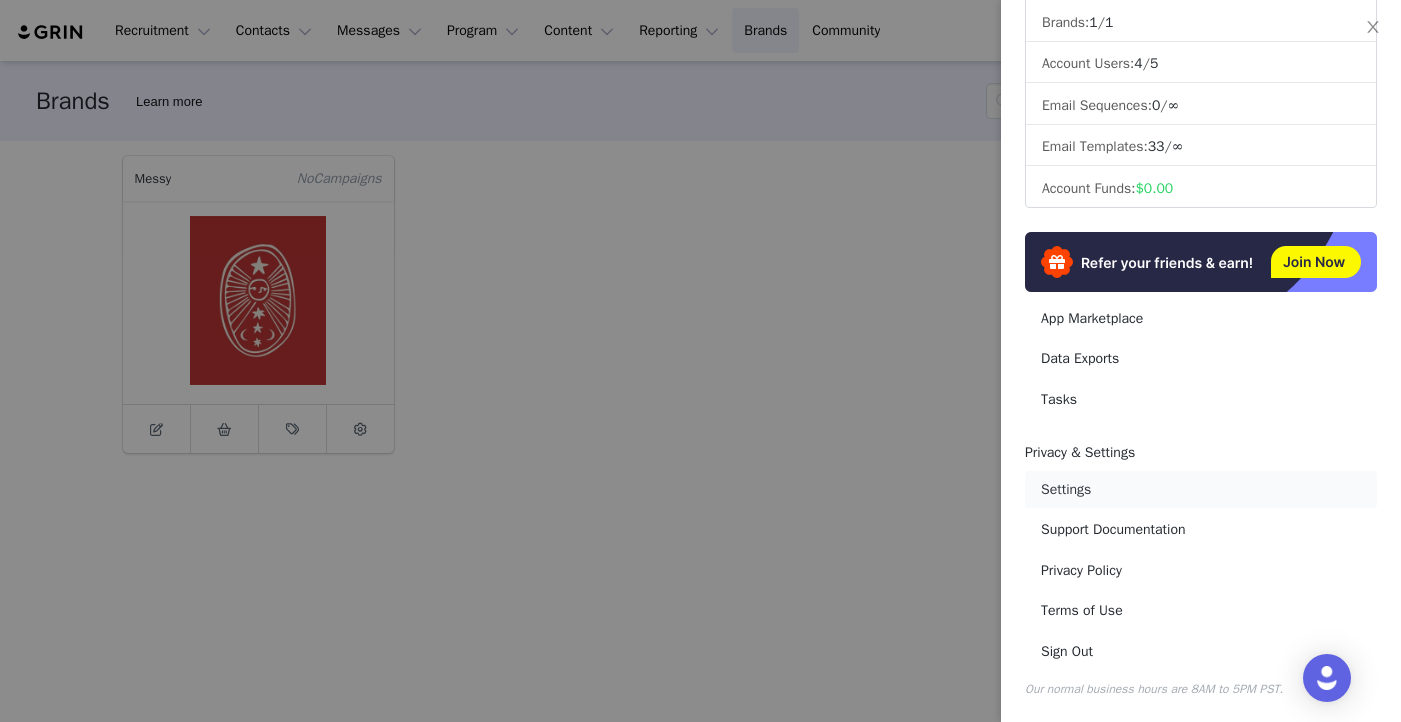 click on "Settings" at bounding box center (1201, 489) 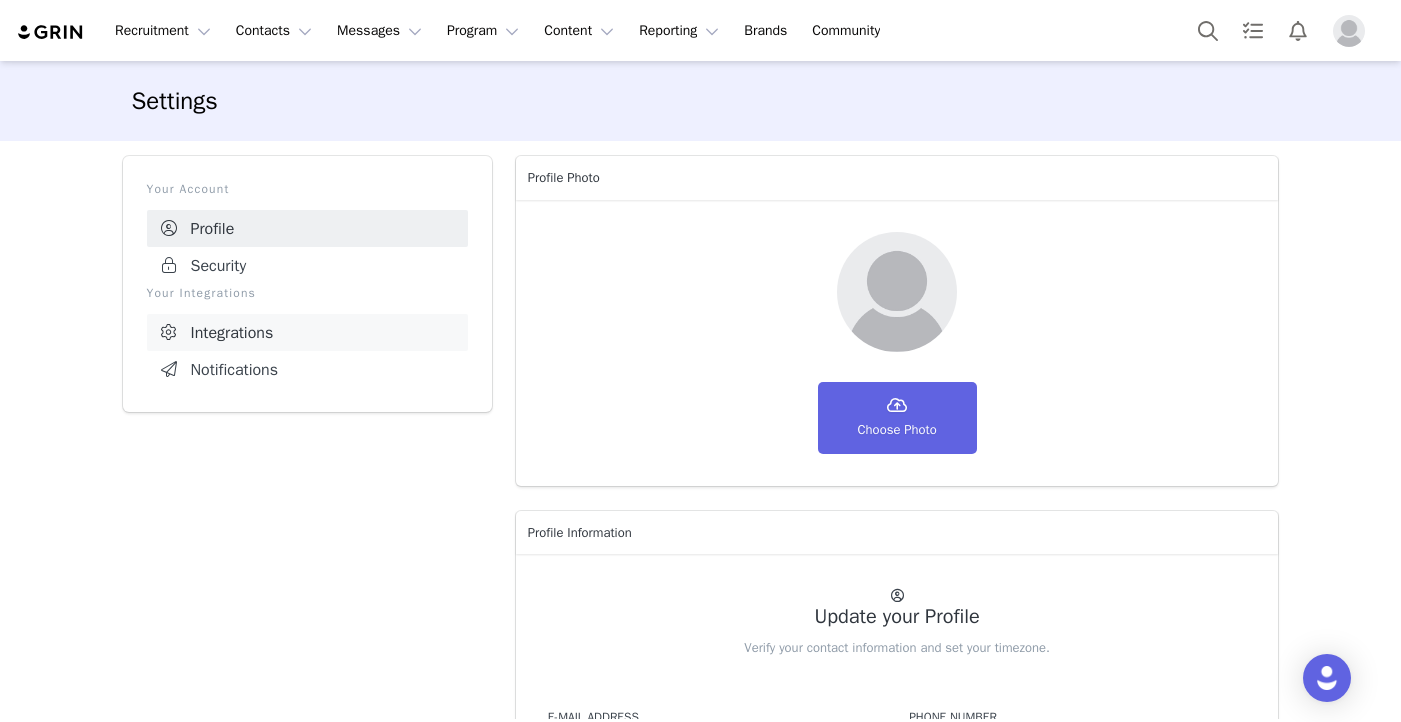 click on "Integrations" at bounding box center (307, 332) 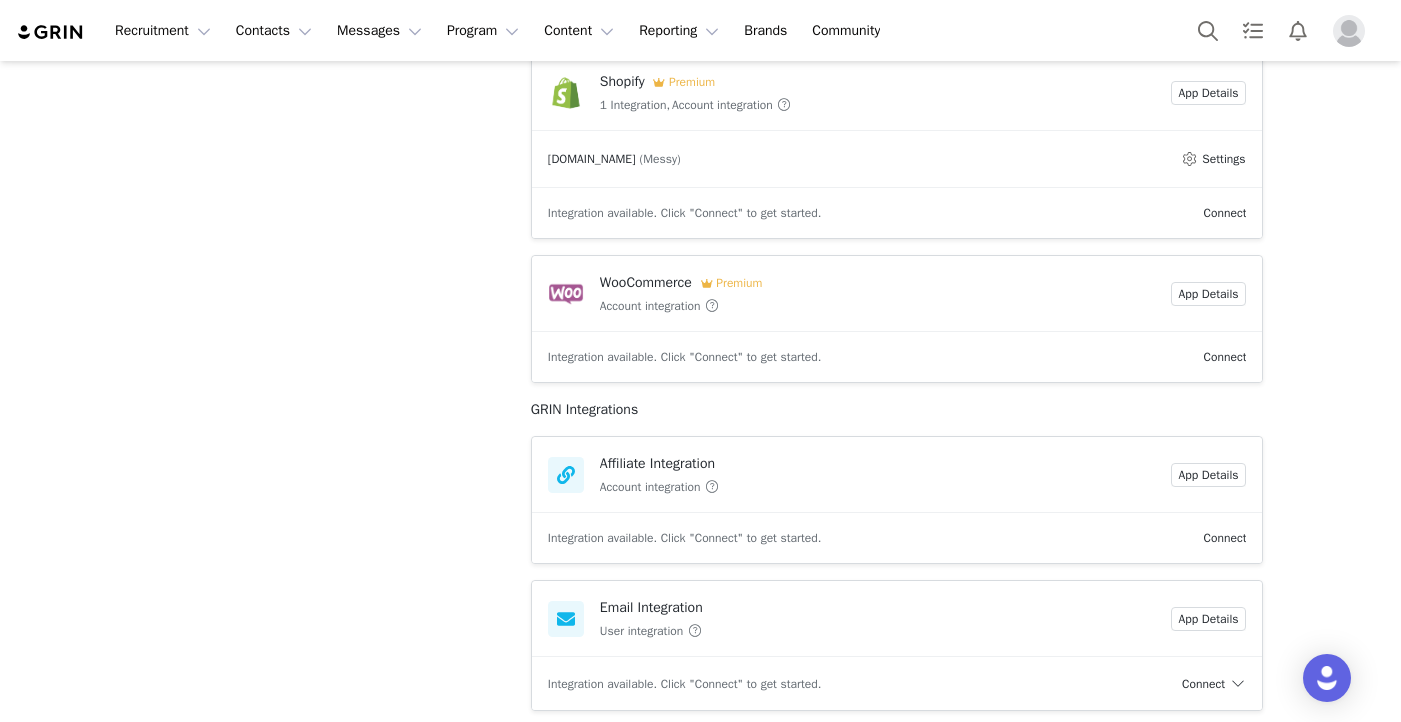 scroll, scrollTop: 1042, scrollLeft: 0, axis: vertical 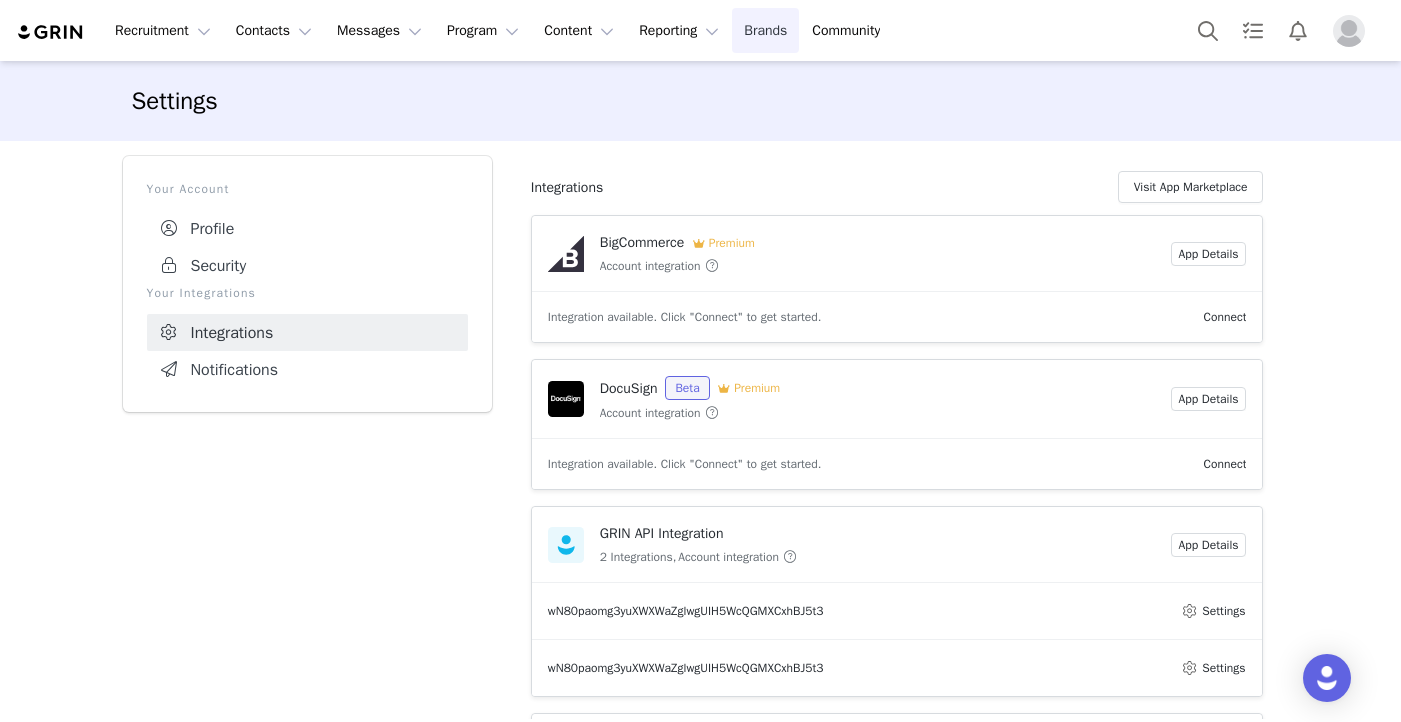 click on "Brands Brands" at bounding box center (765, 30) 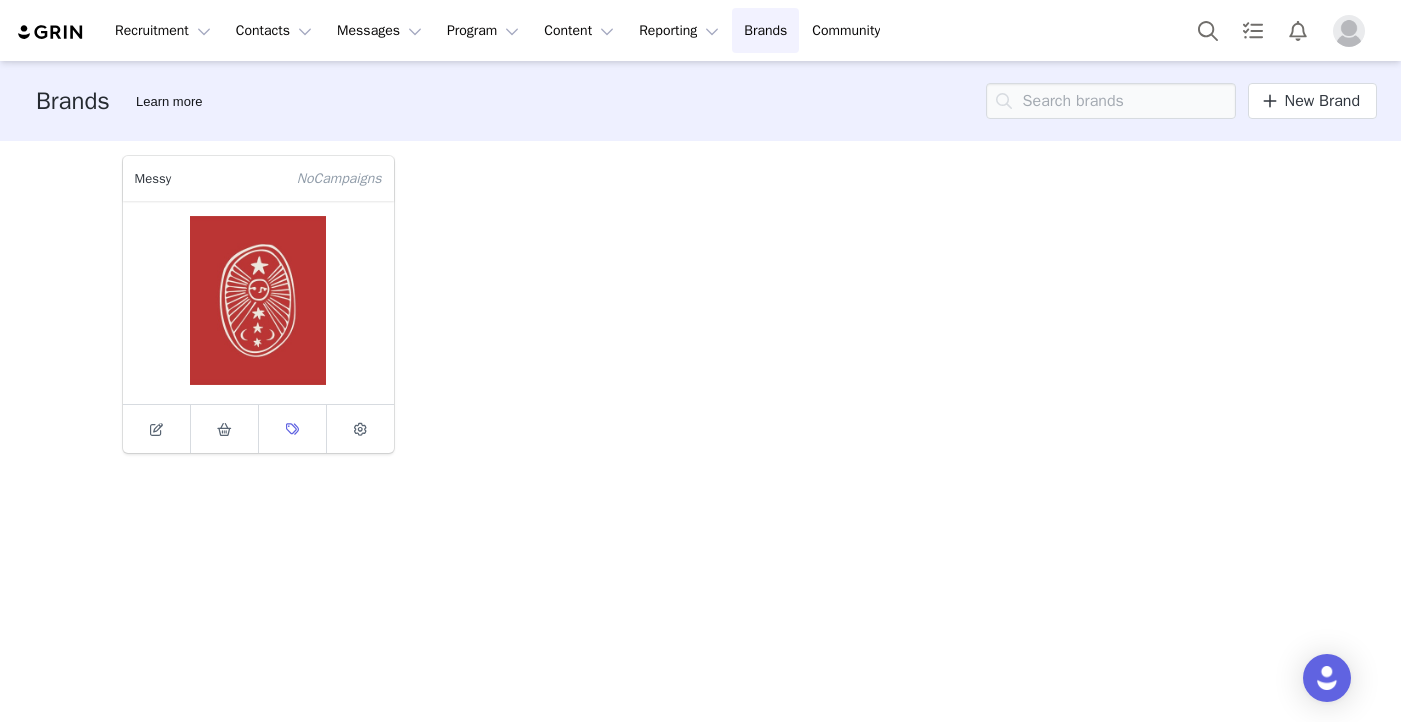 click at bounding box center (292, 429) 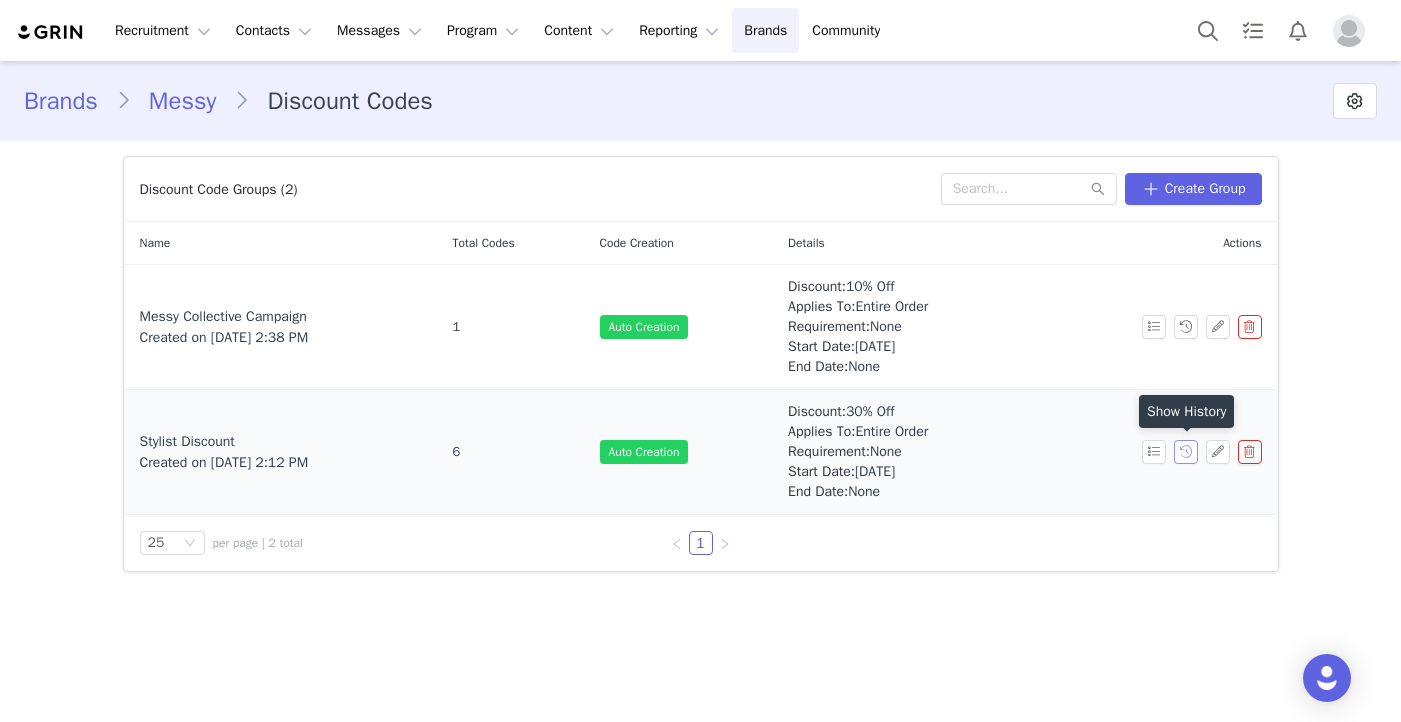 click at bounding box center [1186, 452] 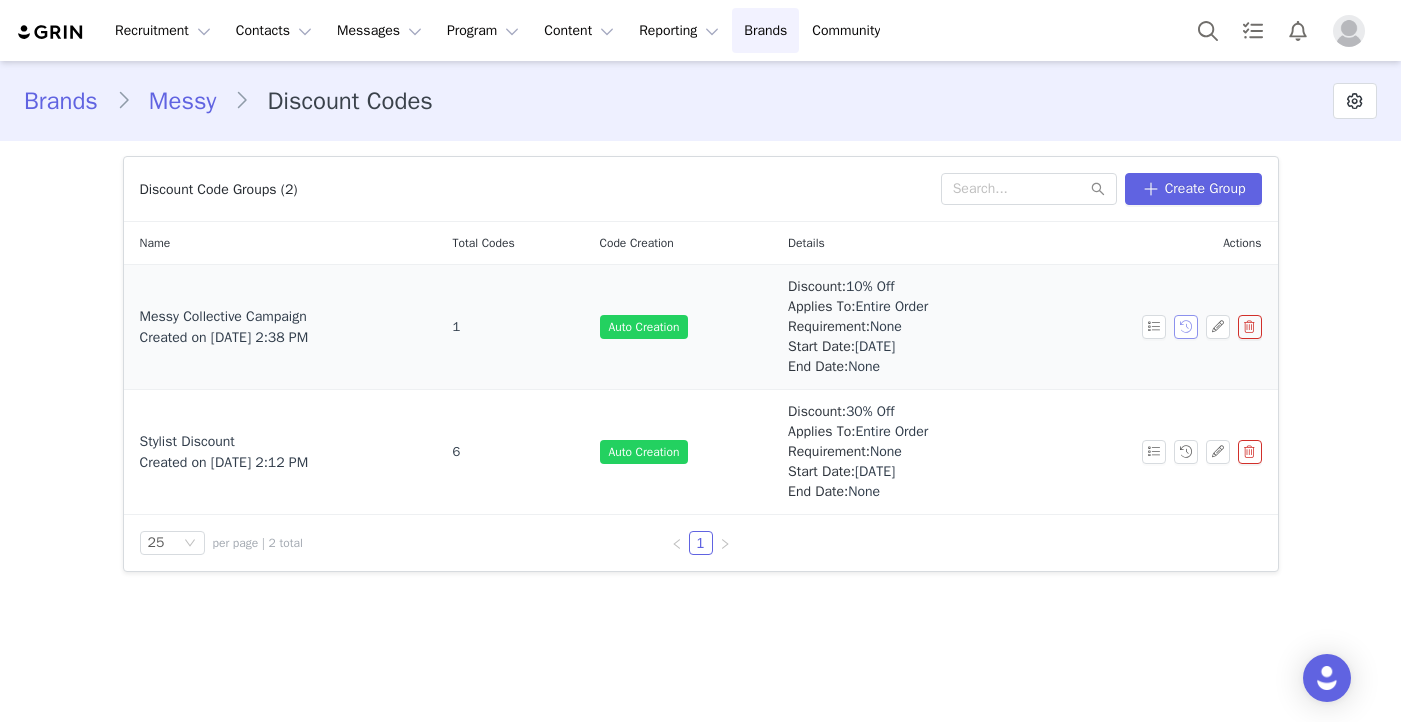 click at bounding box center [1186, 327] 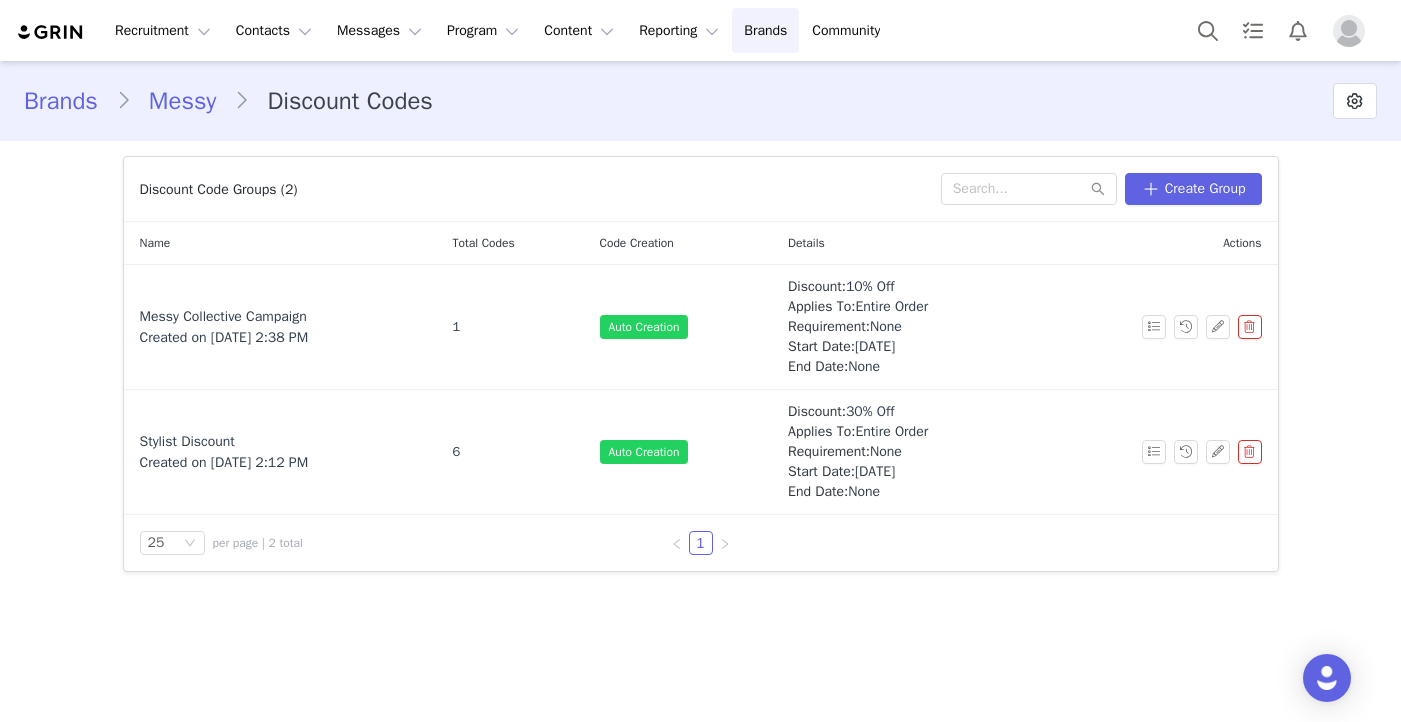click on "Messy" at bounding box center (183, 101) 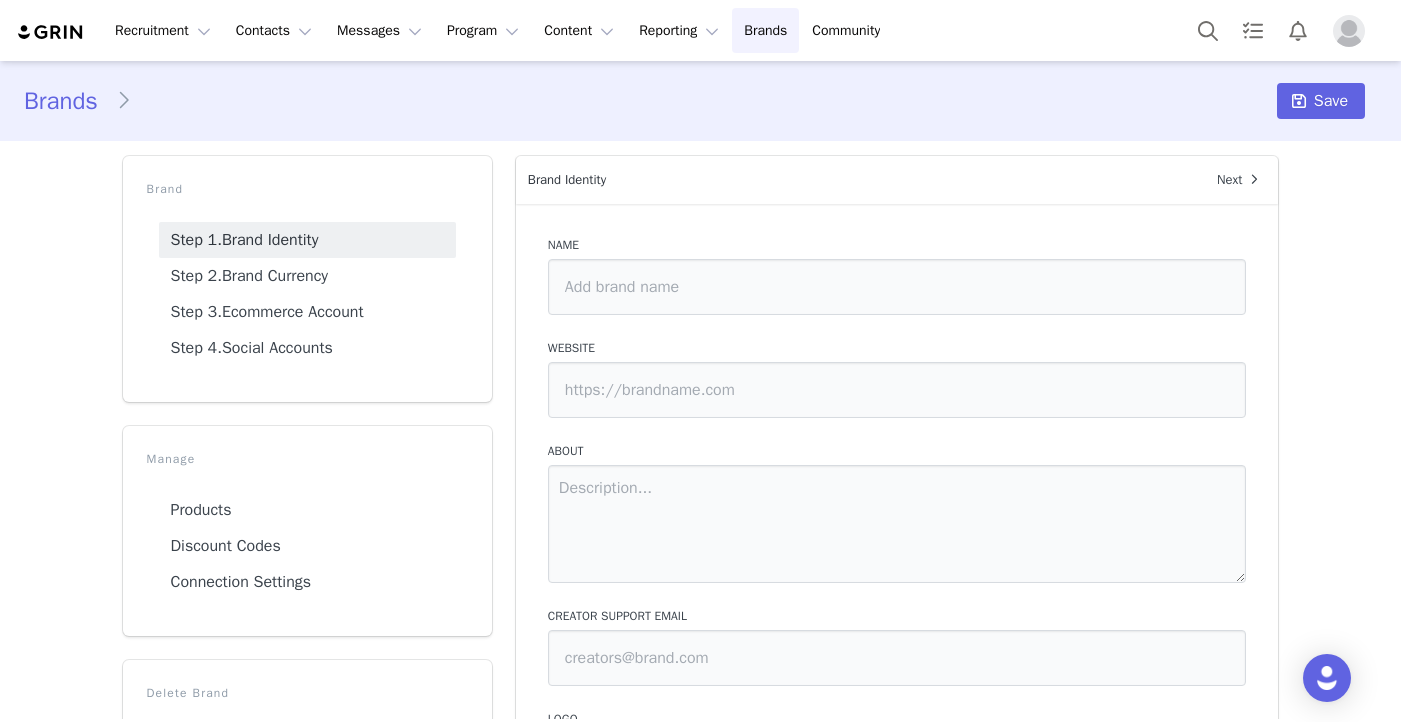 type on "Messy" 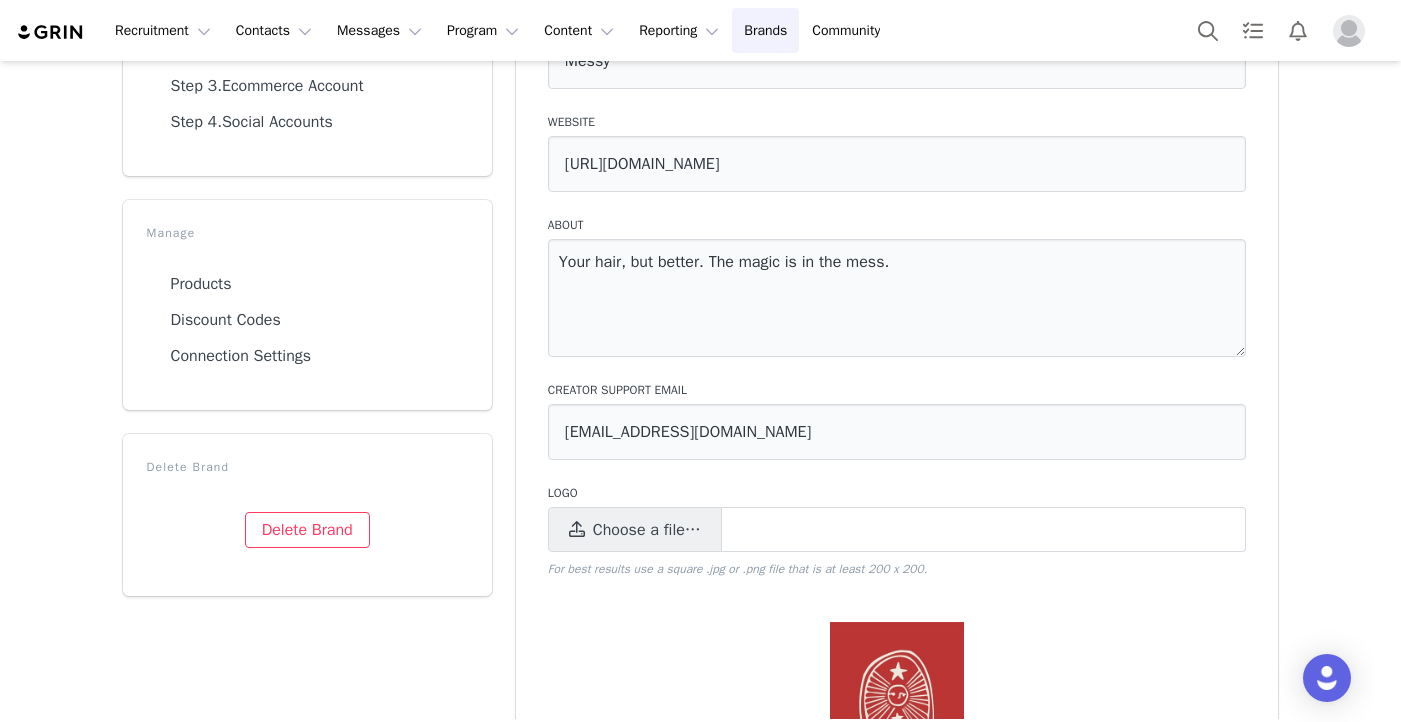 scroll, scrollTop: 244, scrollLeft: 0, axis: vertical 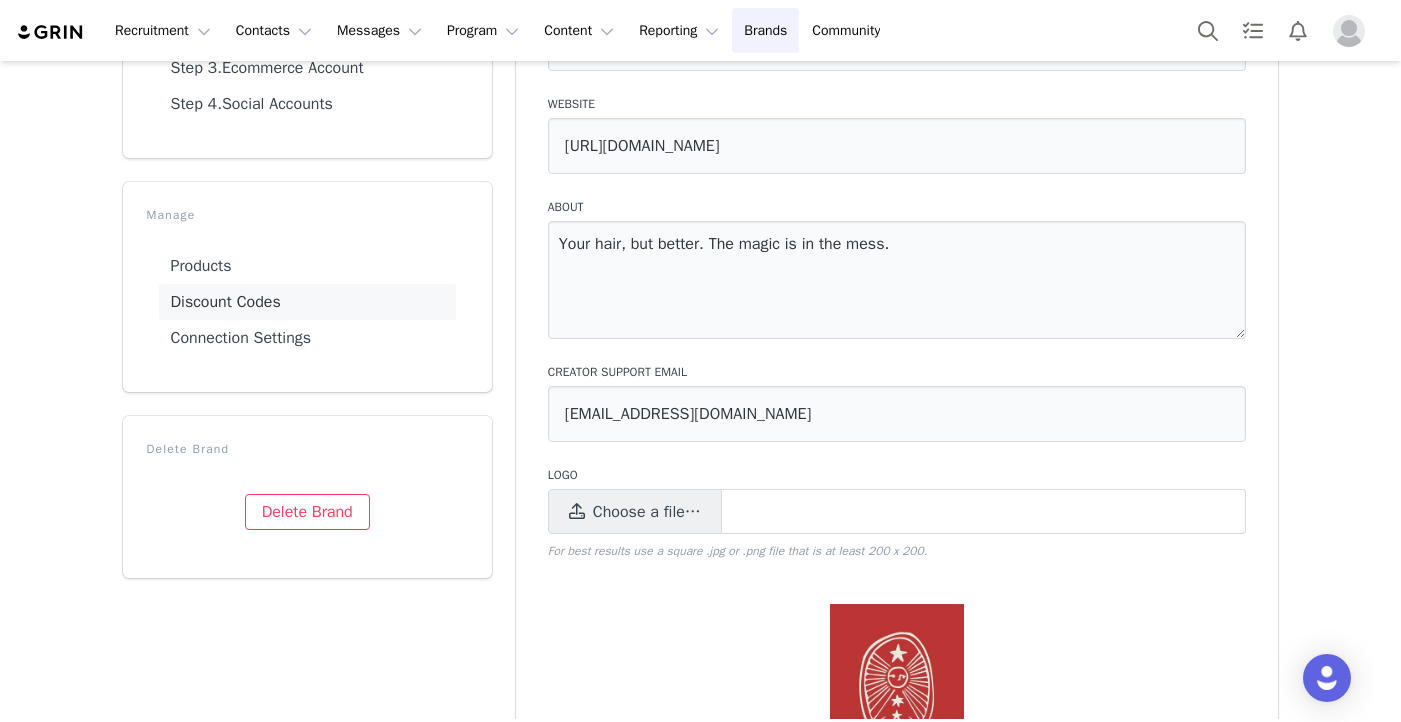 click on "Discount Codes" at bounding box center (307, 302) 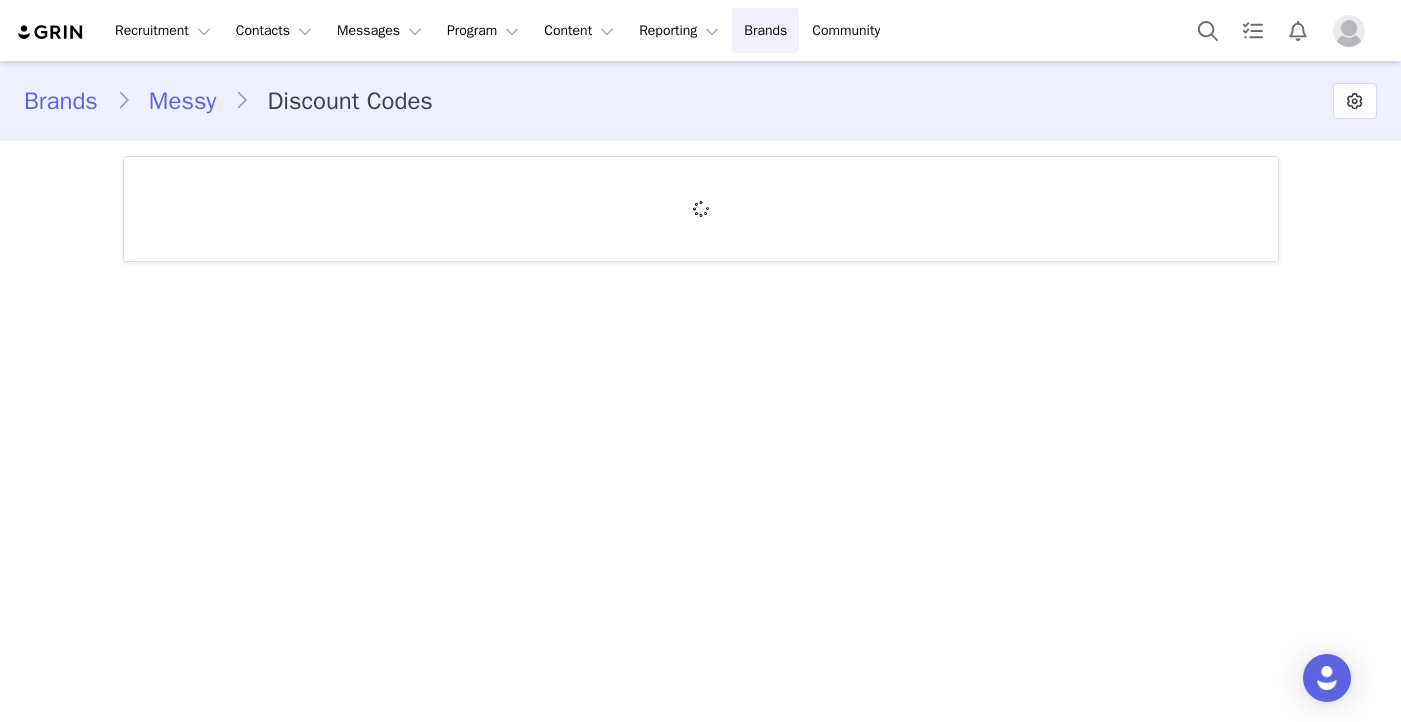 scroll, scrollTop: 0, scrollLeft: 0, axis: both 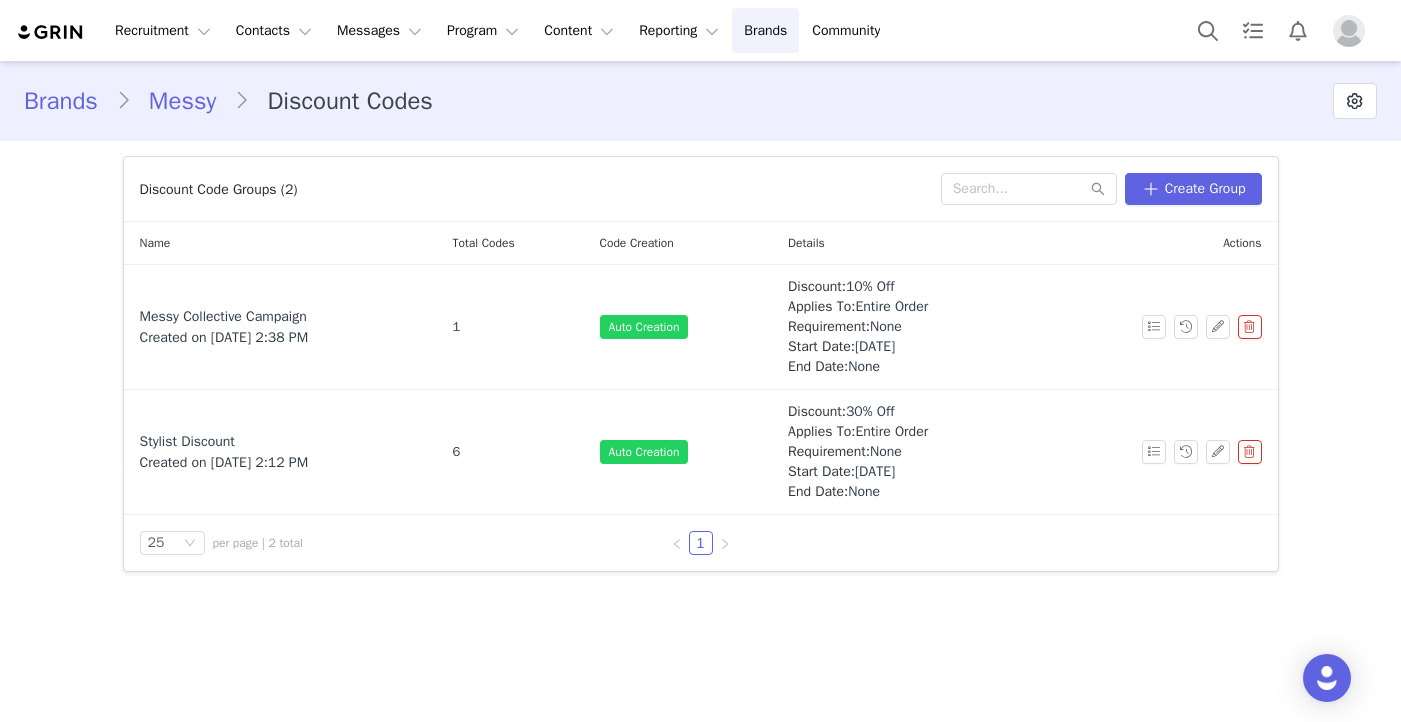 click on "Messy" at bounding box center [183, 101] 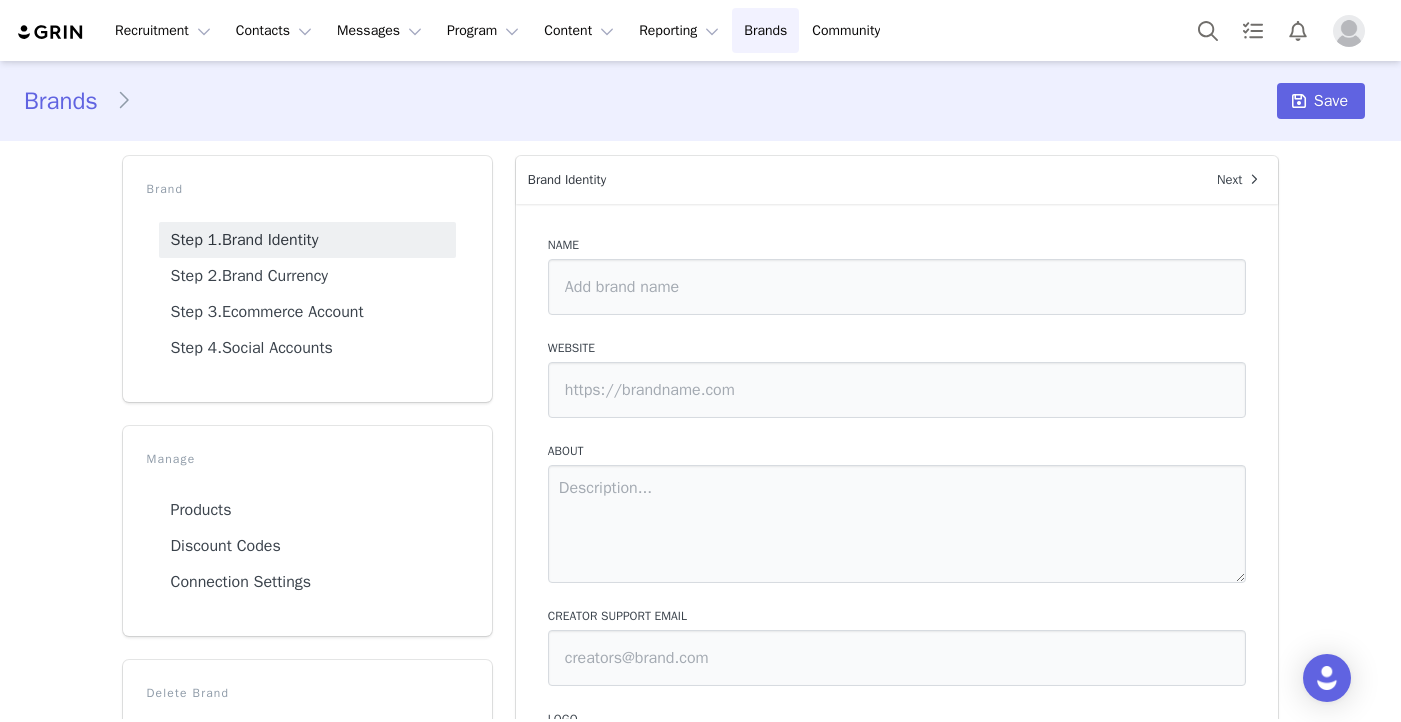 type on "Messy" 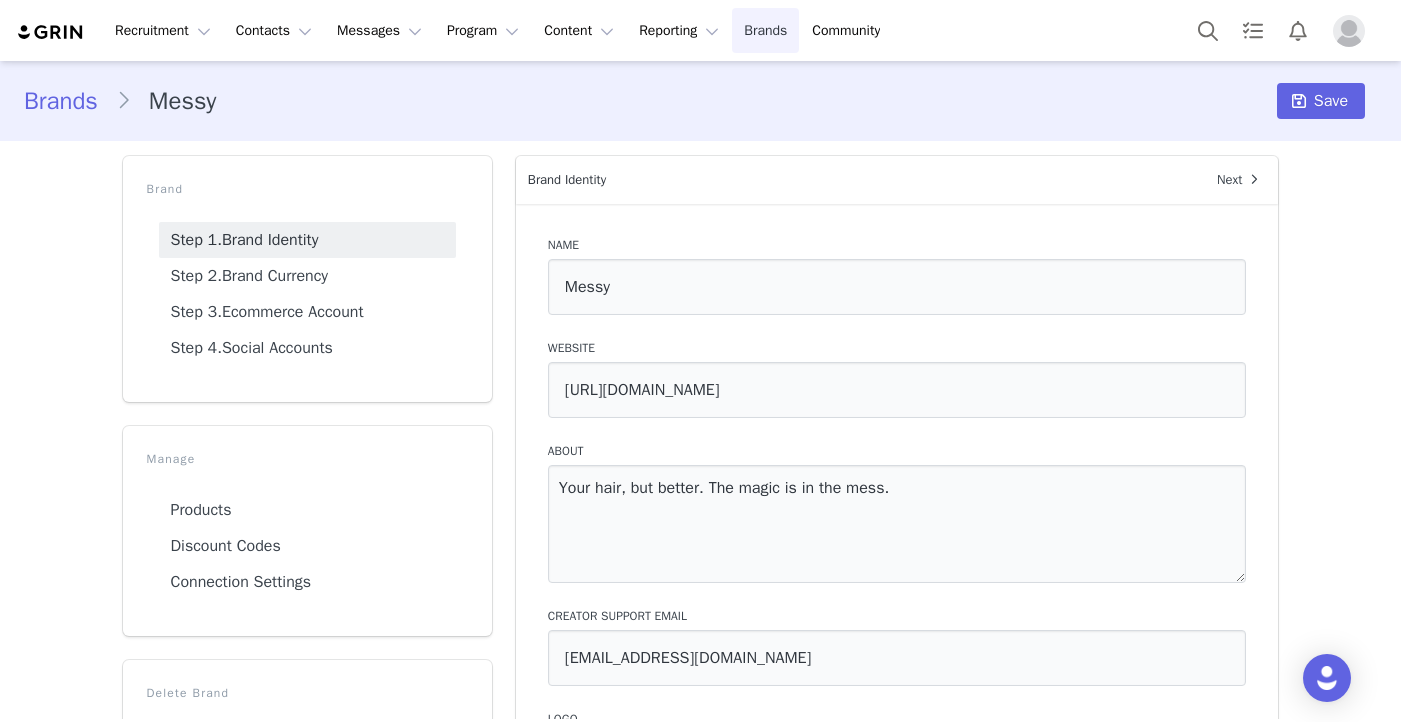 click on "Brands Brands" at bounding box center (765, 30) 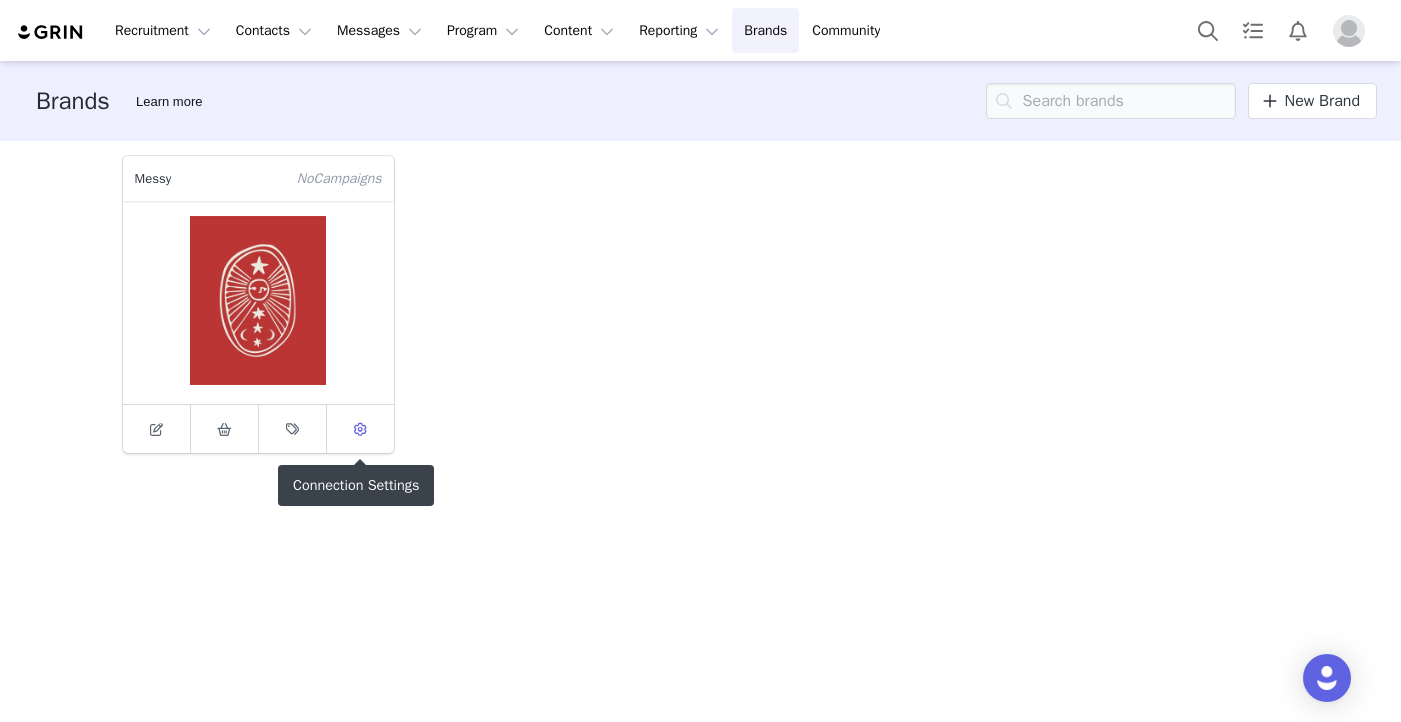 click at bounding box center (360, 429) 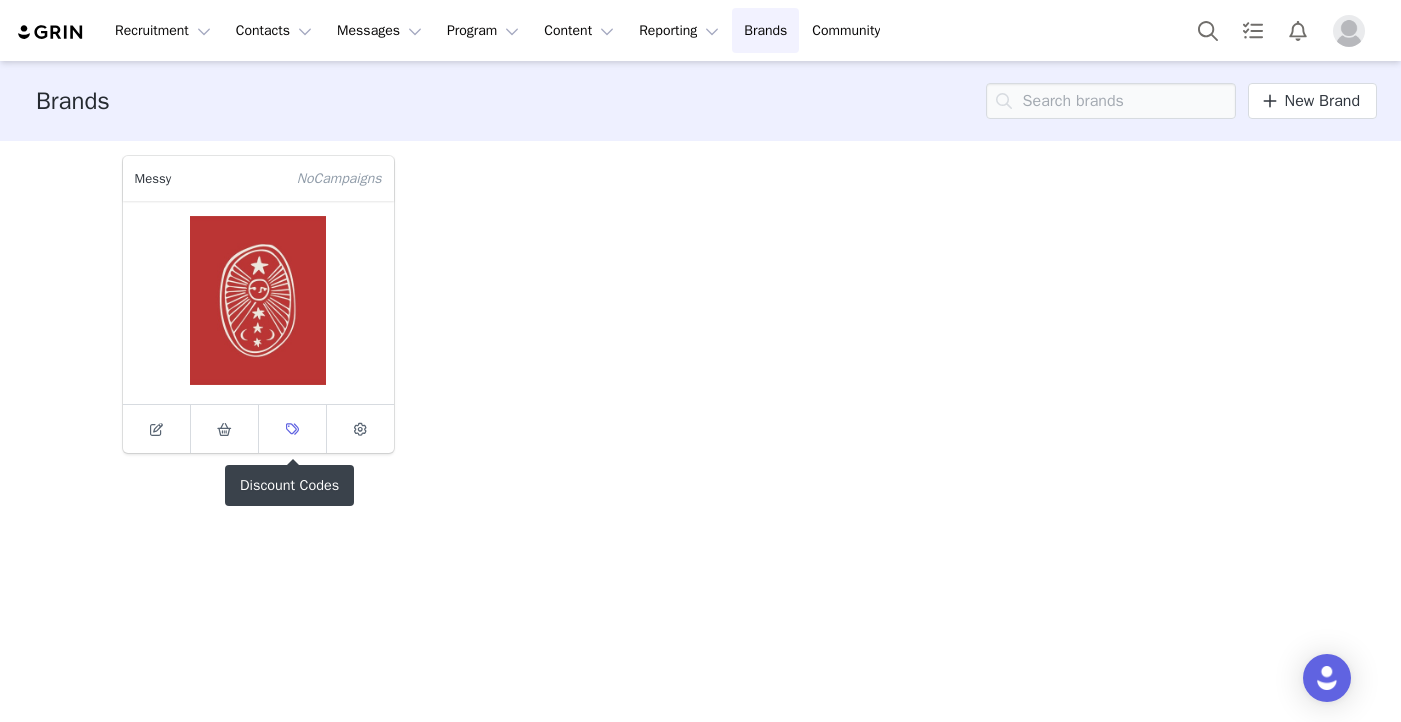 click at bounding box center (292, 429) 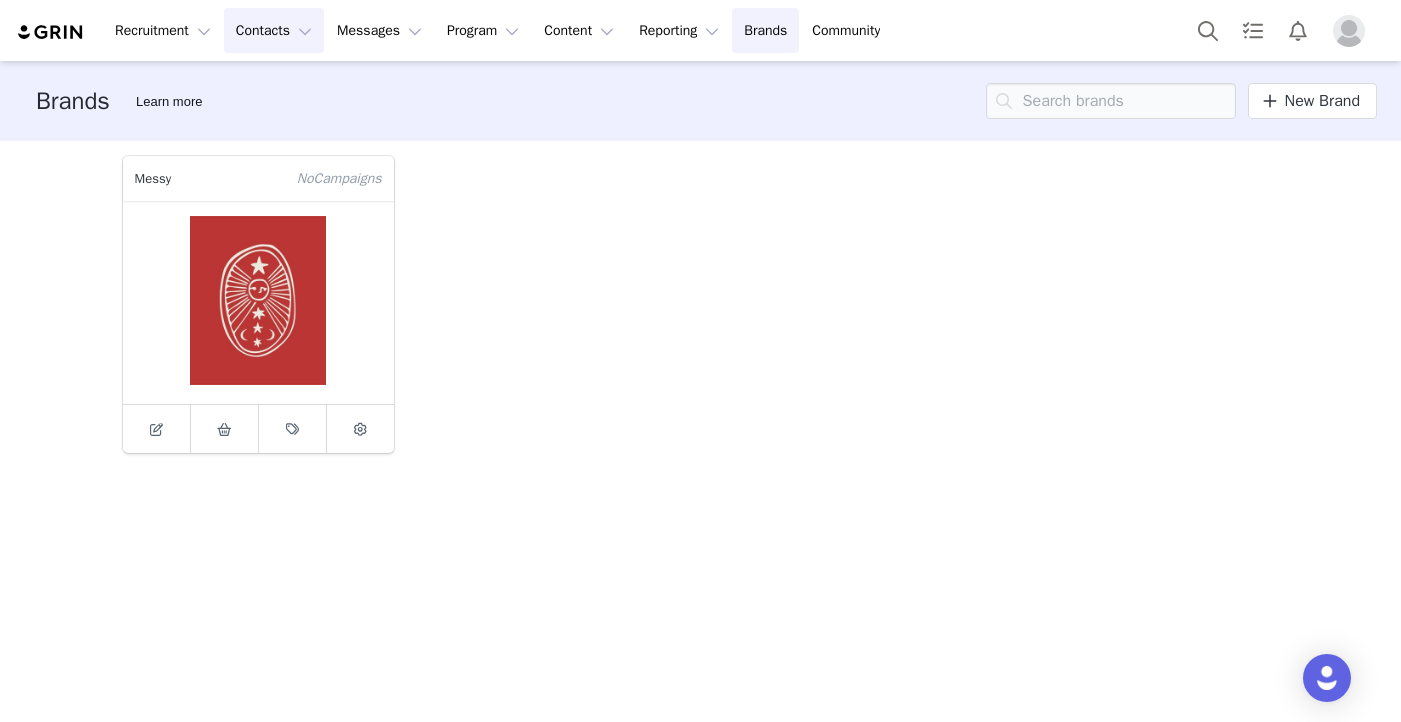 click on "Contacts Contacts" at bounding box center (274, 30) 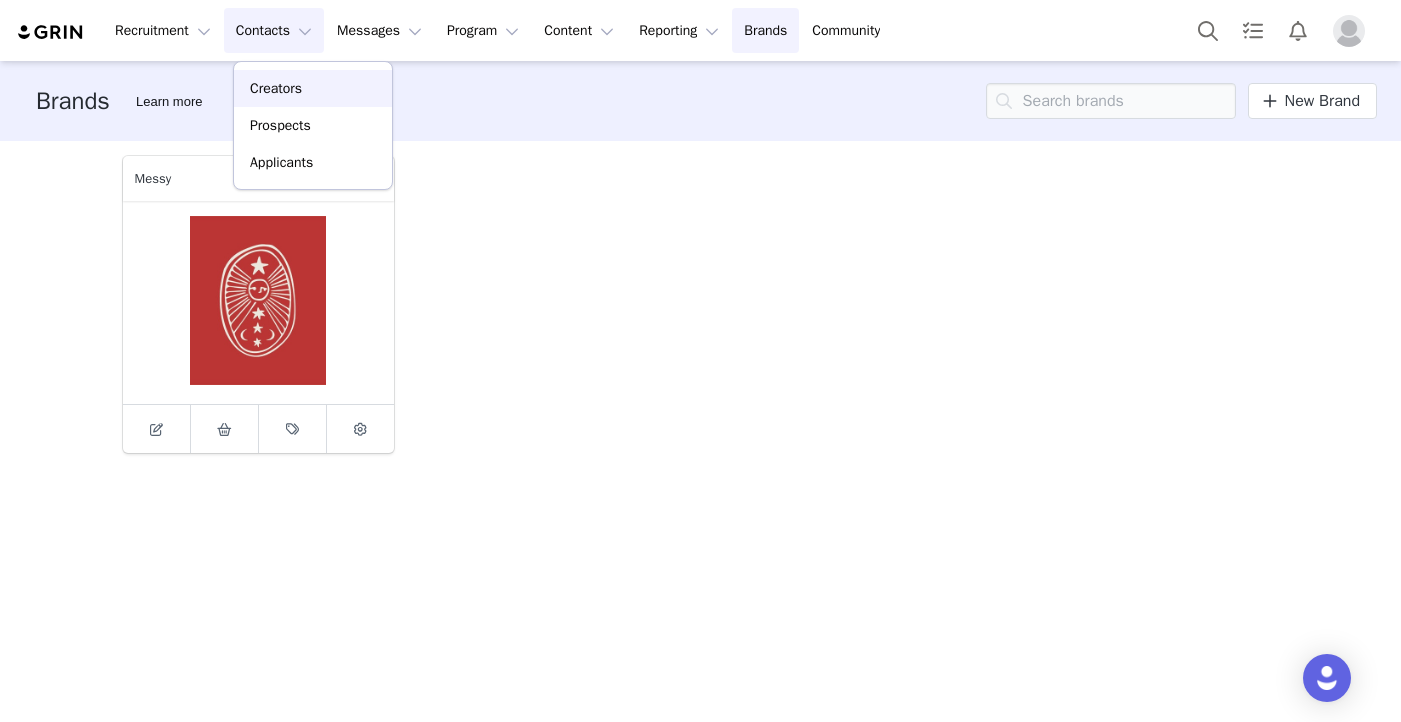 click on "Creators" at bounding box center (276, 88) 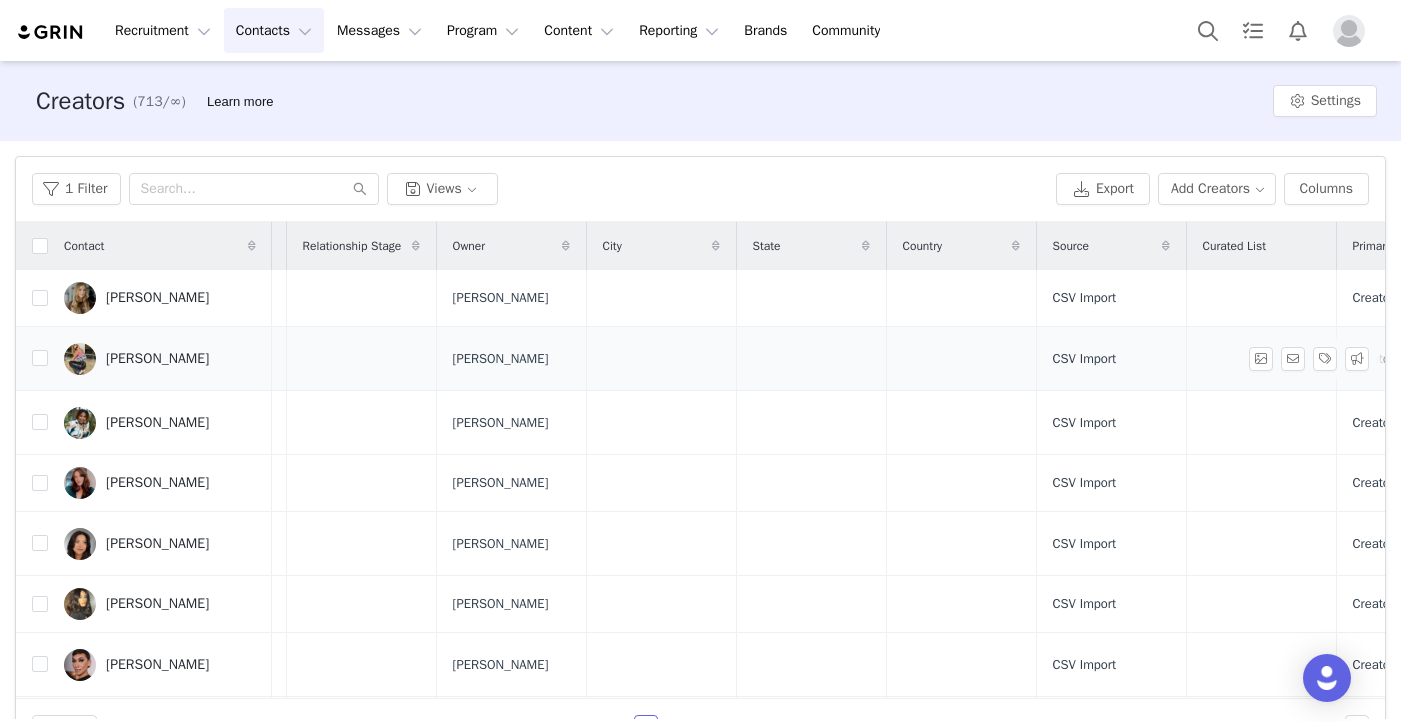 scroll, scrollTop: 0, scrollLeft: 0, axis: both 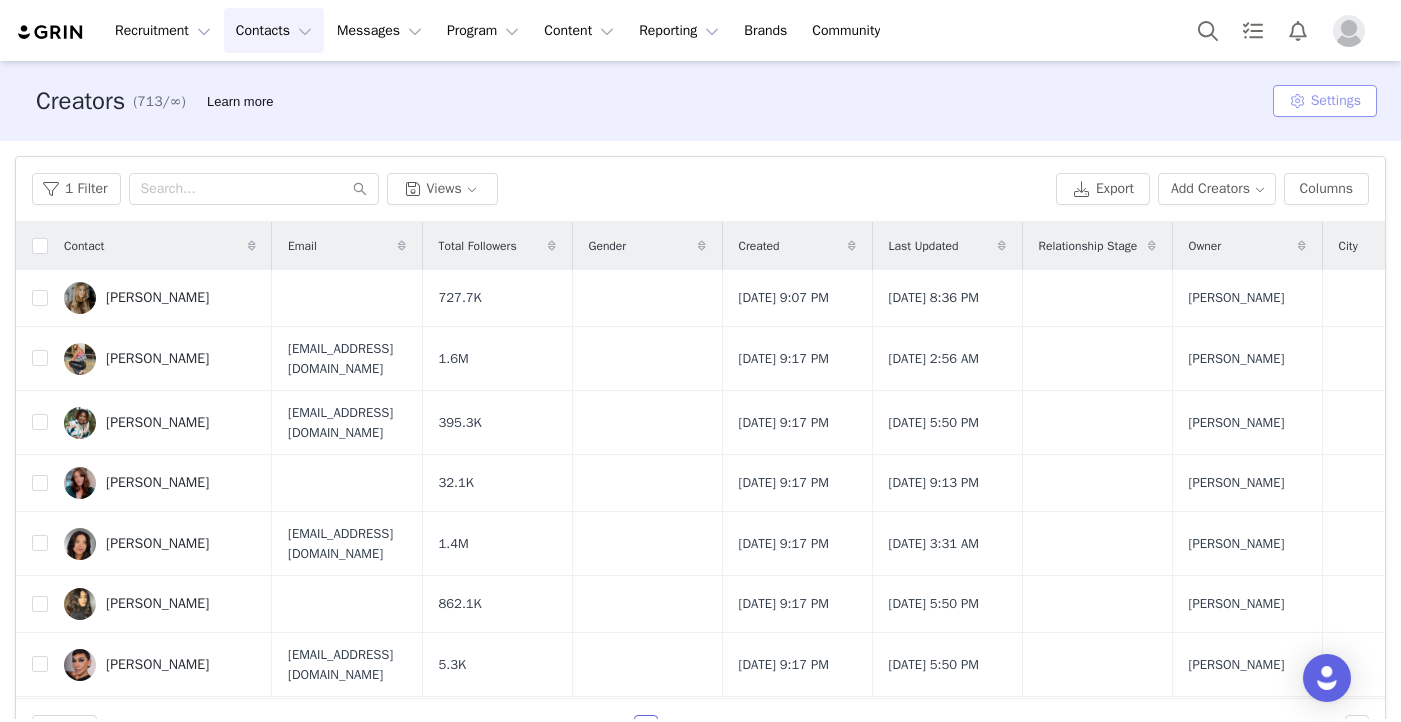 click on "Settings" at bounding box center (1325, 101) 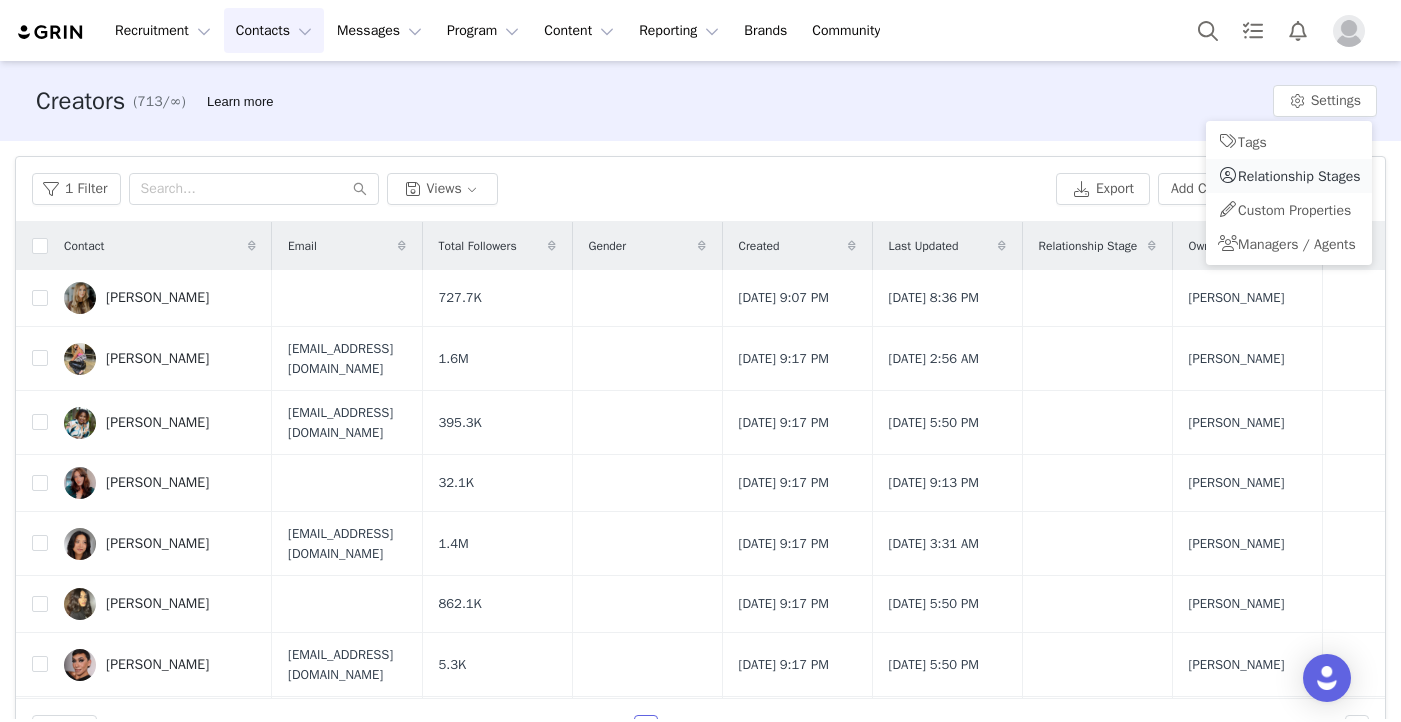 click on "Relationship Stages" at bounding box center [1299, 176] 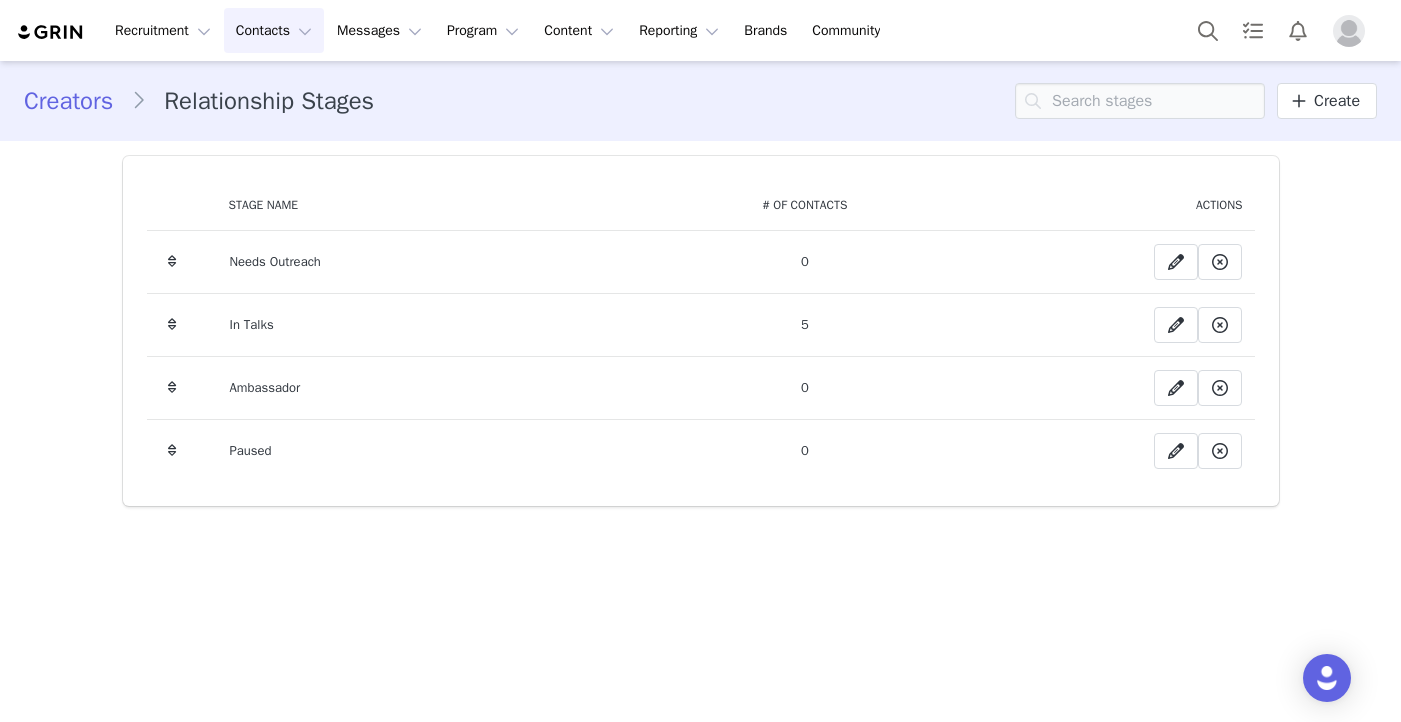 click on "Creators" at bounding box center (77, 101) 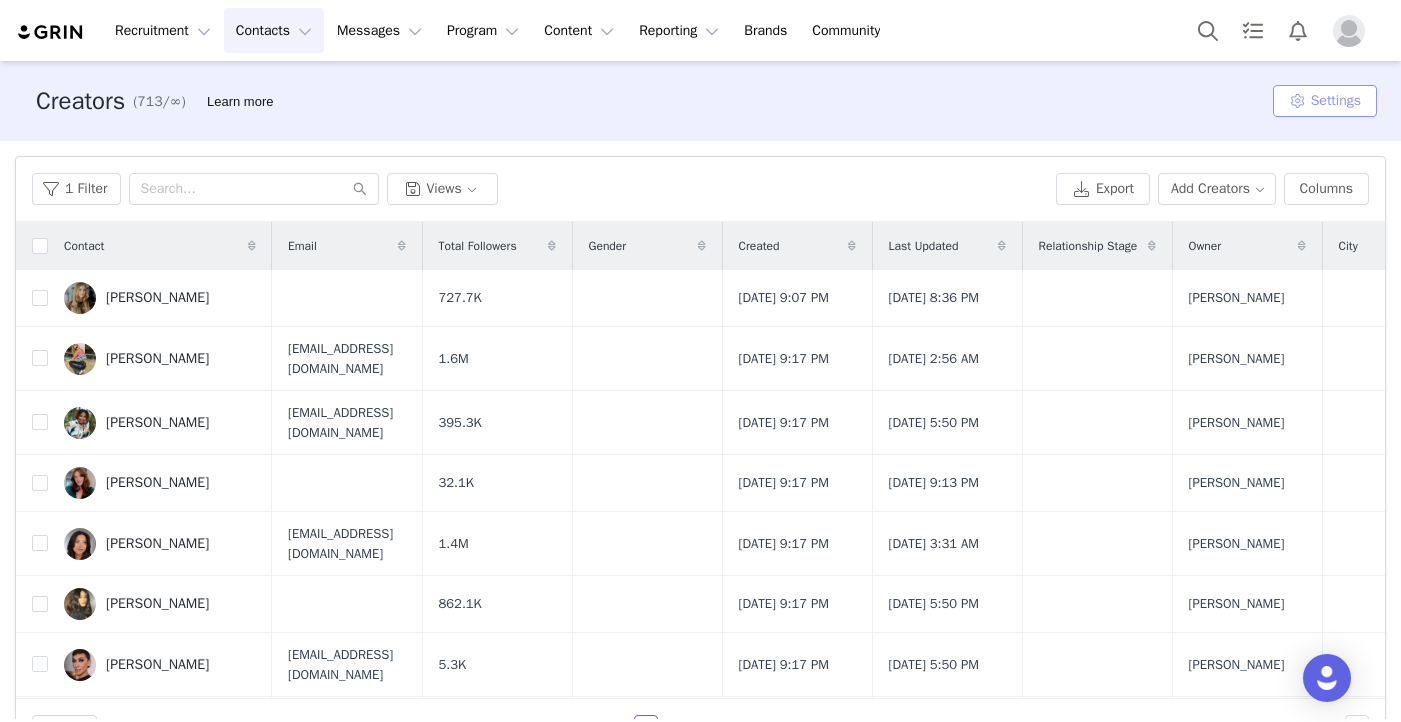 click on "Settings" at bounding box center (1325, 101) 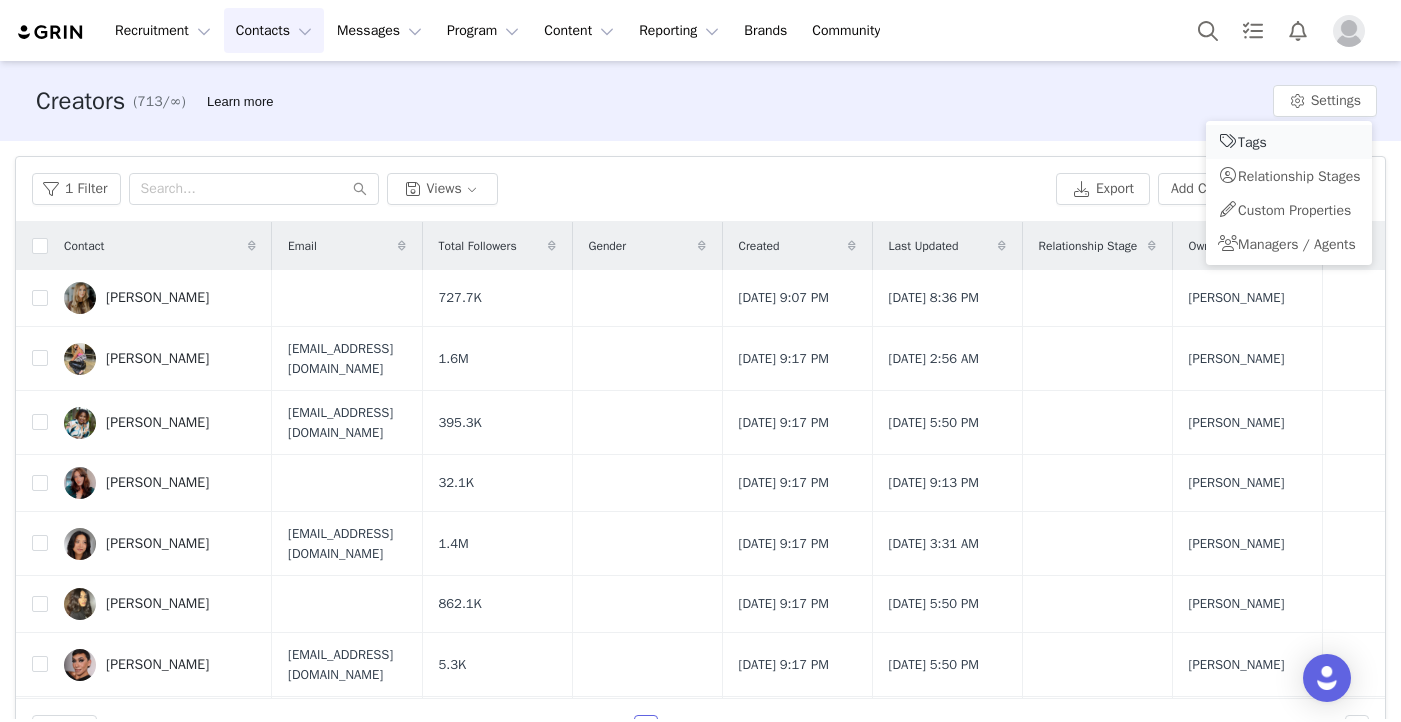 click on "Tags" at bounding box center [1289, 142] 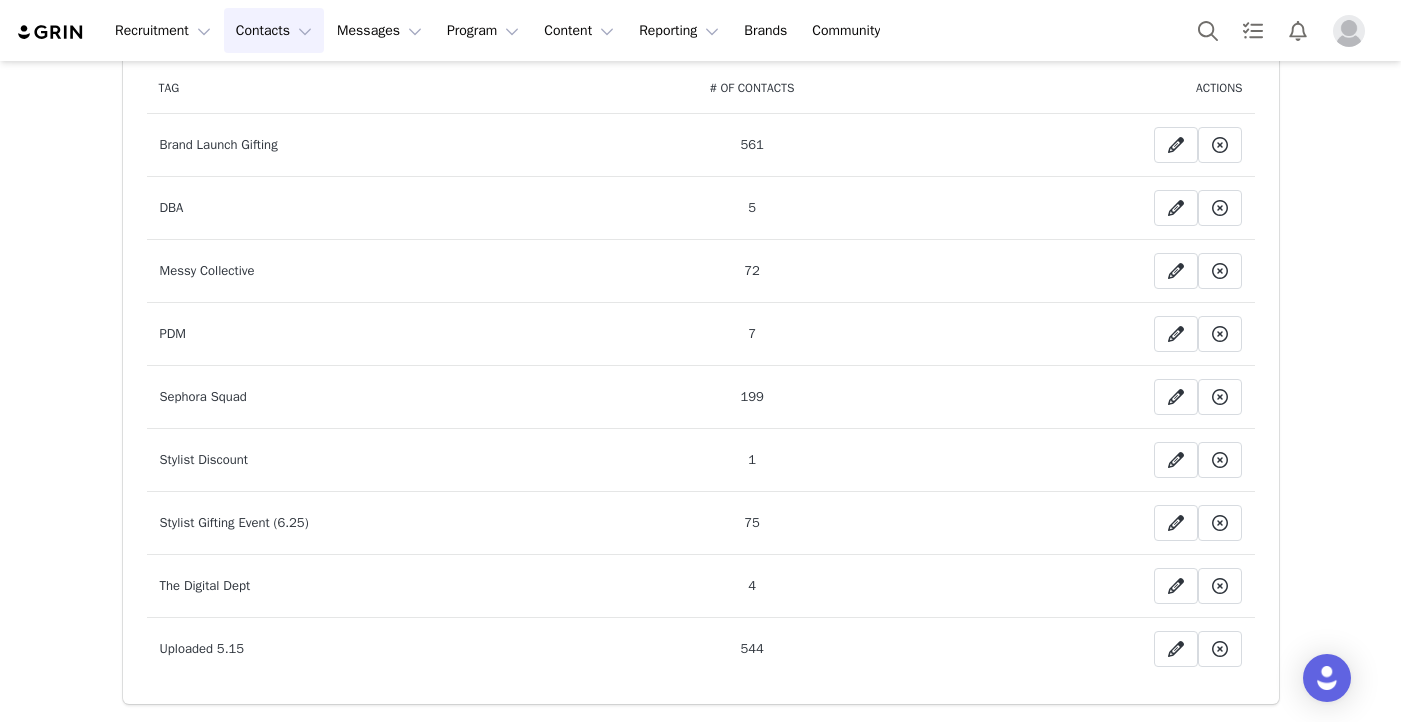 scroll, scrollTop: 0, scrollLeft: 0, axis: both 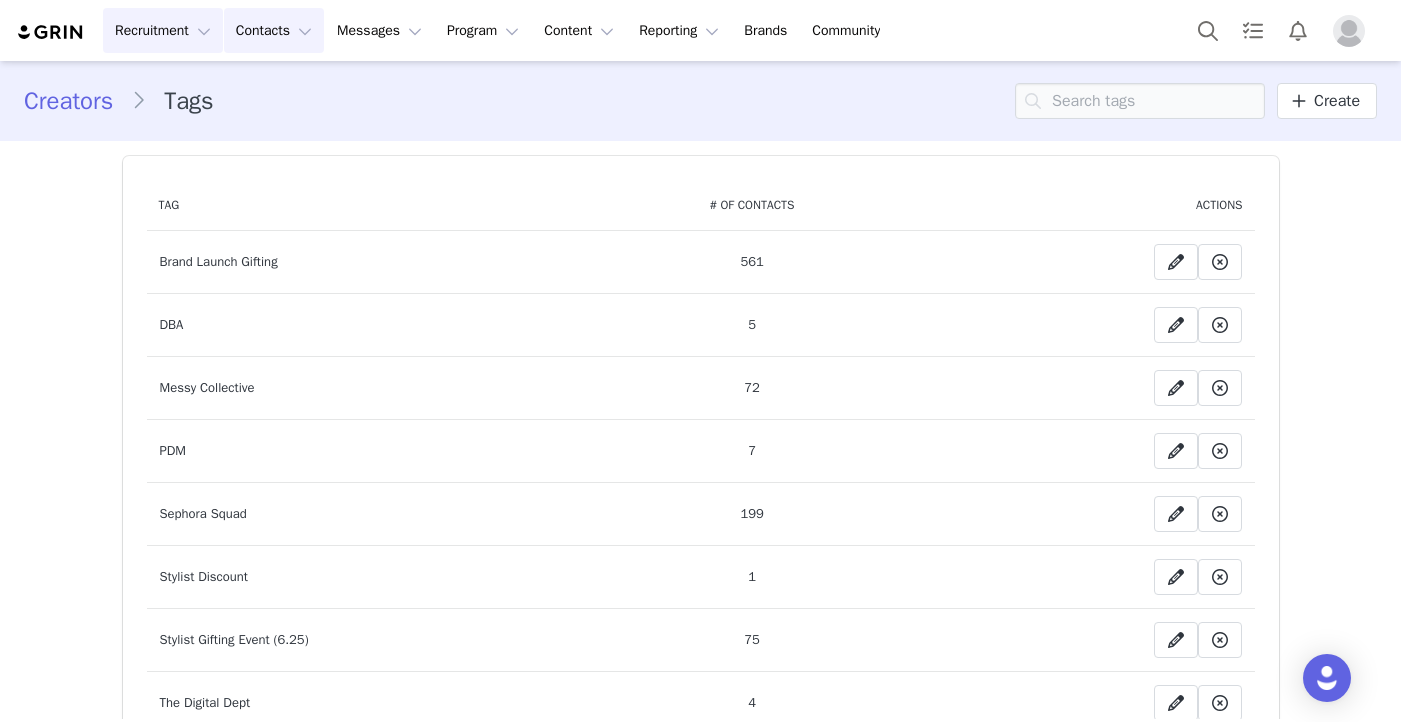 click on "Recruitment Recruitment" at bounding box center (163, 30) 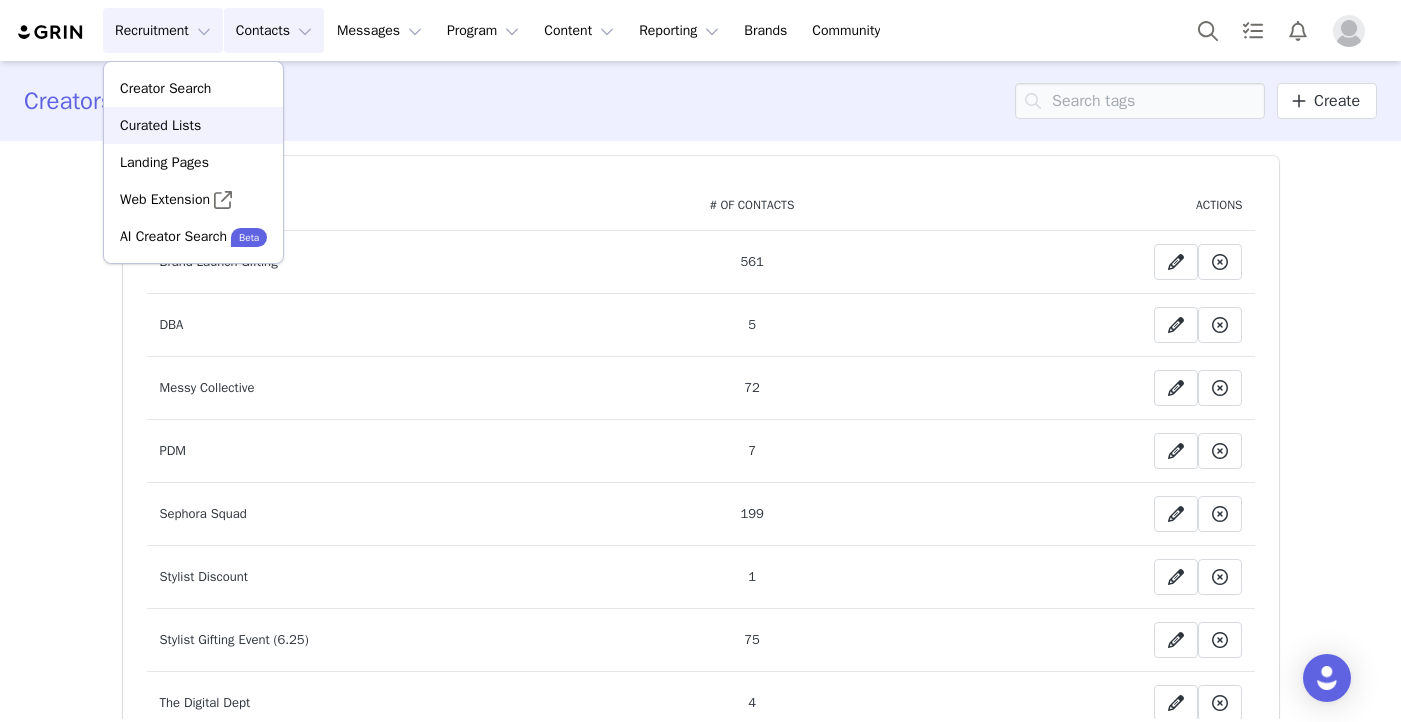 click on "Curated Lists" at bounding box center (160, 125) 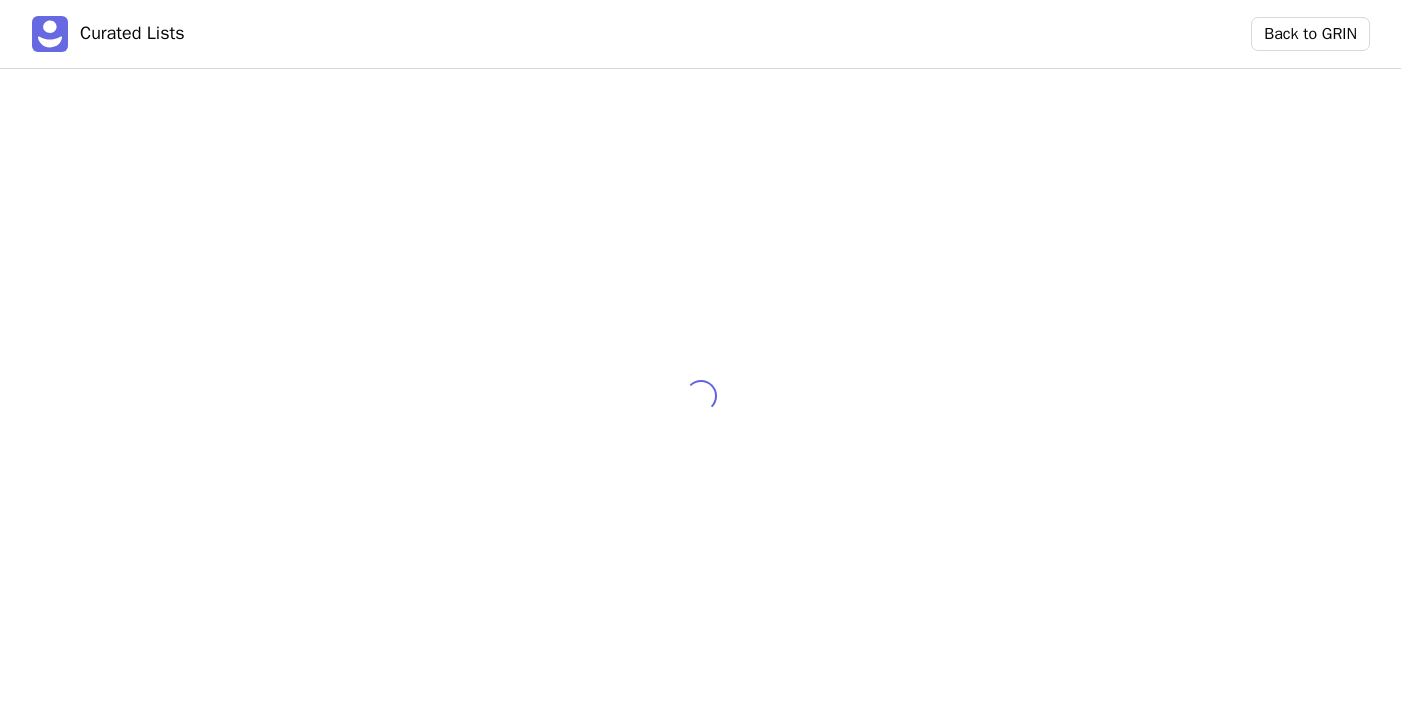 scroll, scrollTop: 0, scrollLeft: 0, axis: both 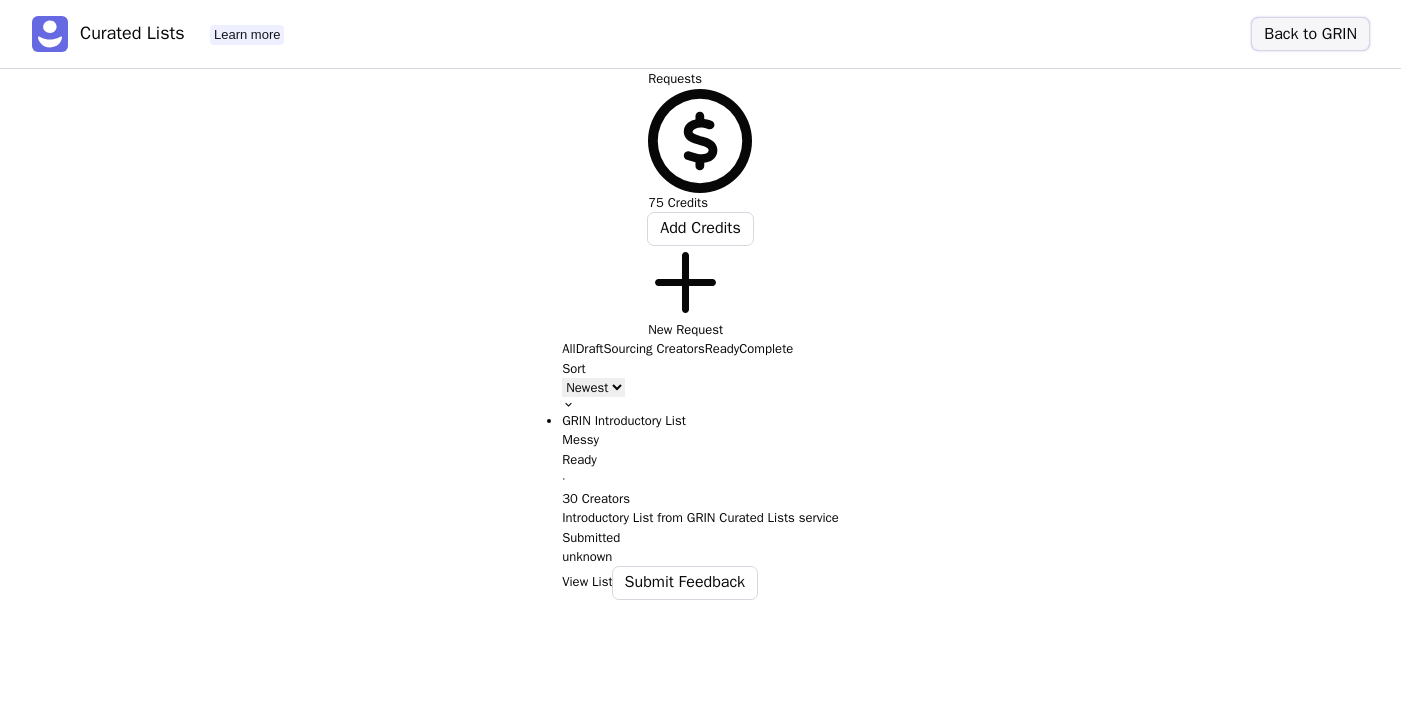 click on "Back to GRIN" at bounding box center (1310, 34) 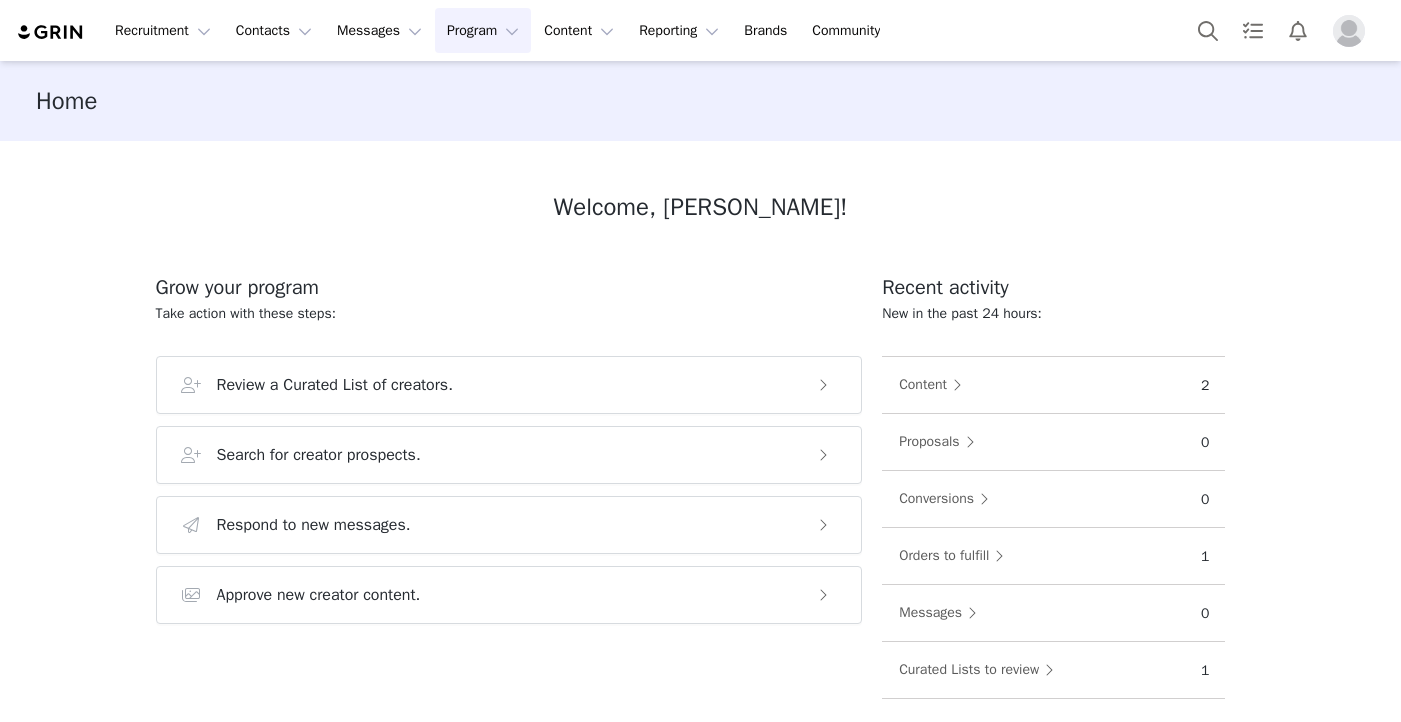 scroll, scrollTop: 0, scrollLeft: 0, axis: both 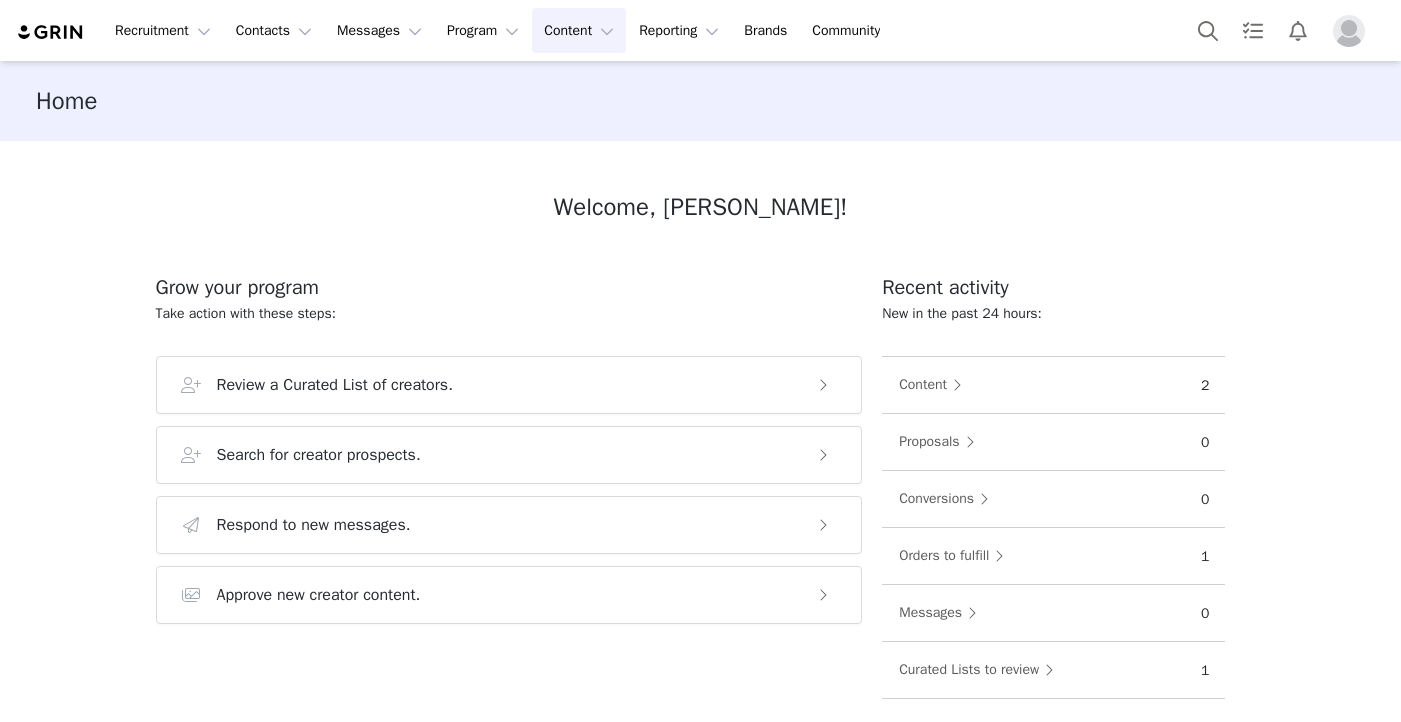 click on "Content Content" at bounding box center [579, 30] 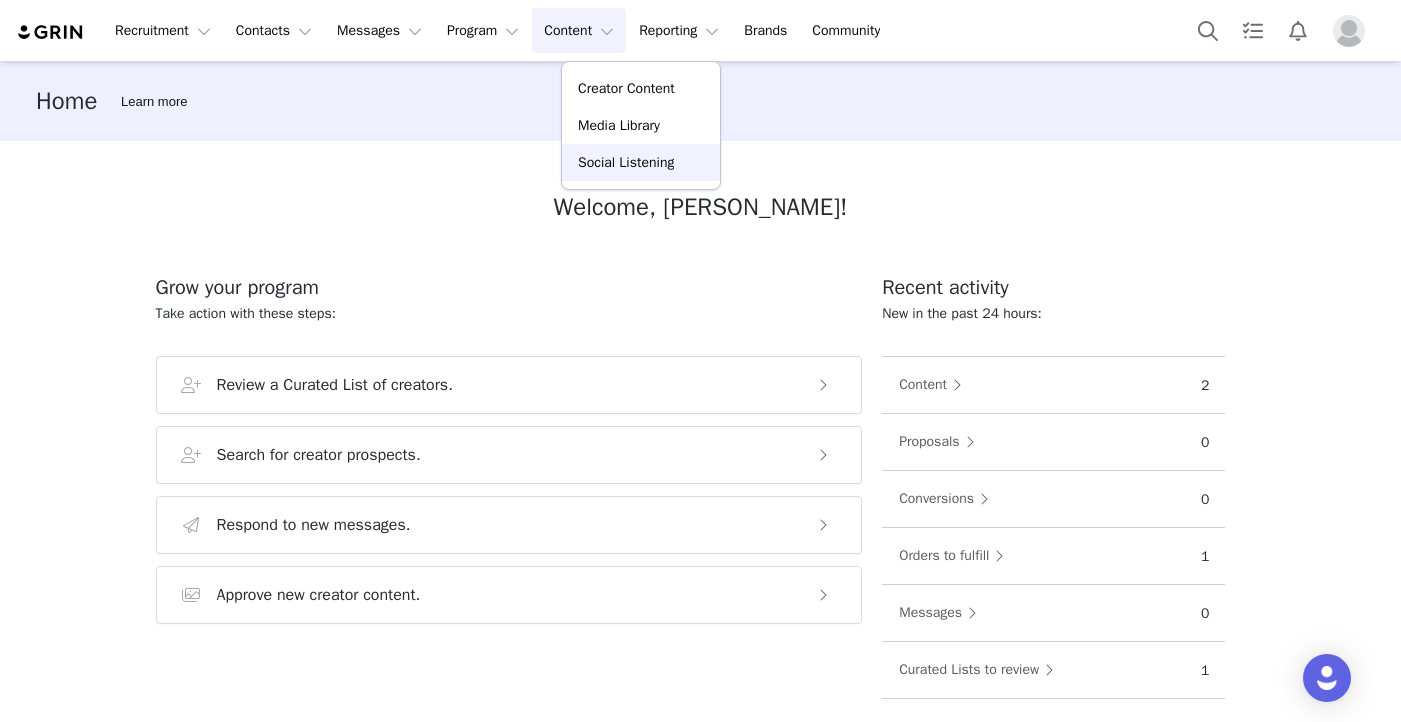 click on "Social Listening" at bounding box center [626, 162] 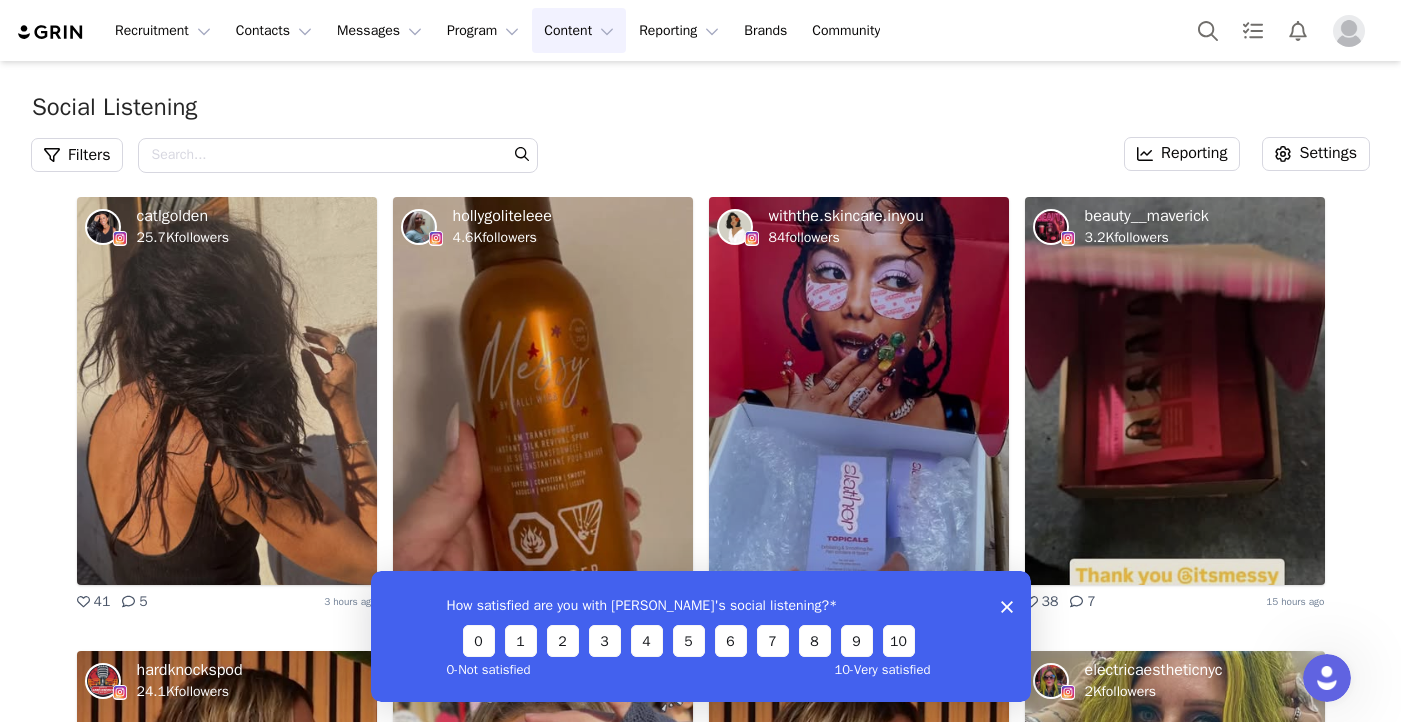scroll, scrollTop: 0, scrollLeft: 0, axis: both 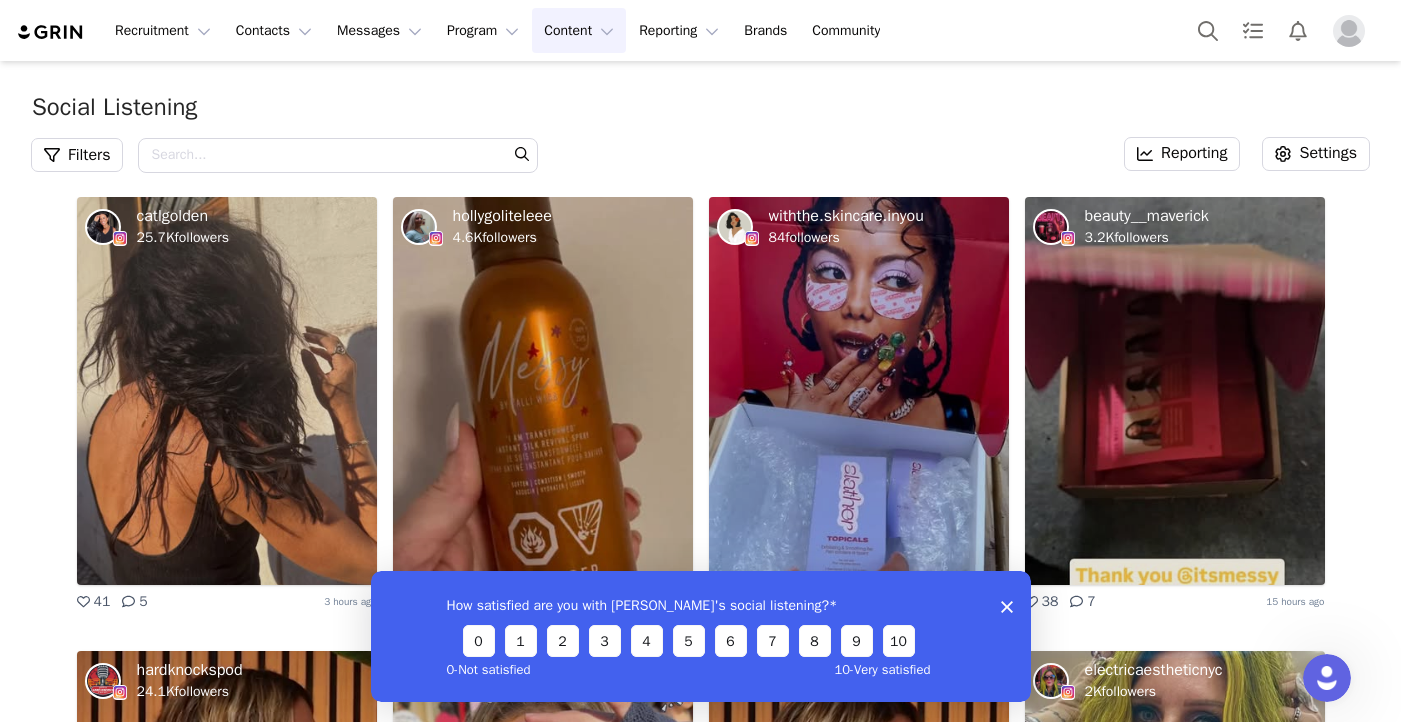 click 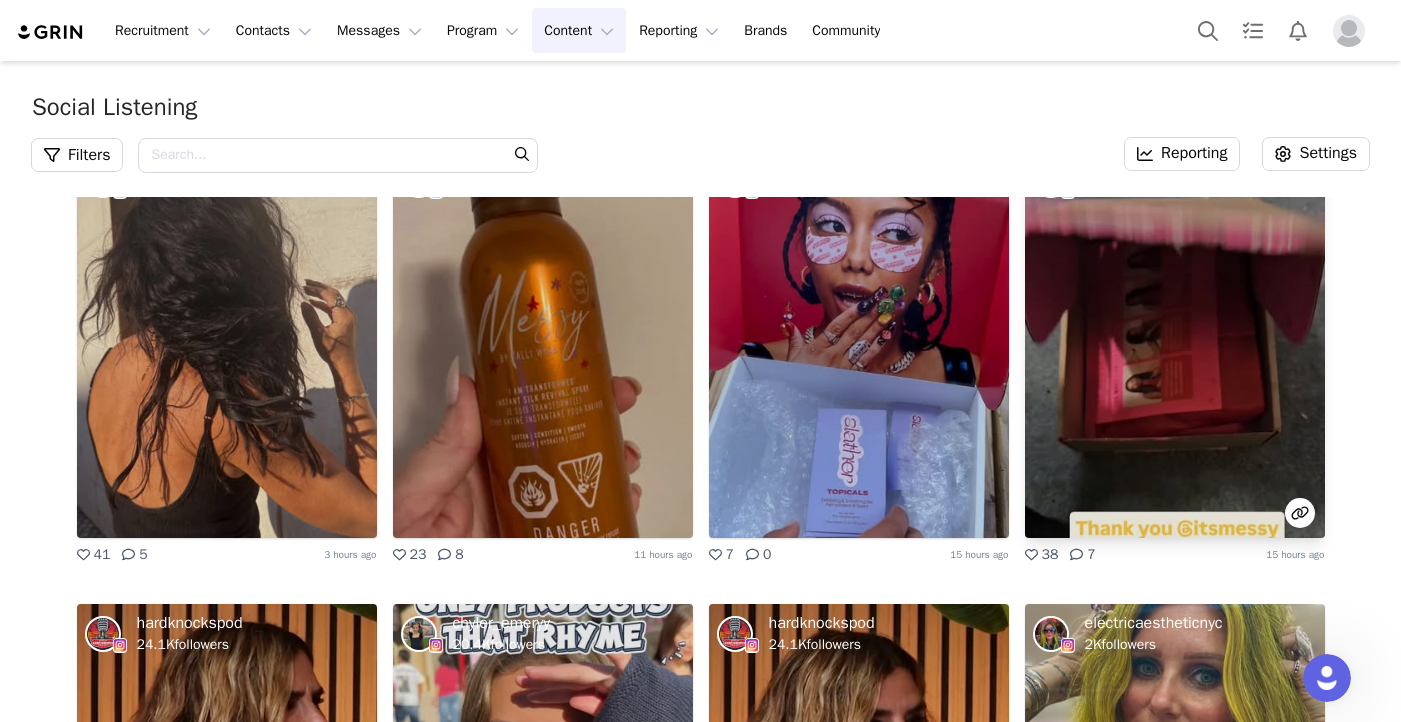 scroll, scrollTop: 0, scrollLeft: 0, axis: both 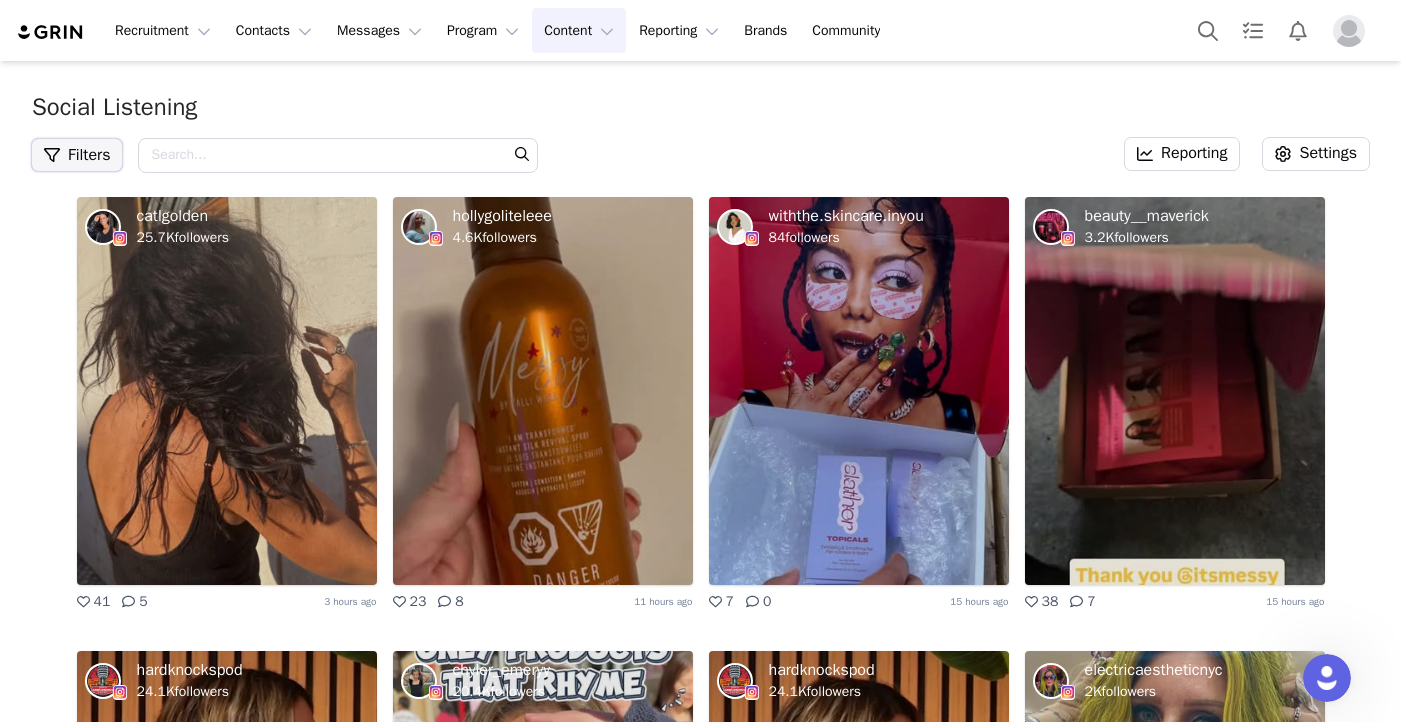 click on "Filters" at bounding box center [77, 155] 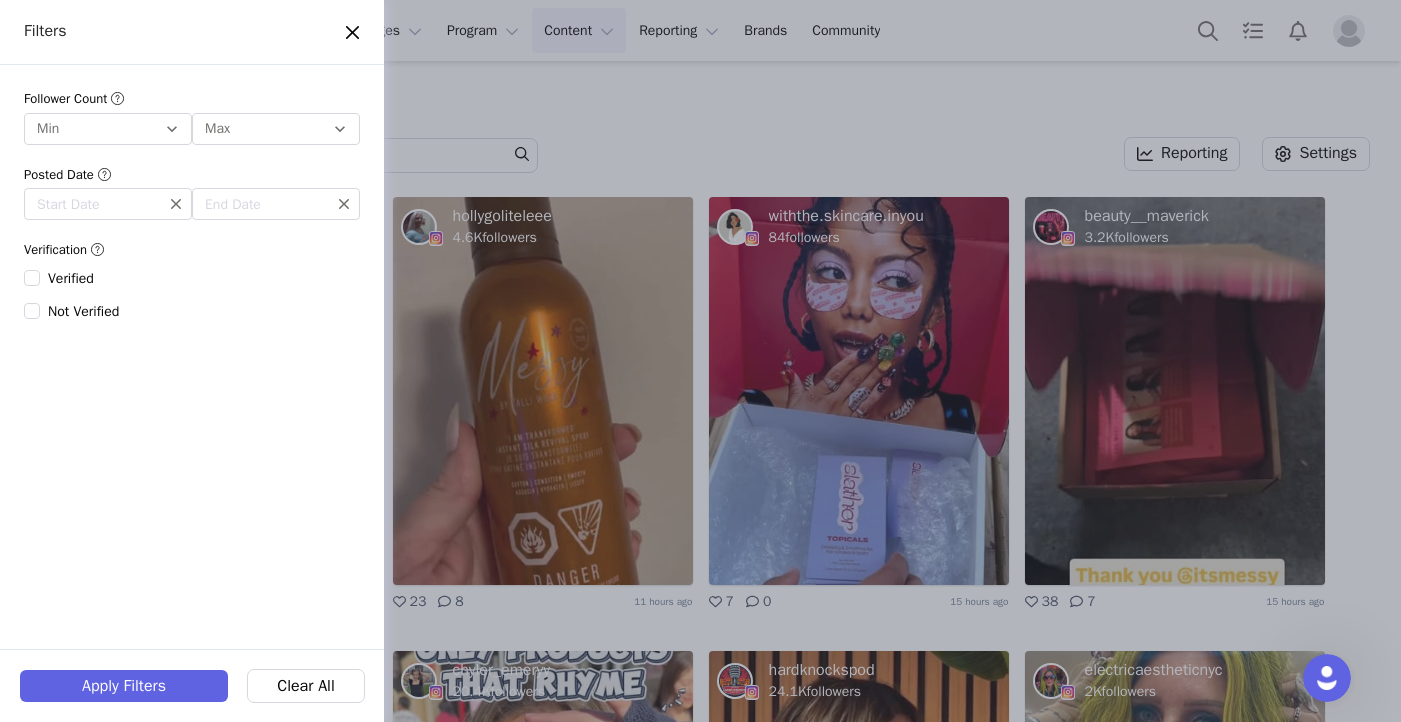 click on "Filters Follower Count Min 1k 5k 10k 20k 30k 40k 50k 75k 100k 250k 500k 1M 2M 5M 10M 20M 50M 100M 200M 300M 400M 500M Max 1k 5k 10k 20k 30k 40k 50k 75k 100k 250k 500k 1M 2M 5M 10M 20M 50M 100M 200M 300M 400M 500M Unlimited Posted Date Verification Verified Not Verified Apply Filters Clear All" at bounding box center [700, 361] 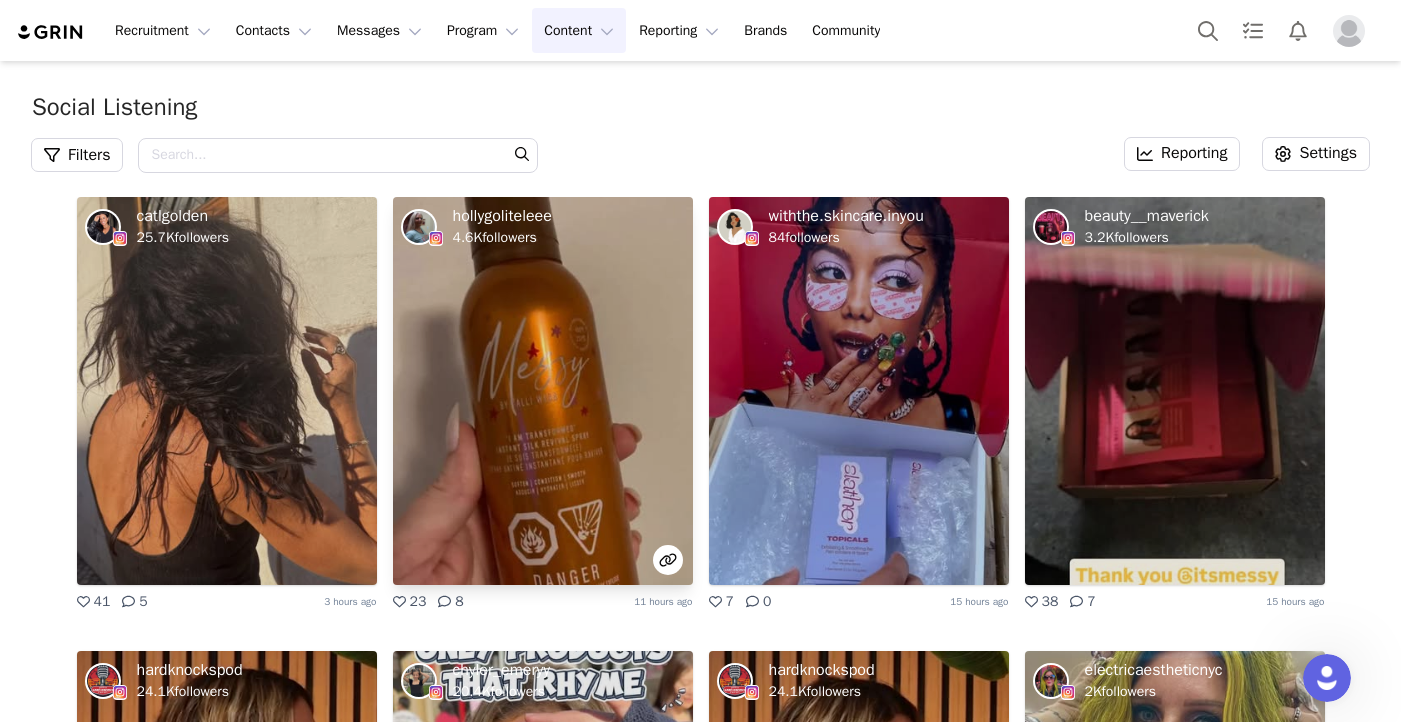 click at bounding box center [543, 391] 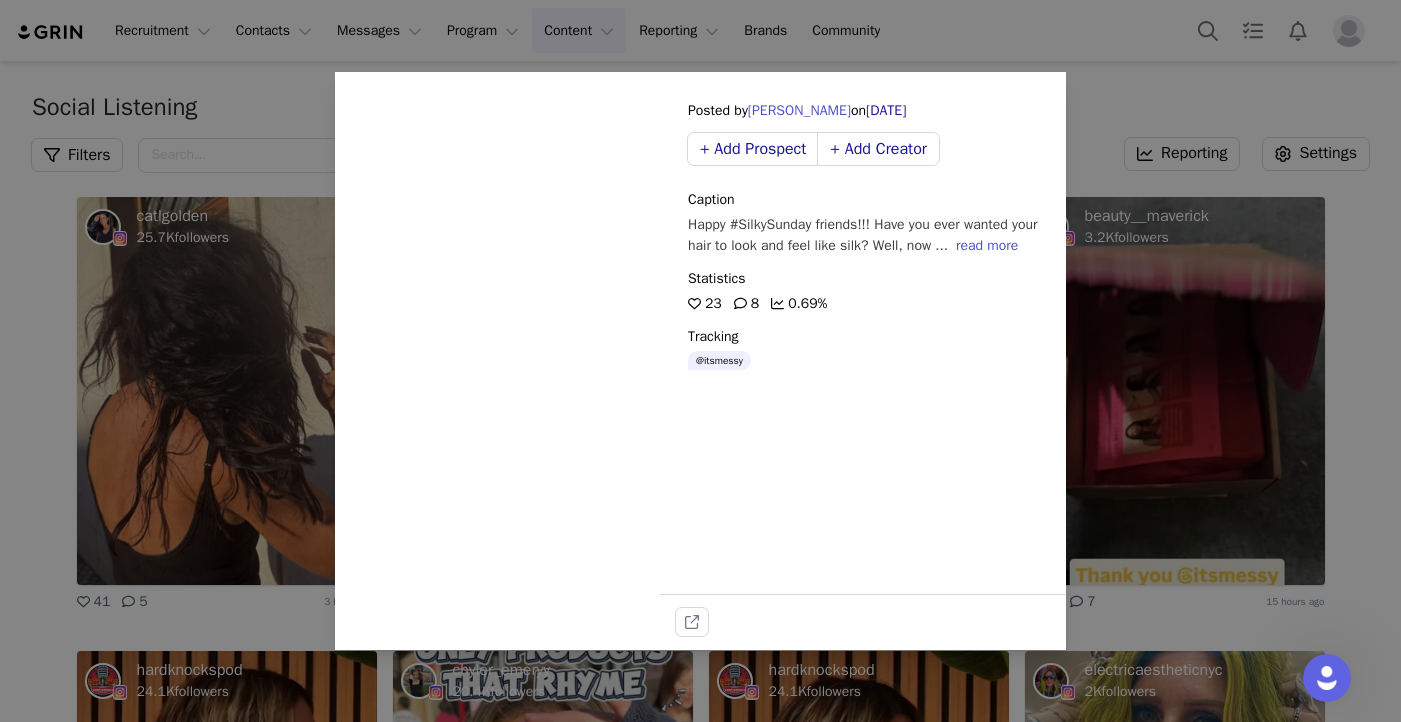 click on "Sorry, your browser does not support videos. Posted by  Holly Curtis  on  Jul 13, 2025 + Add Prospect + Add Creator Caption Happy #SilkySunday friends!!!
Have you ever wanted your hair to look and feel like silk?
Well, now ... read more Statistics 23 8 0.69% Tracking @itsmessy" at bounding box center [700, 361] 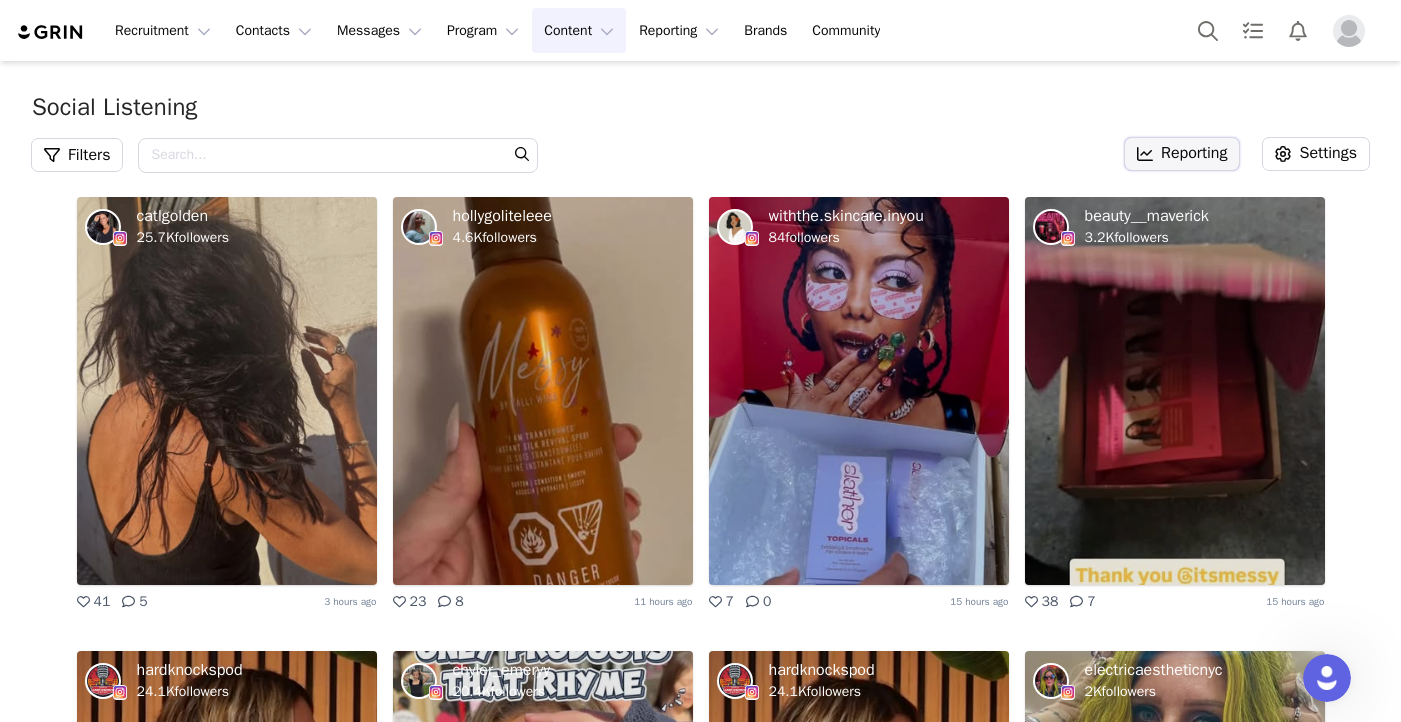 click on "Reporting" at bounding box center (1182, 154) 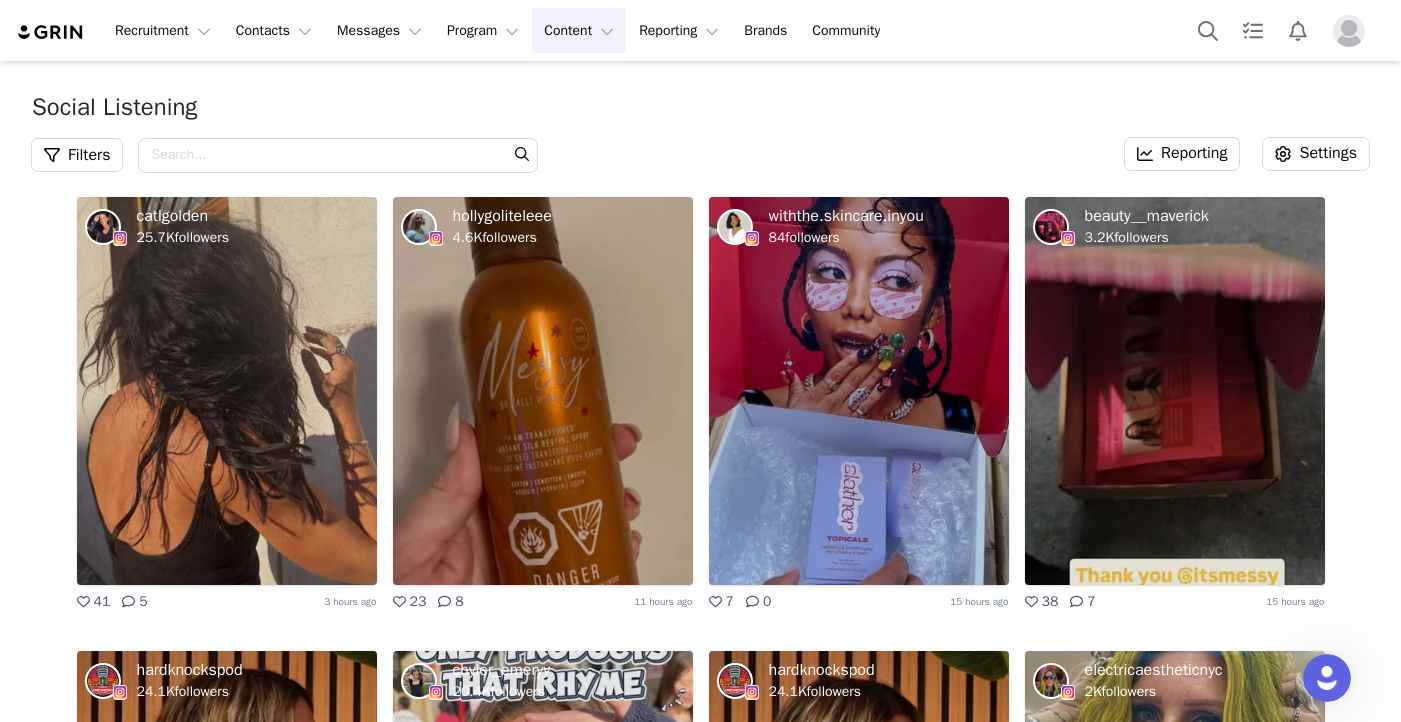 click at bounding box center (51, 32) 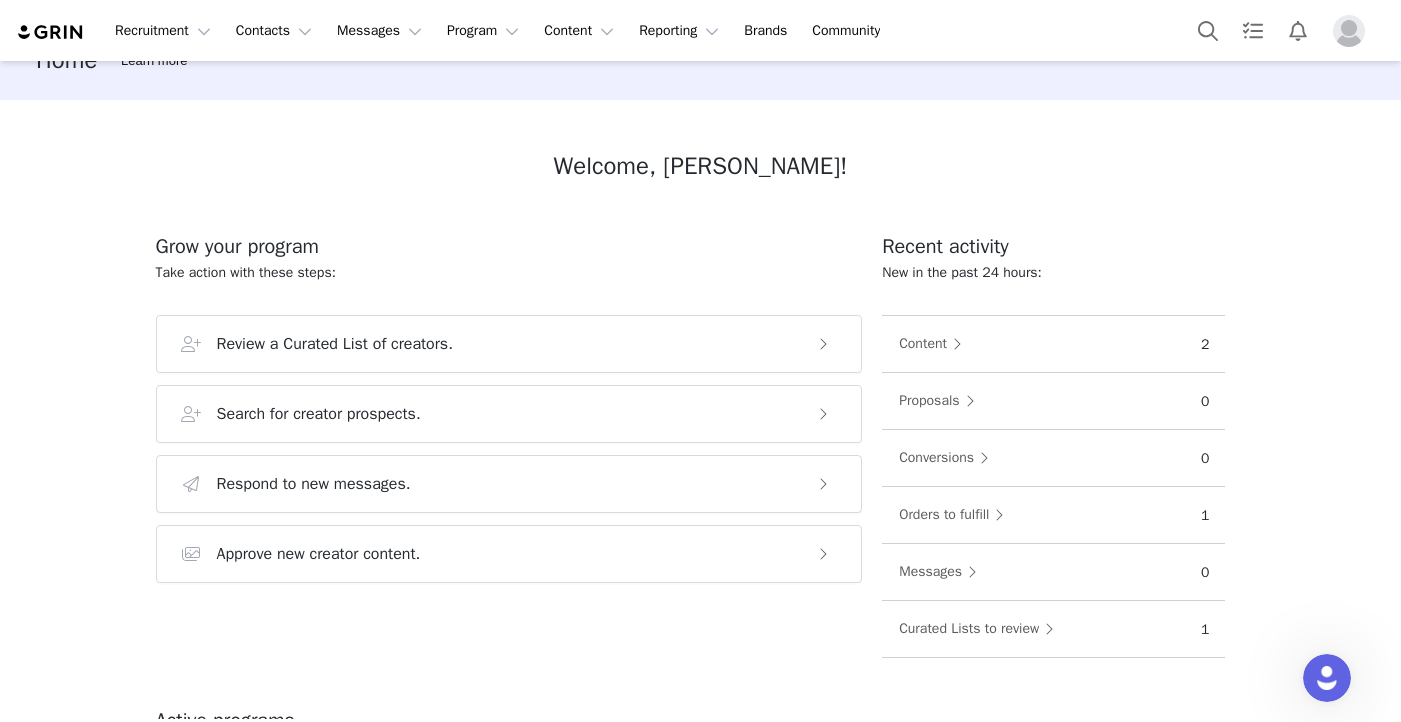 scroll, scrollTop: 50, scrollLeft: 0, axis: vertical 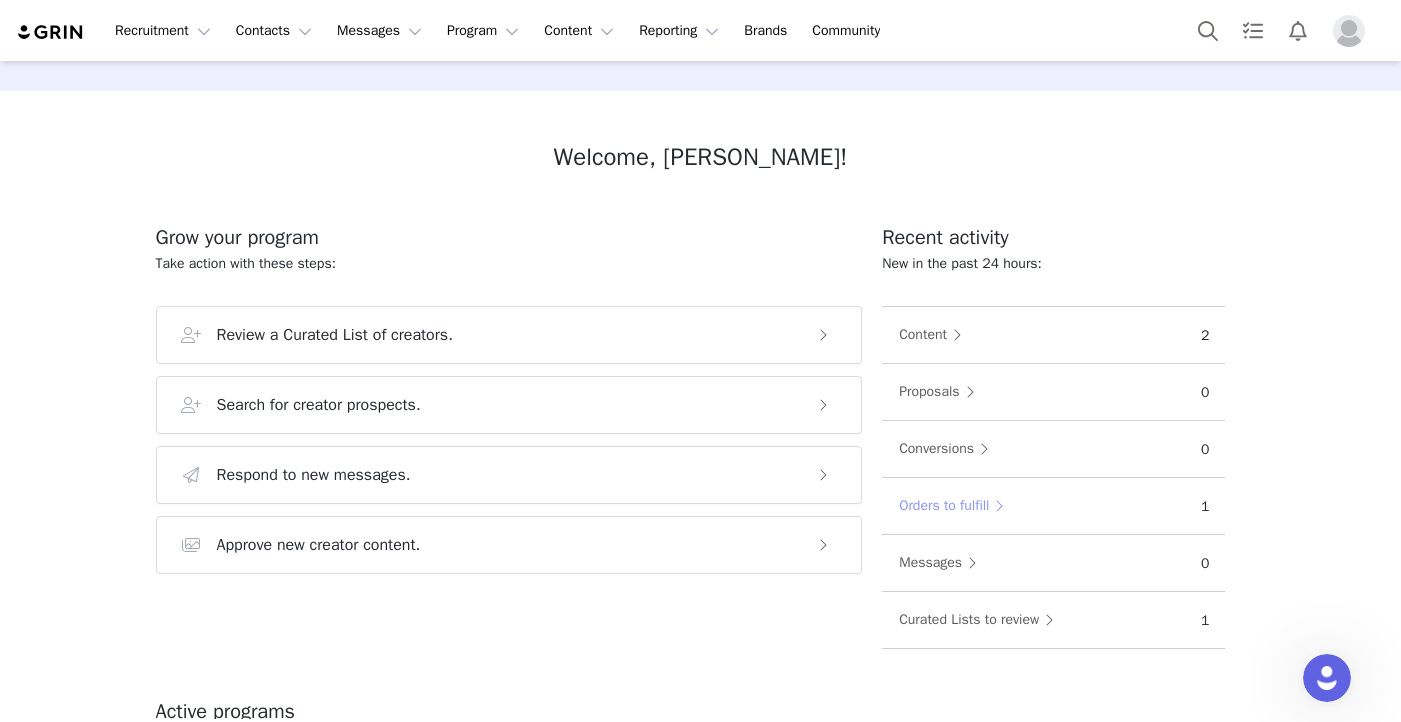 click on "Orders to fulfill" at bounding box center (956, 506) 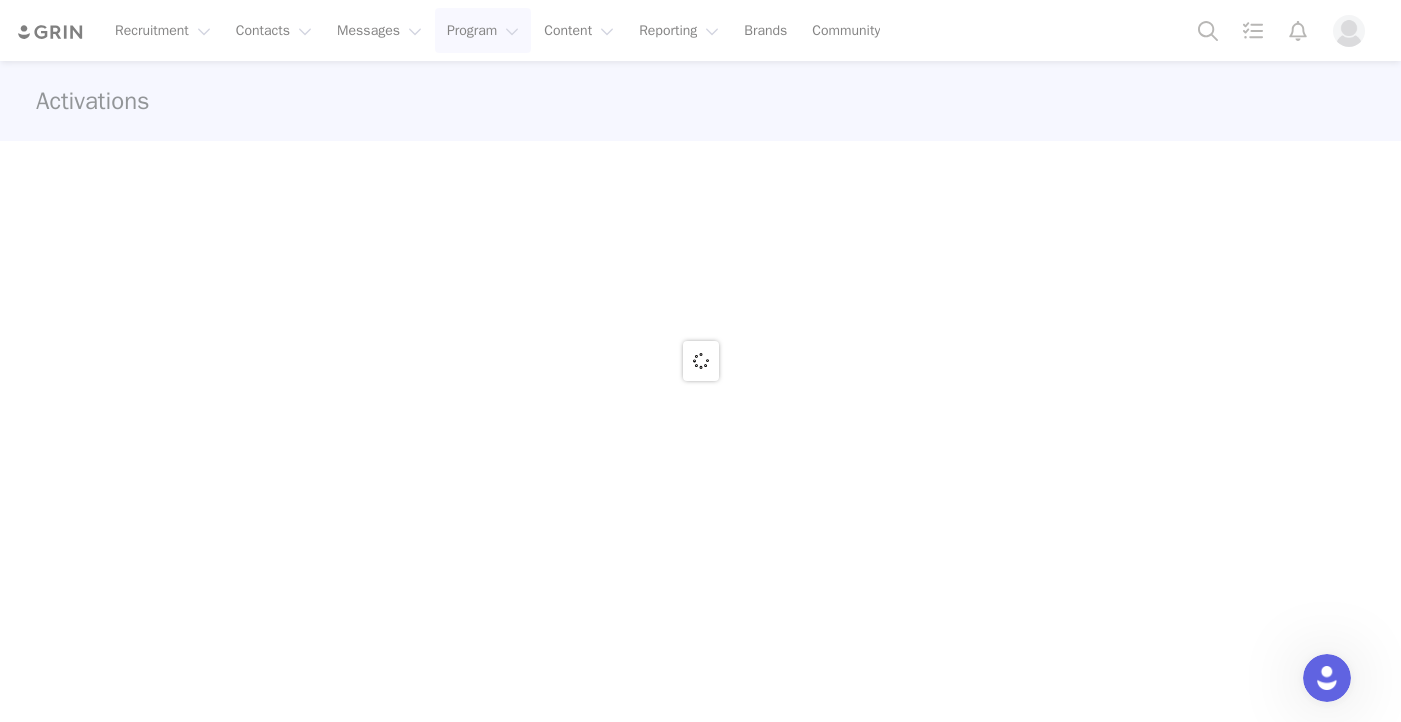 scroll, scrollTop: 0, scrollLeft: 0, axis: both 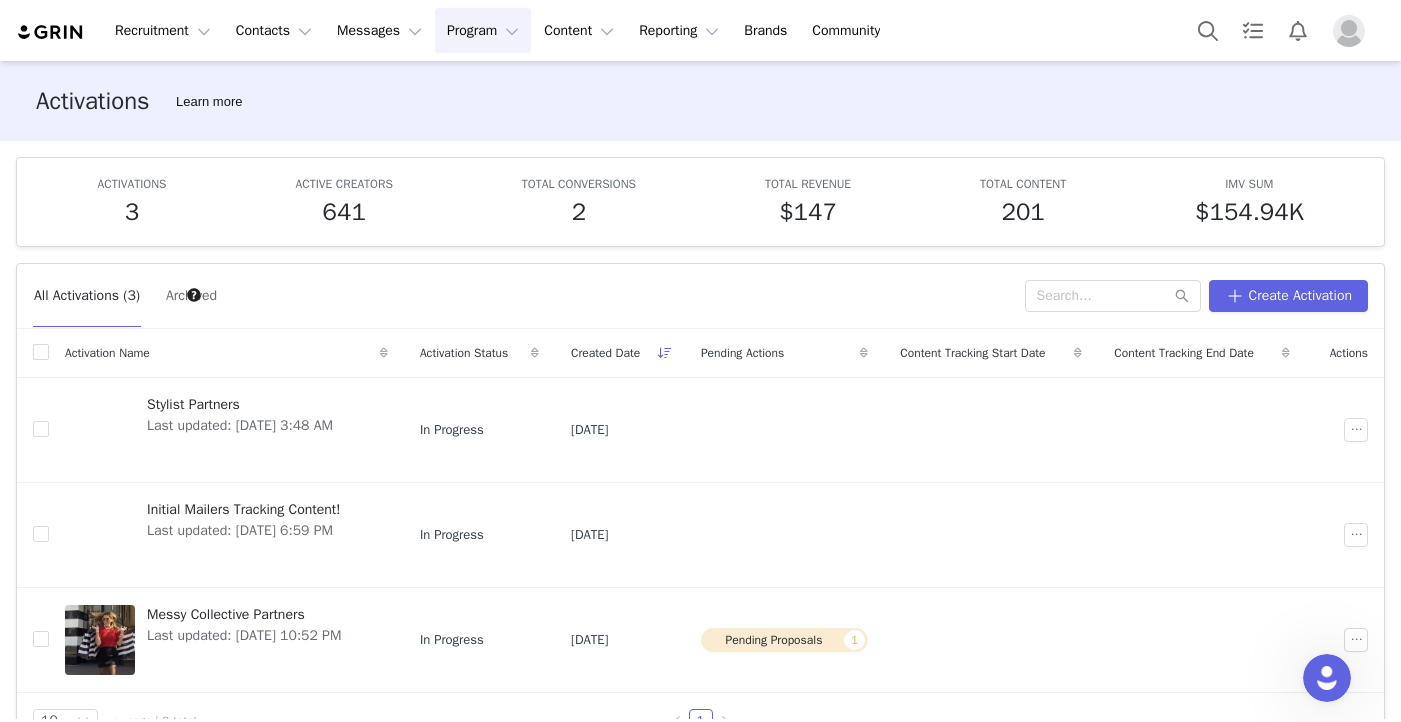 click at bounding box center [51, 32] 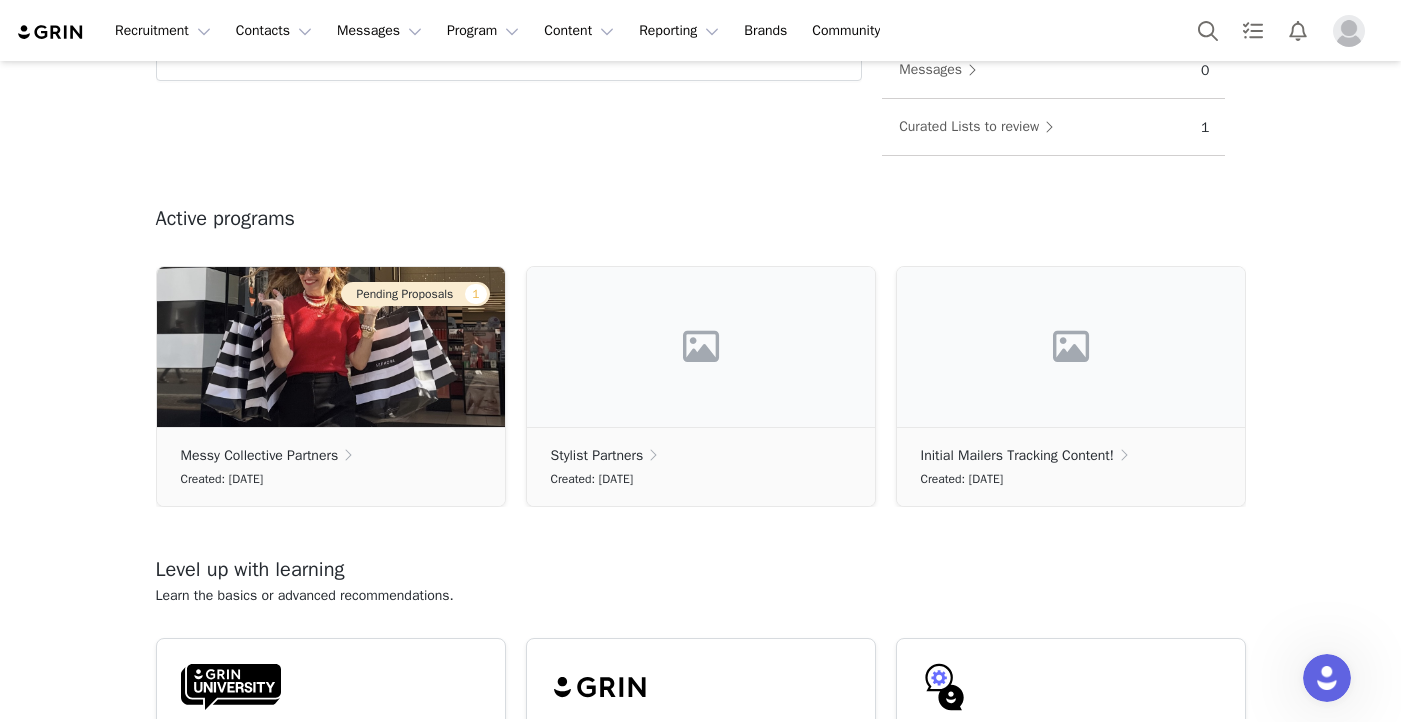 scroll, scrollTop: 0, scrollLeft: 0, axis: both 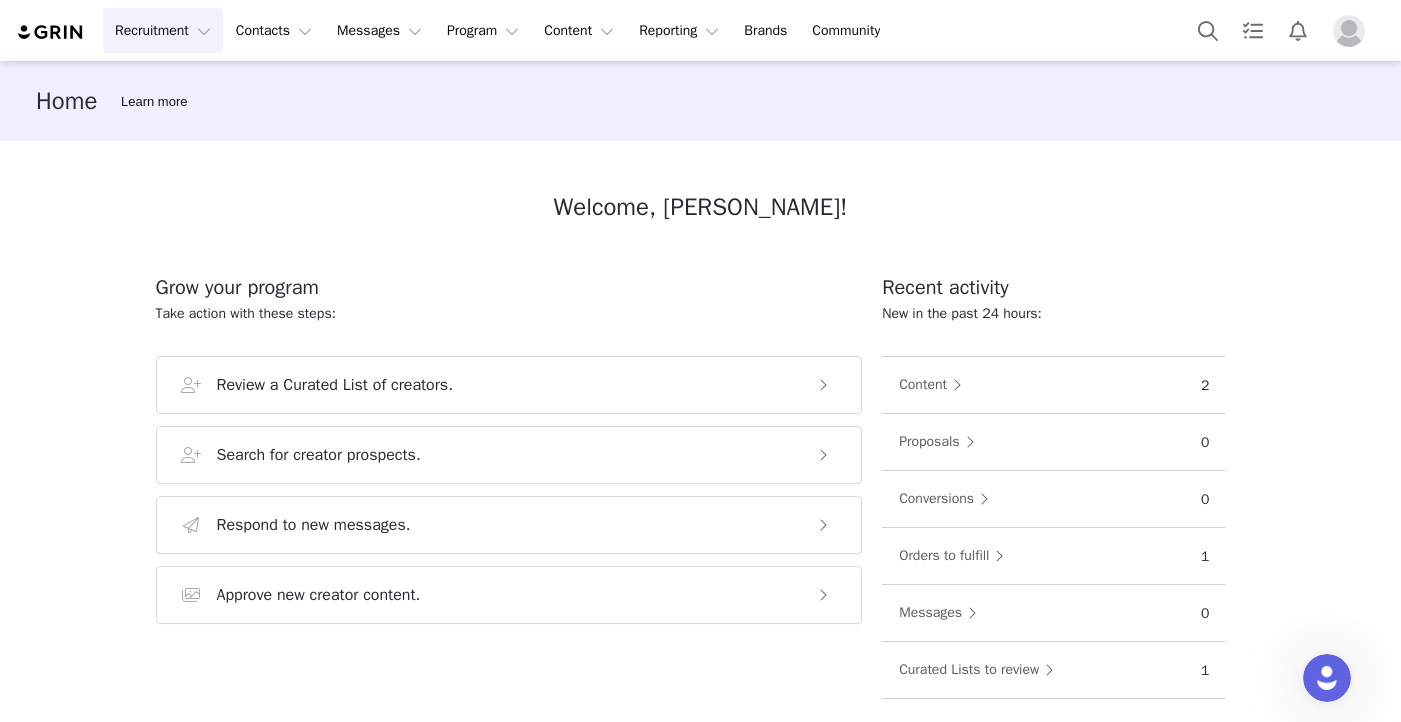 click on "Recruitment Recruitment" at bounding box center [163, 30] 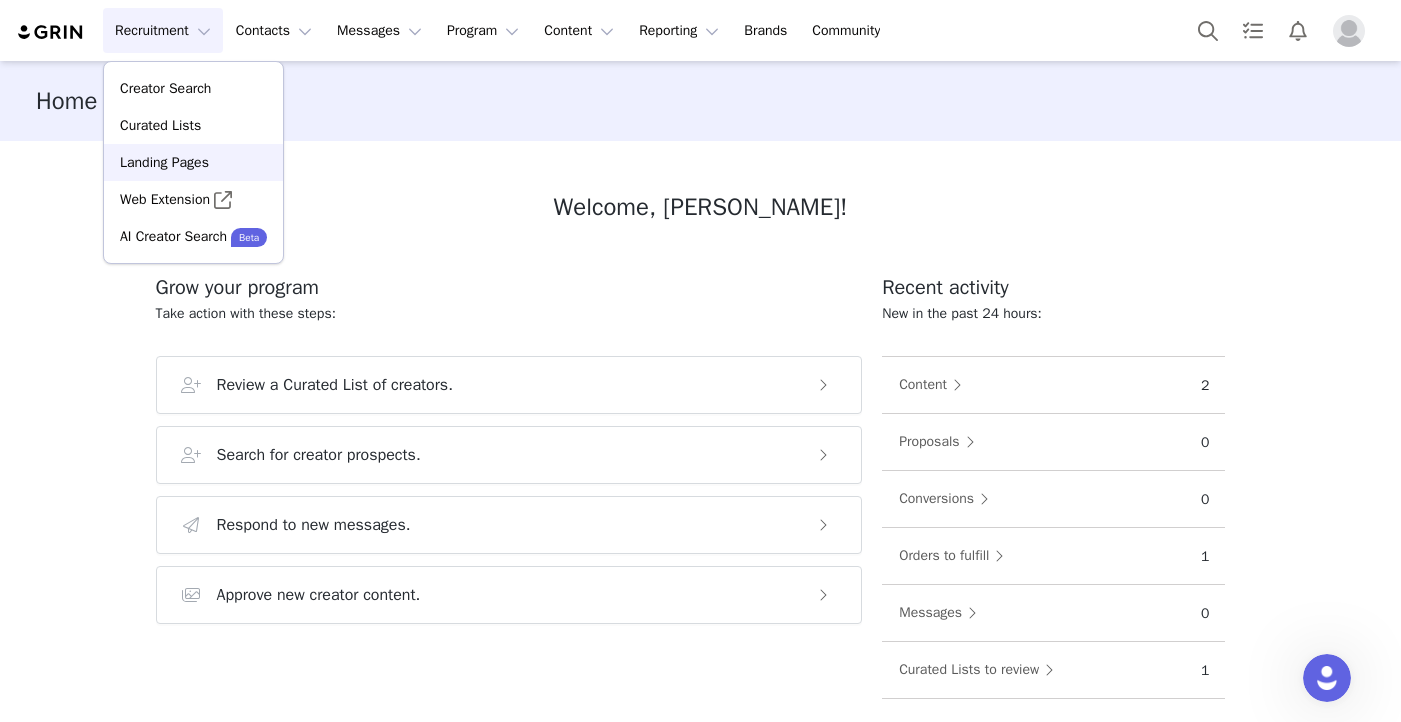 click on "Landing Pages" at bounding box center [164, 162] 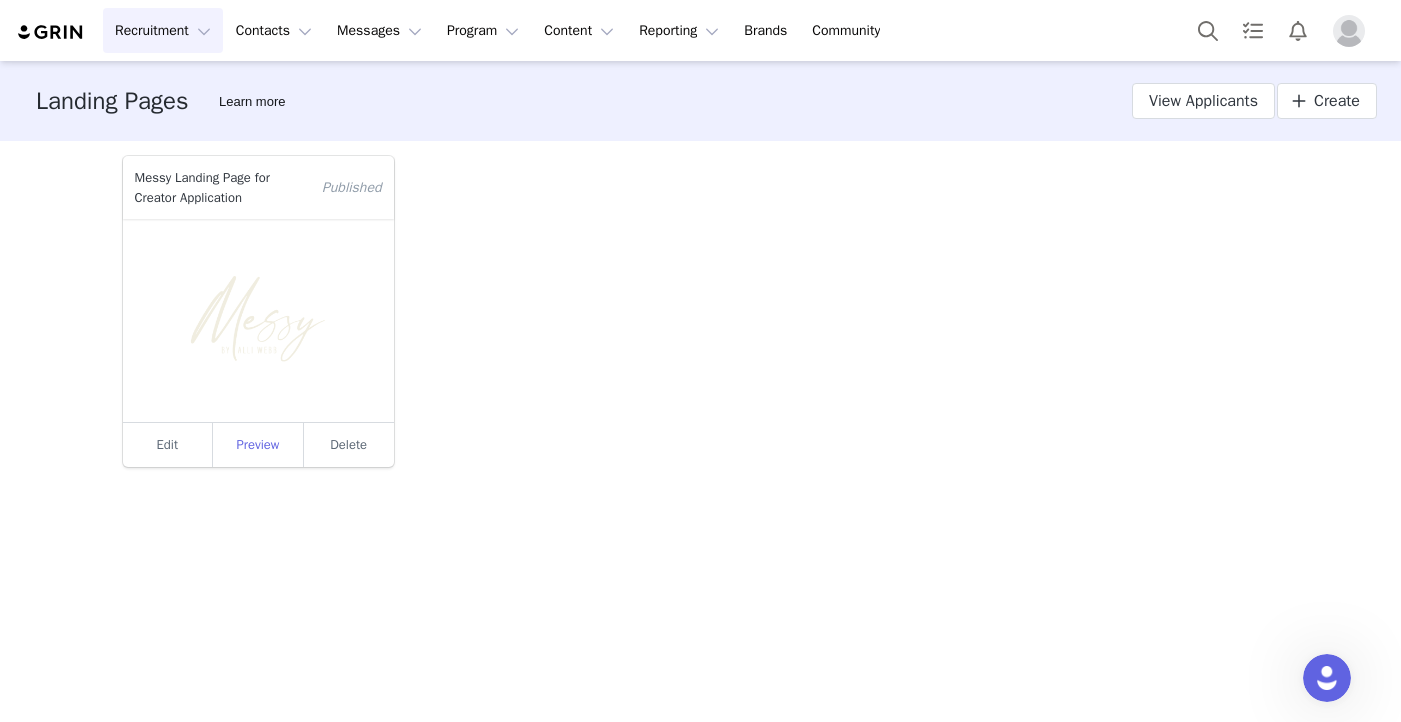click on "Preview" at bounding box center [258, 445] 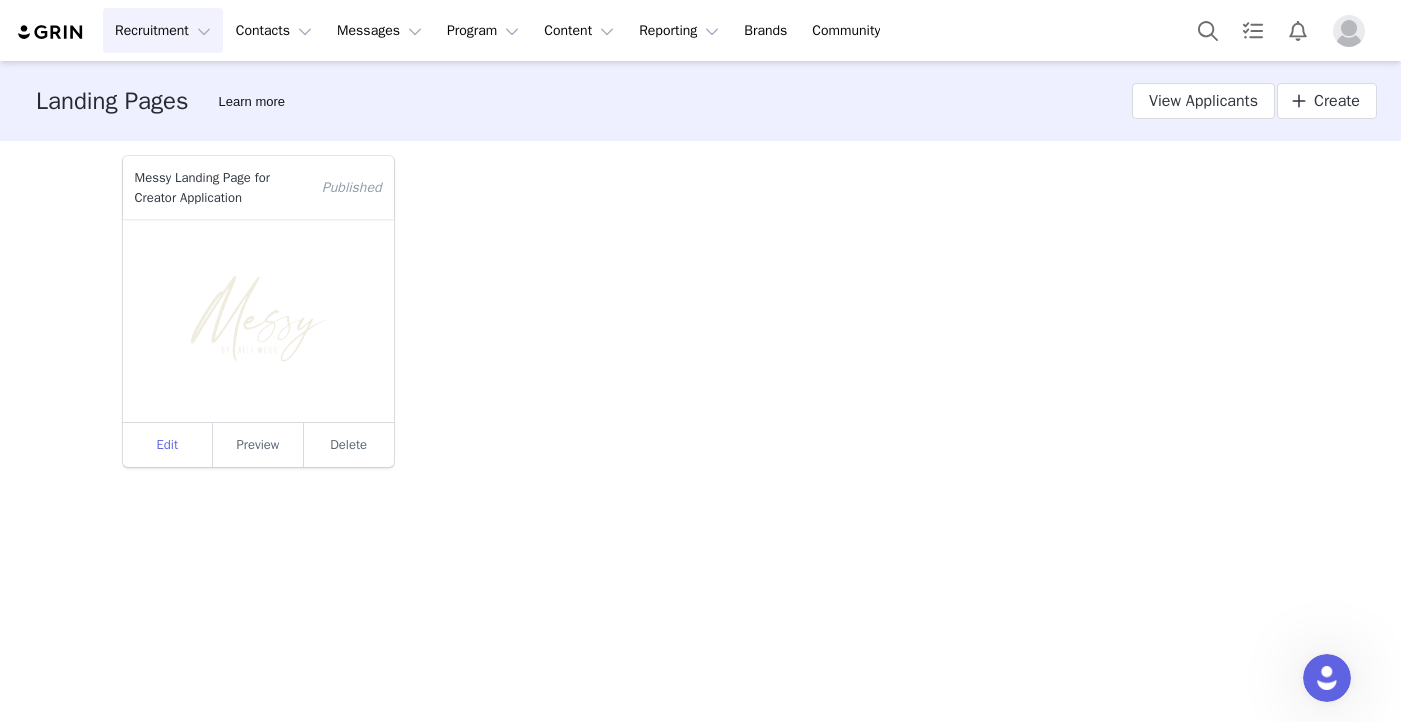 click on "Edit" at bounding box center (168, 445) 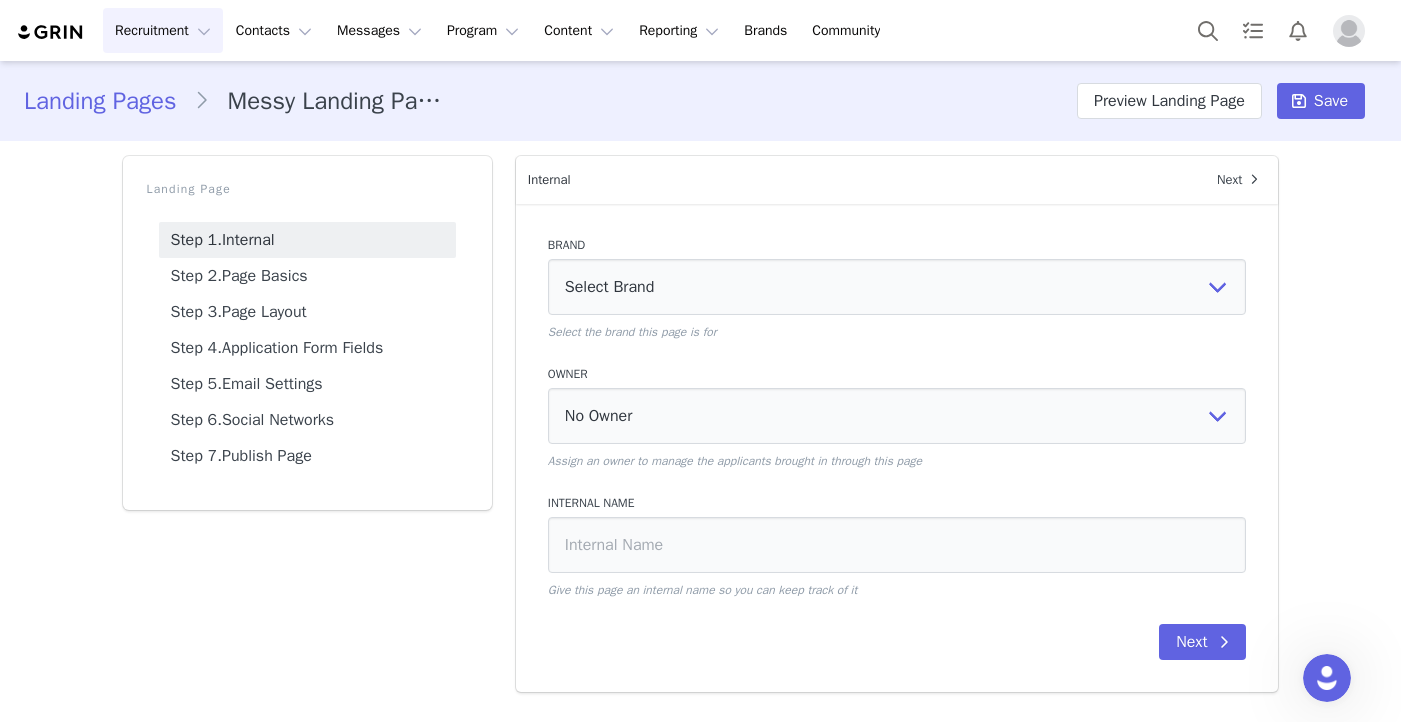 select on "122c2455-8769-4431-9869-63b8fd377e7f" 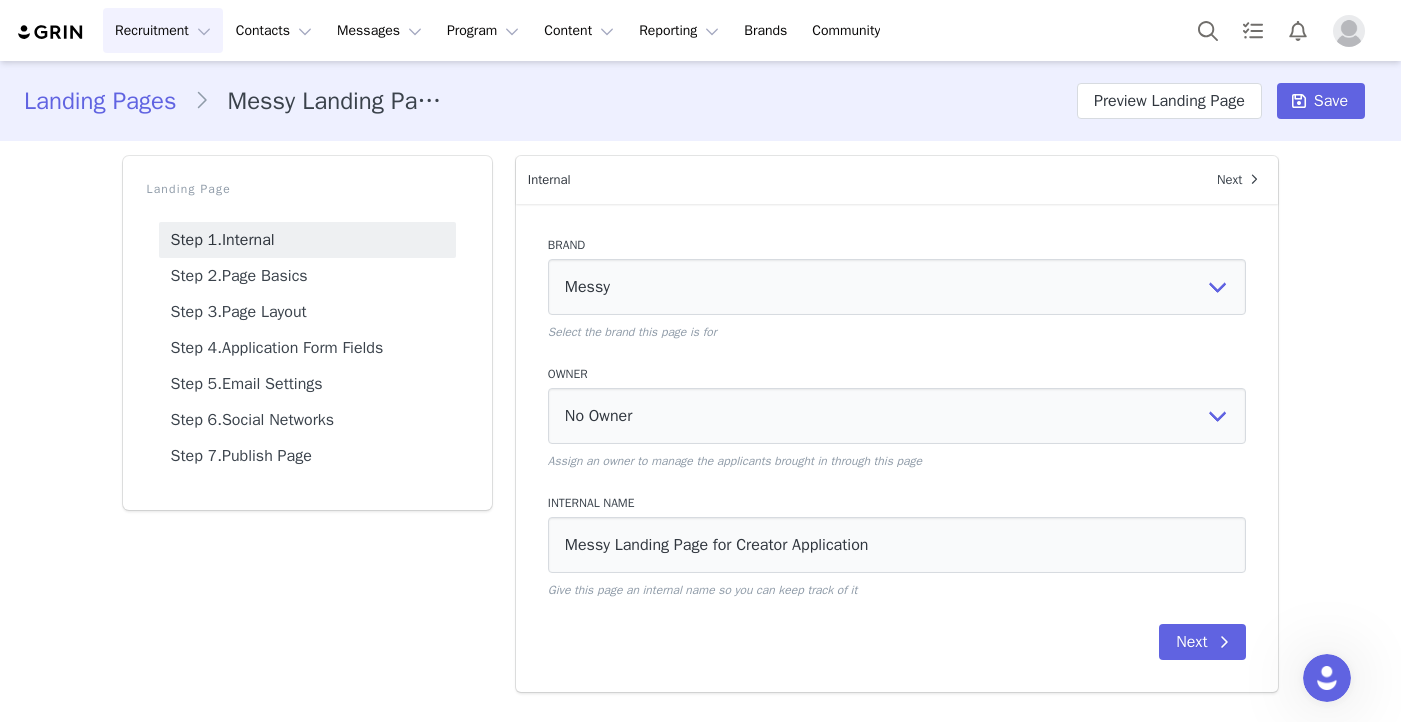 scroll, scrollTop: 0, scrollLeft: 0, axis: both 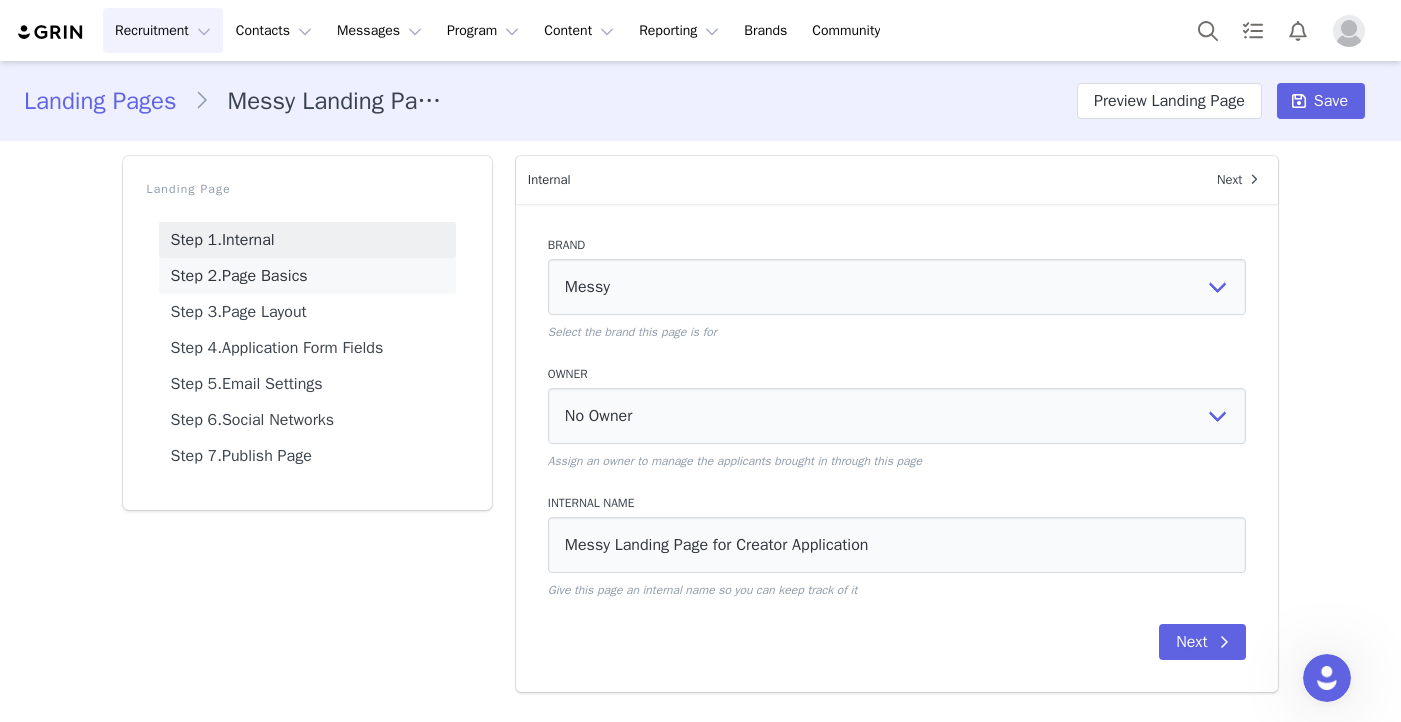 click on "Step 2.  Page Basics" at bounding box center (307, 276) 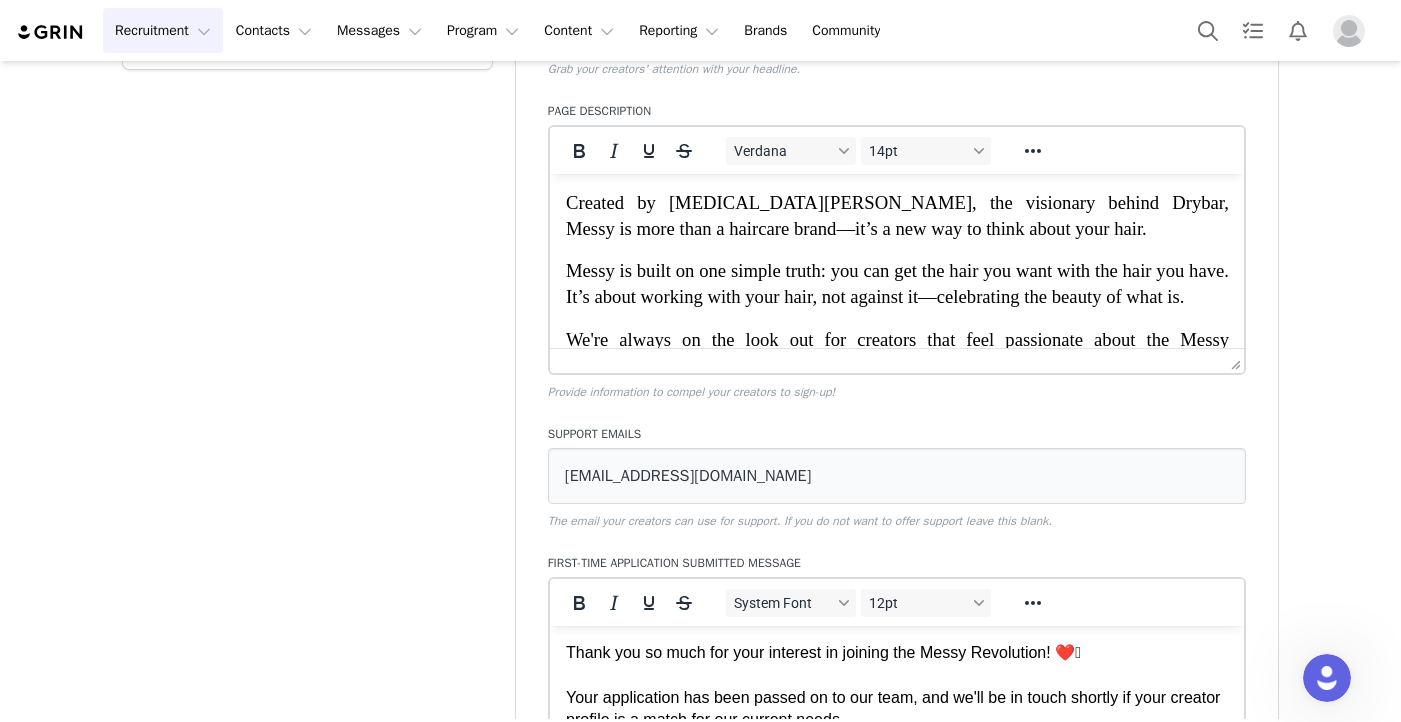 scroll, scrollTop: 0, scrollLeft: 0, axis: both 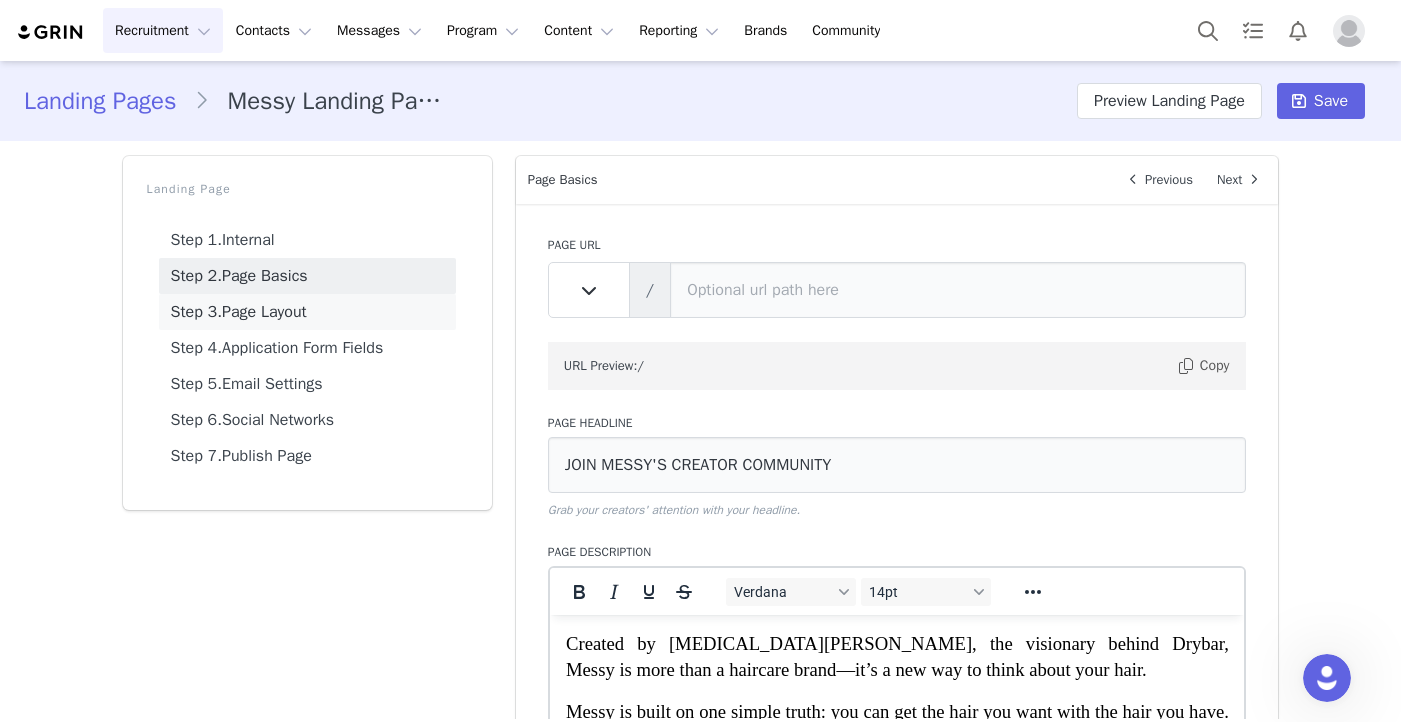 click on "Step 3.  Page Layout" at bounding box center [307, 312] 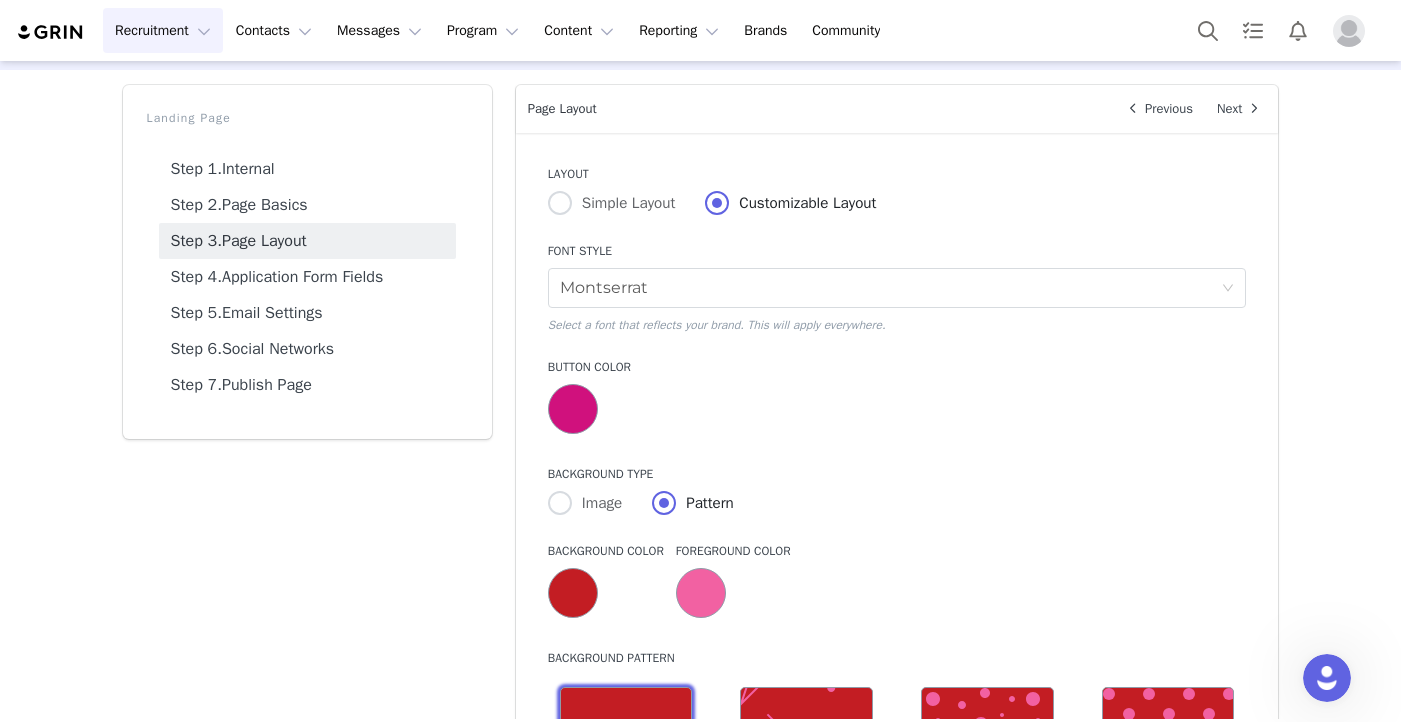 scroll, scrollTop: 75, scrollLeft: 0, axis: vertical 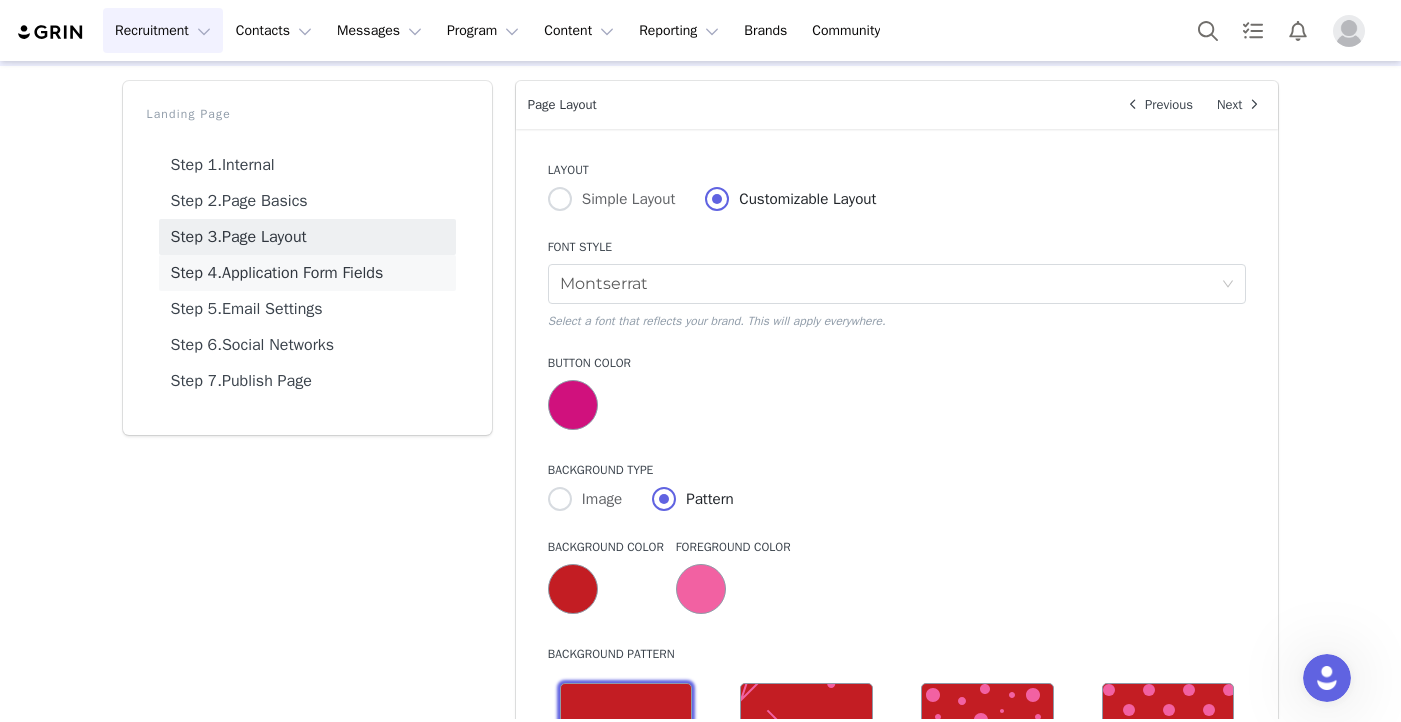 click on "Step 4.  Application Form Fields" at bounding box center [307, 273] 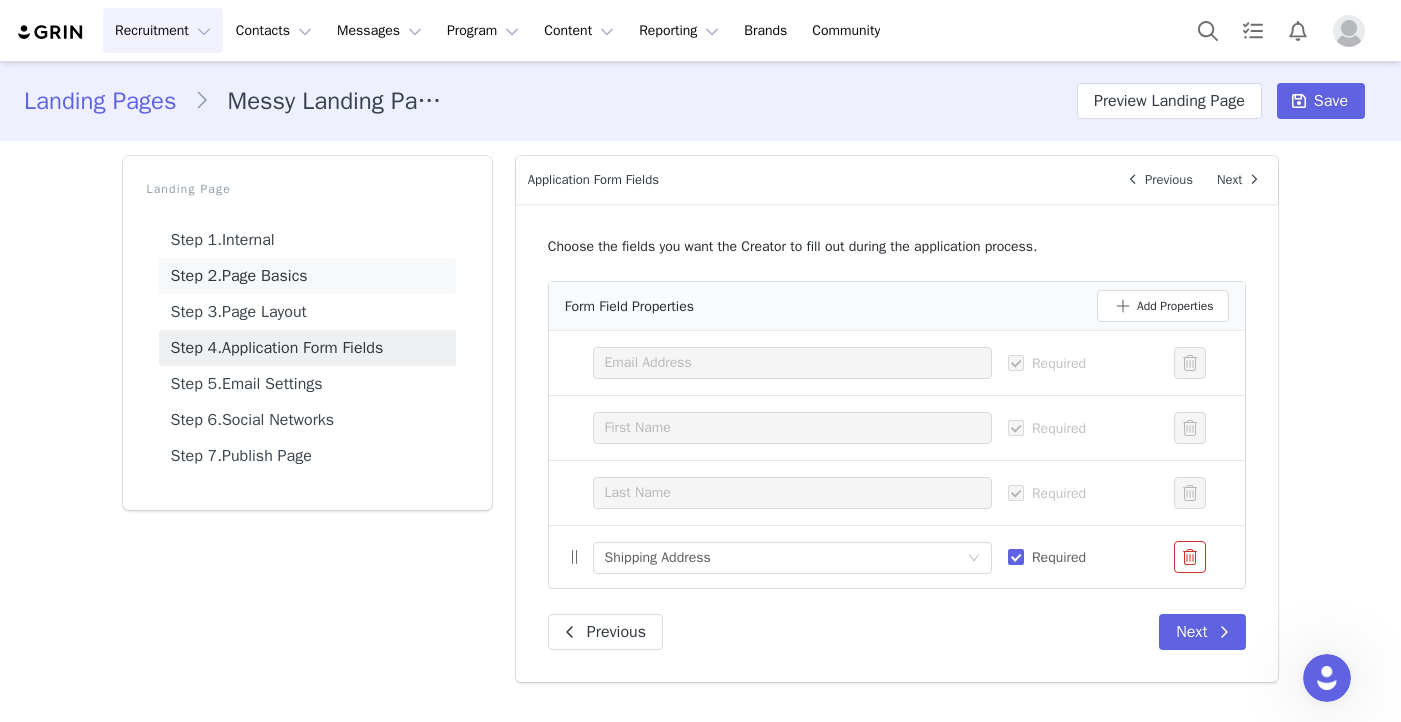 scroll, scrollTop: 0, scrollLeft: 0, axis: both 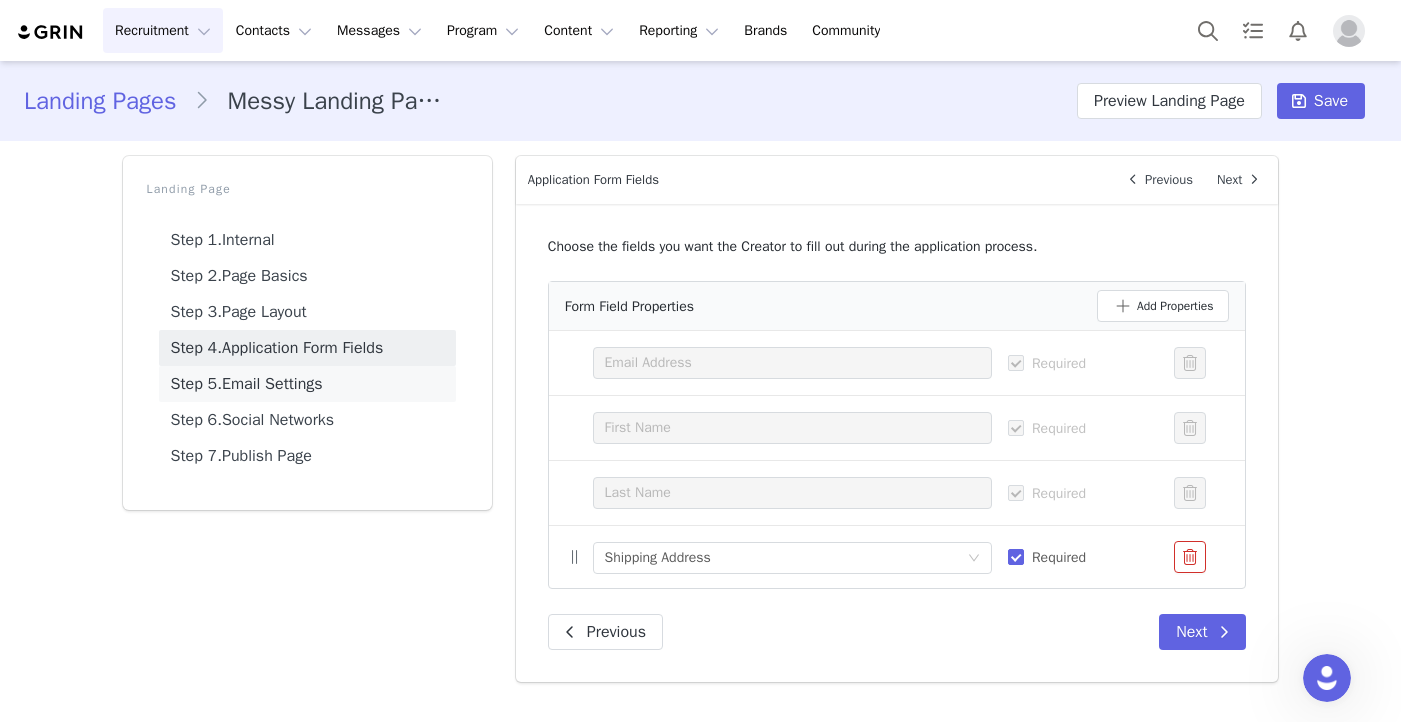 click on "Step 5.  Email Settings" at bounding box center (307, 384) 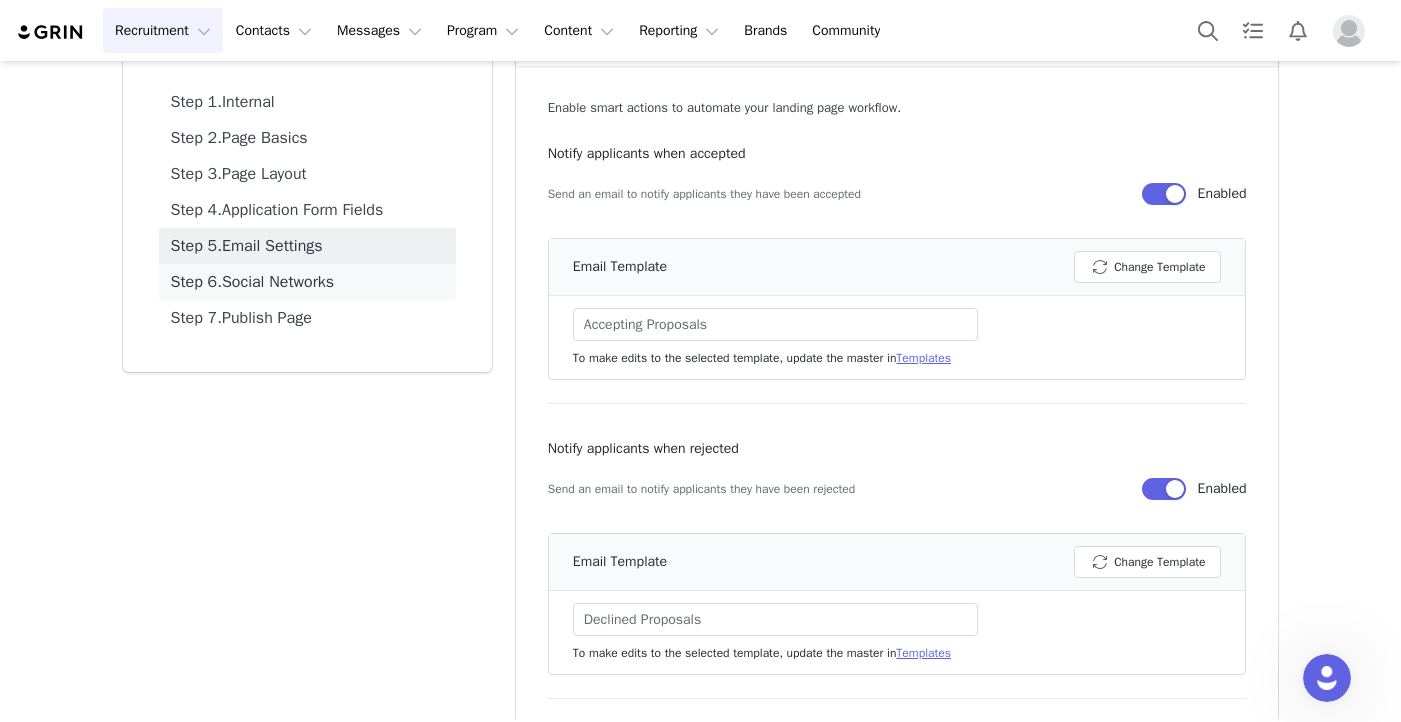 scroll, scrollTop: 137, scrollLeft: 0, axis: vertical 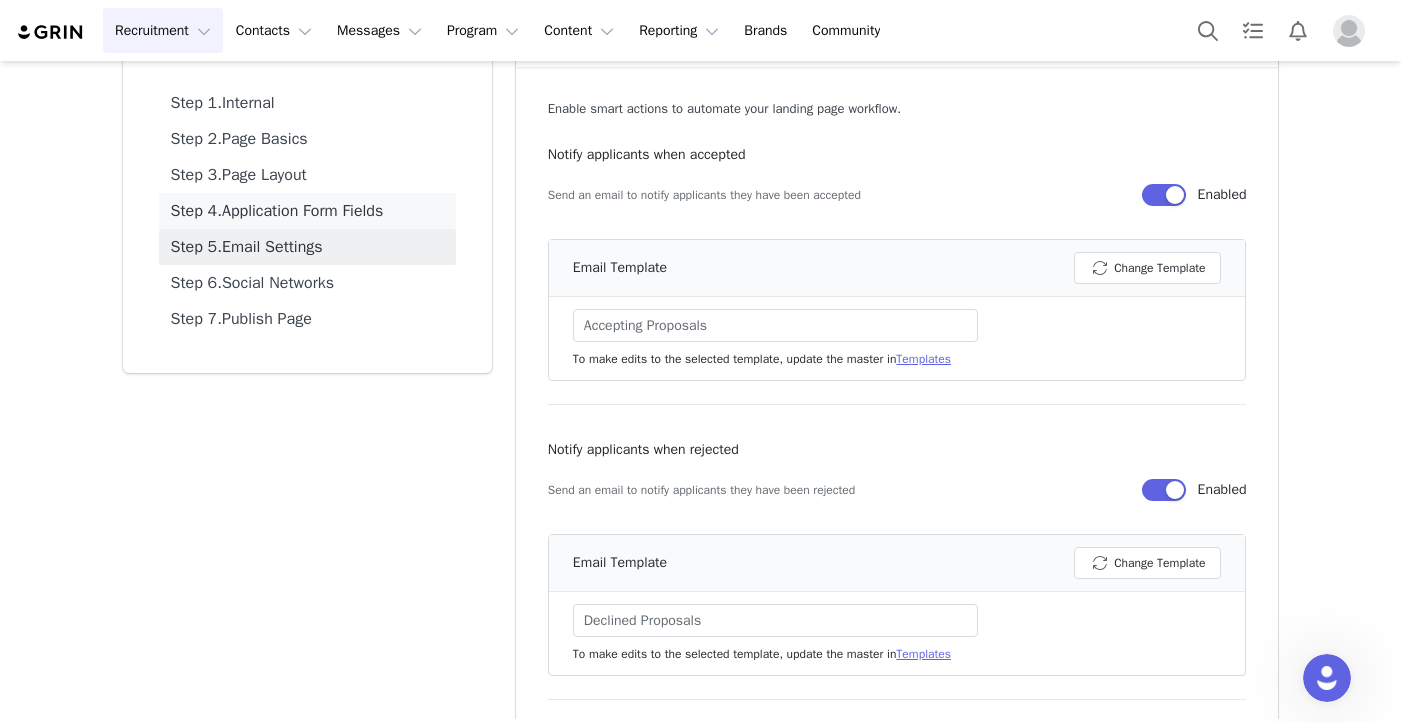 click on "Step 4.  Application Form Fields" at bounding box center (307, 211) 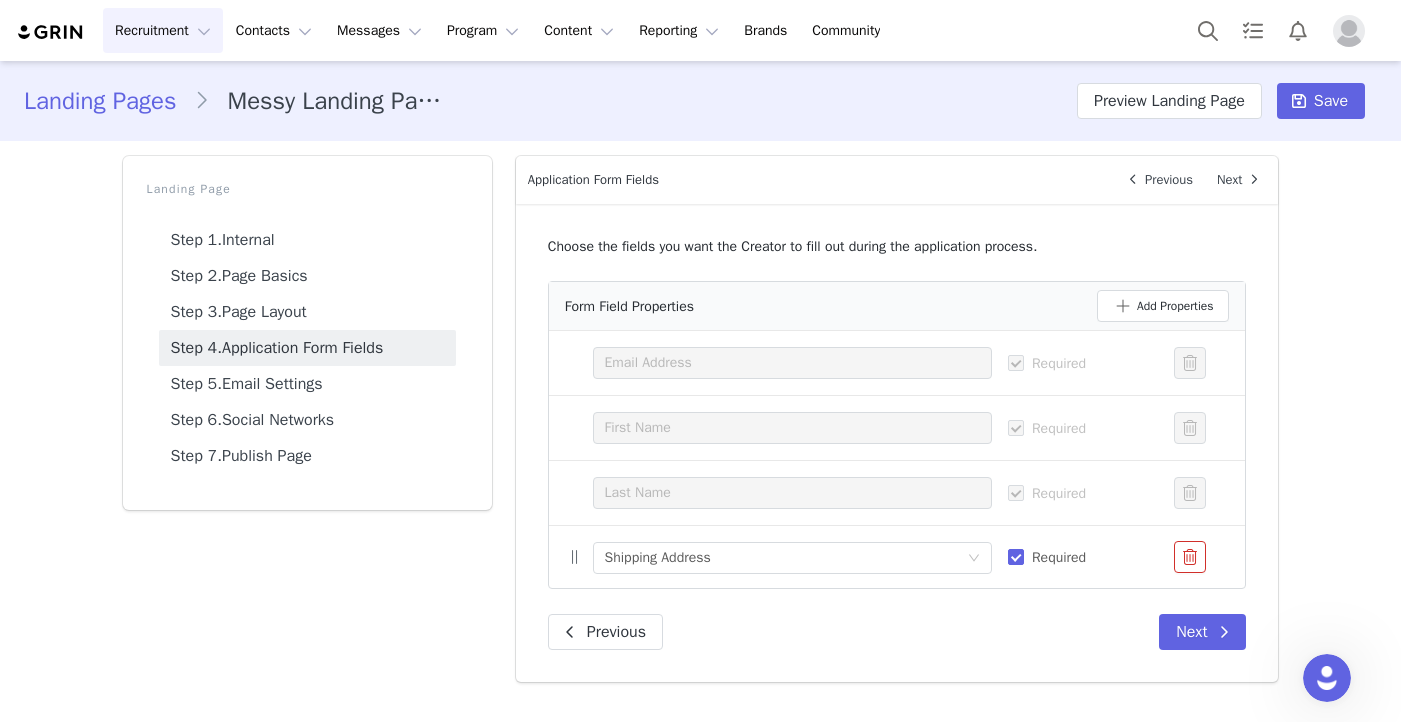 scroll, scrollTop: 0, scrollLeft: 0, axis: both 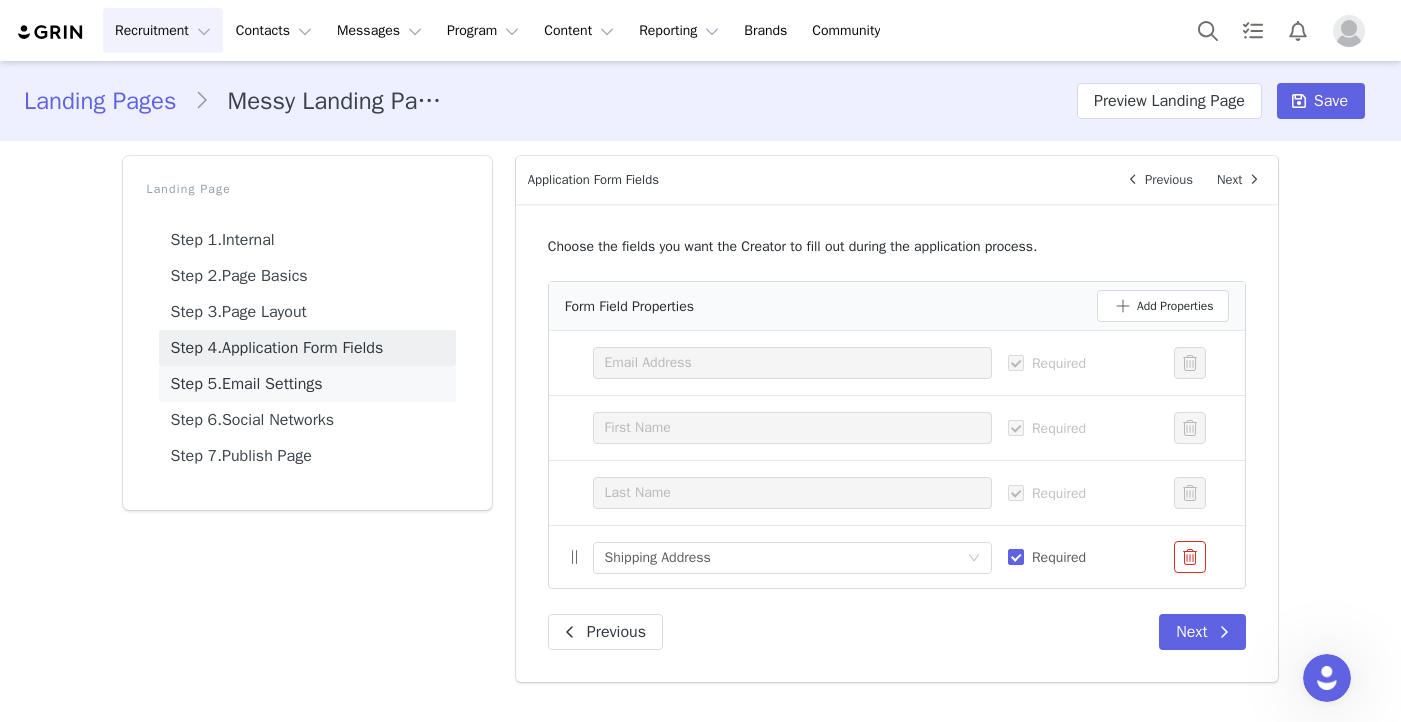 click on "Step 5.  Email Settings" at bounding box center [307, 384] 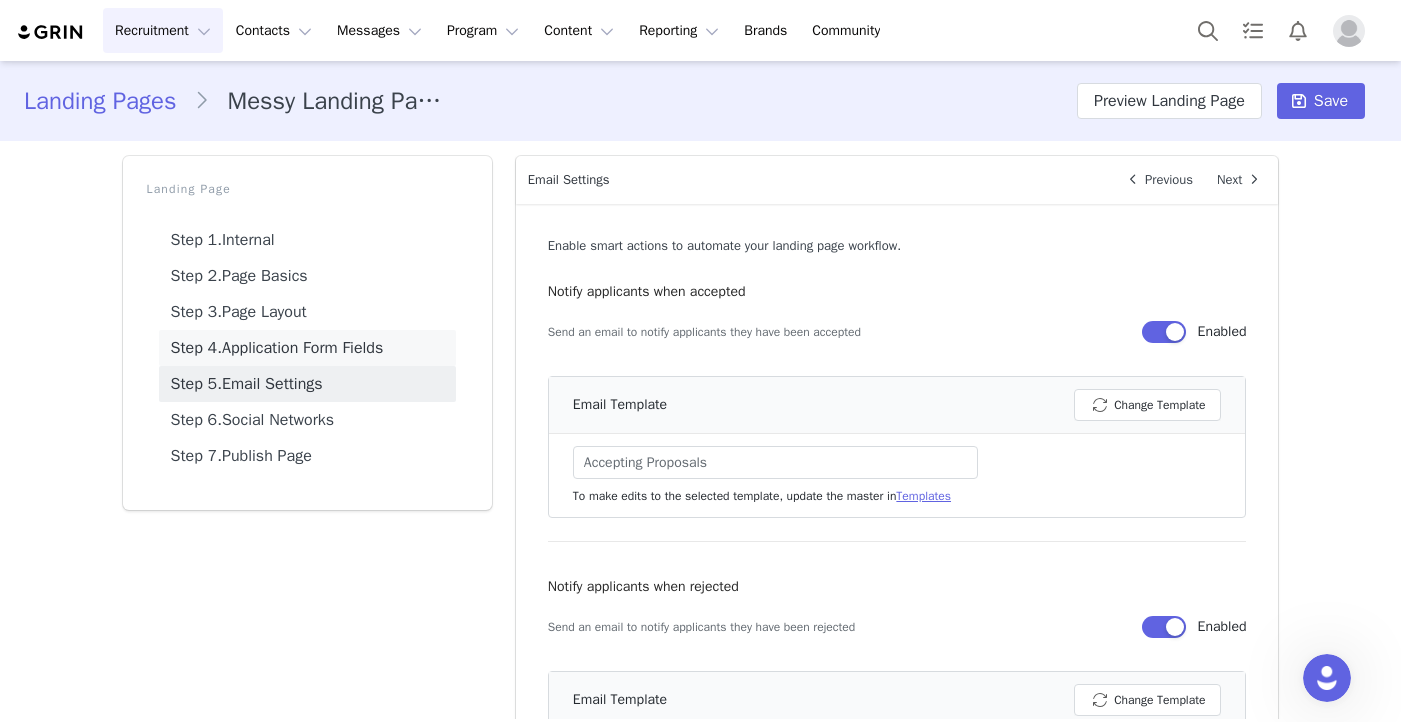 click on "Step 4.  Application Form Fields" at bounding box center (307, 348) 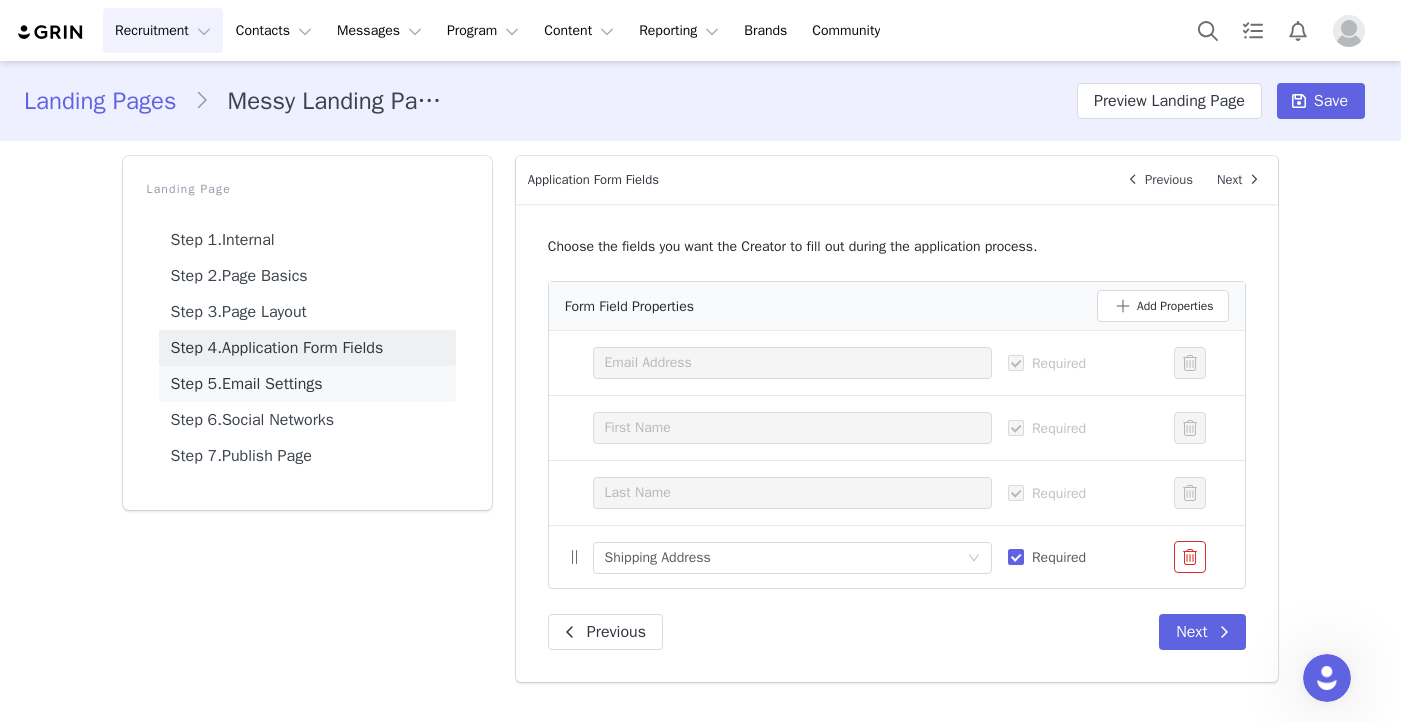 click on "Step 5.  Email Settings" at bounding box center (307, 384) 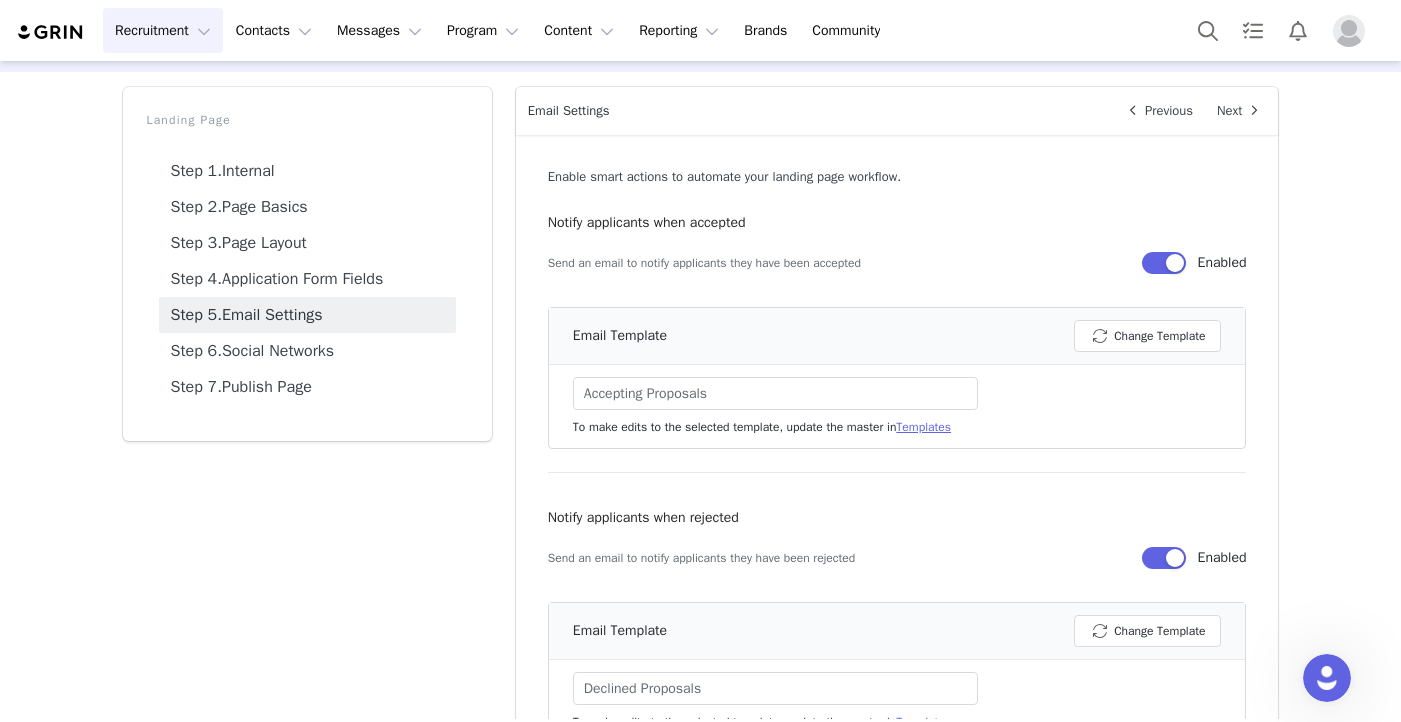 scroll, scrollTop: 51, scrollLeft: 0, axis: vertical 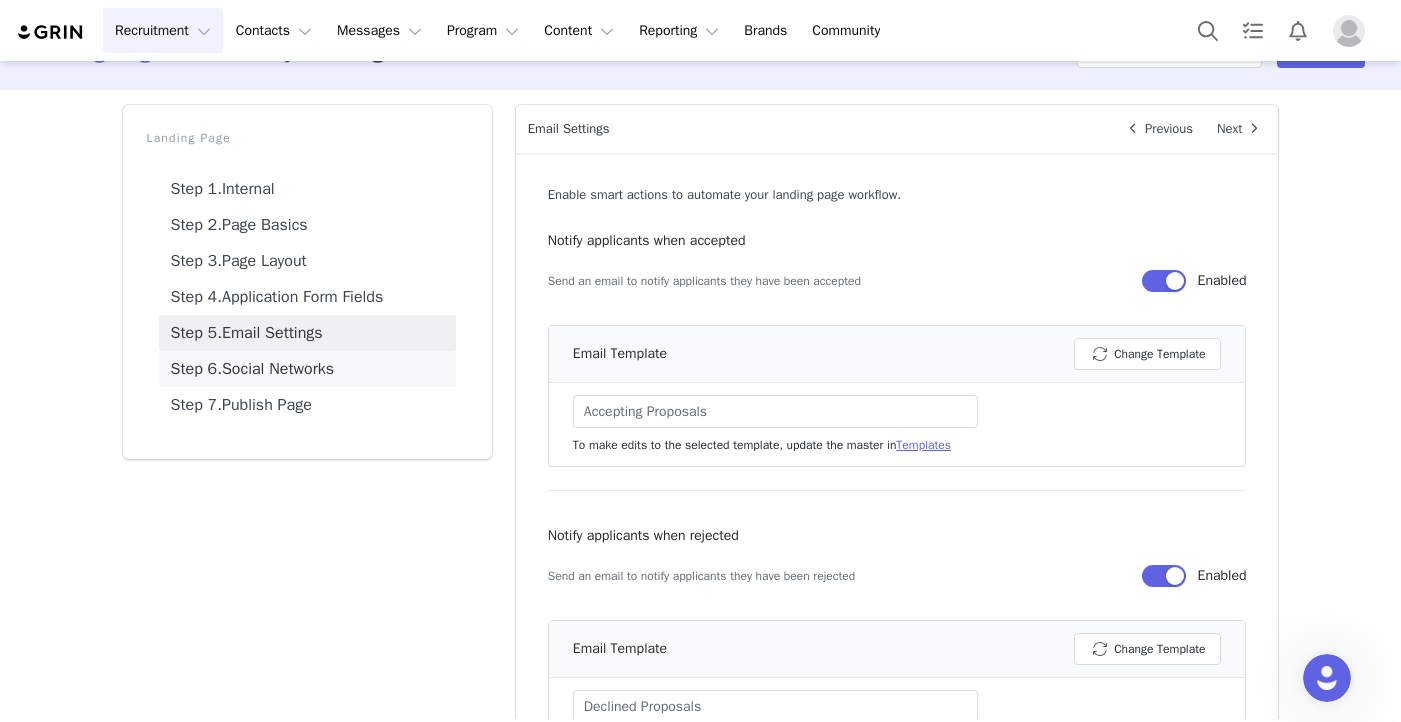 click on "Step 6.  Social Networks" at bounding box center [307, 369] 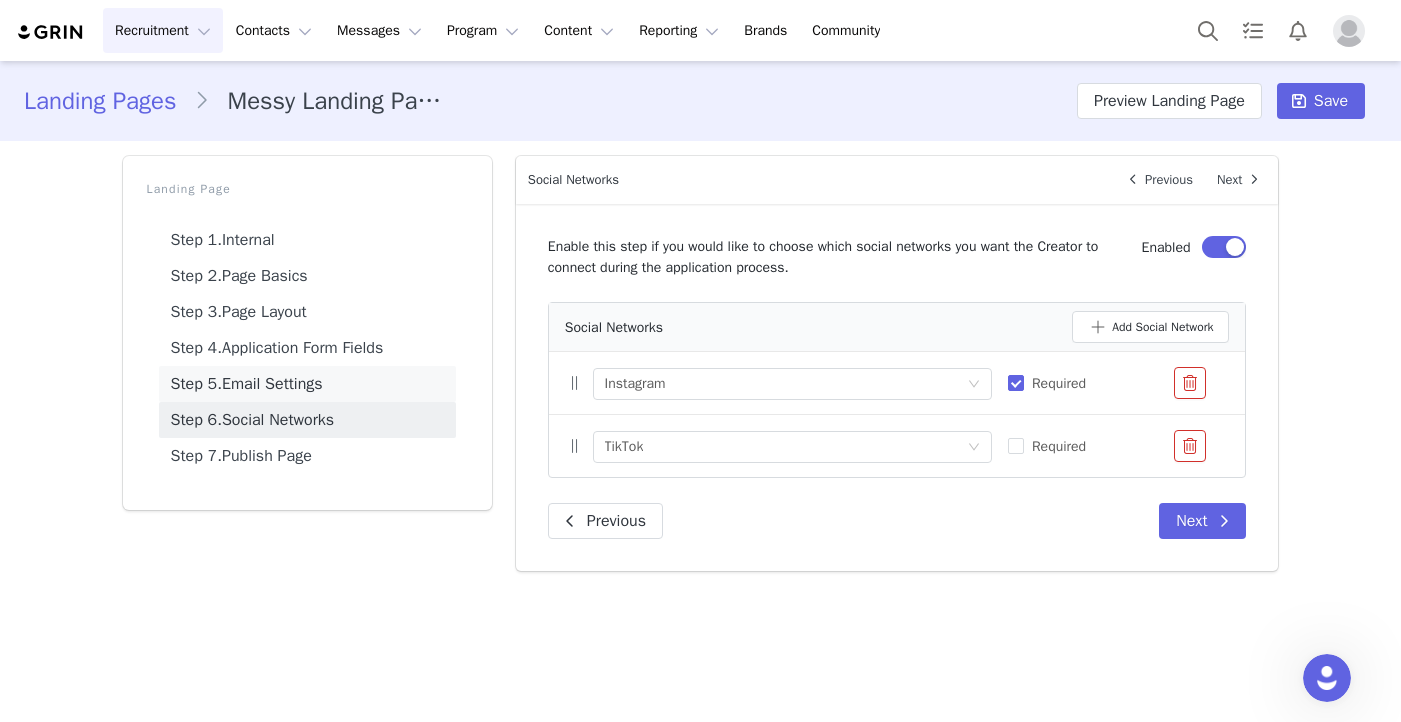 scroll, scrollTop: 0, scrollLeft: 0, axis: both 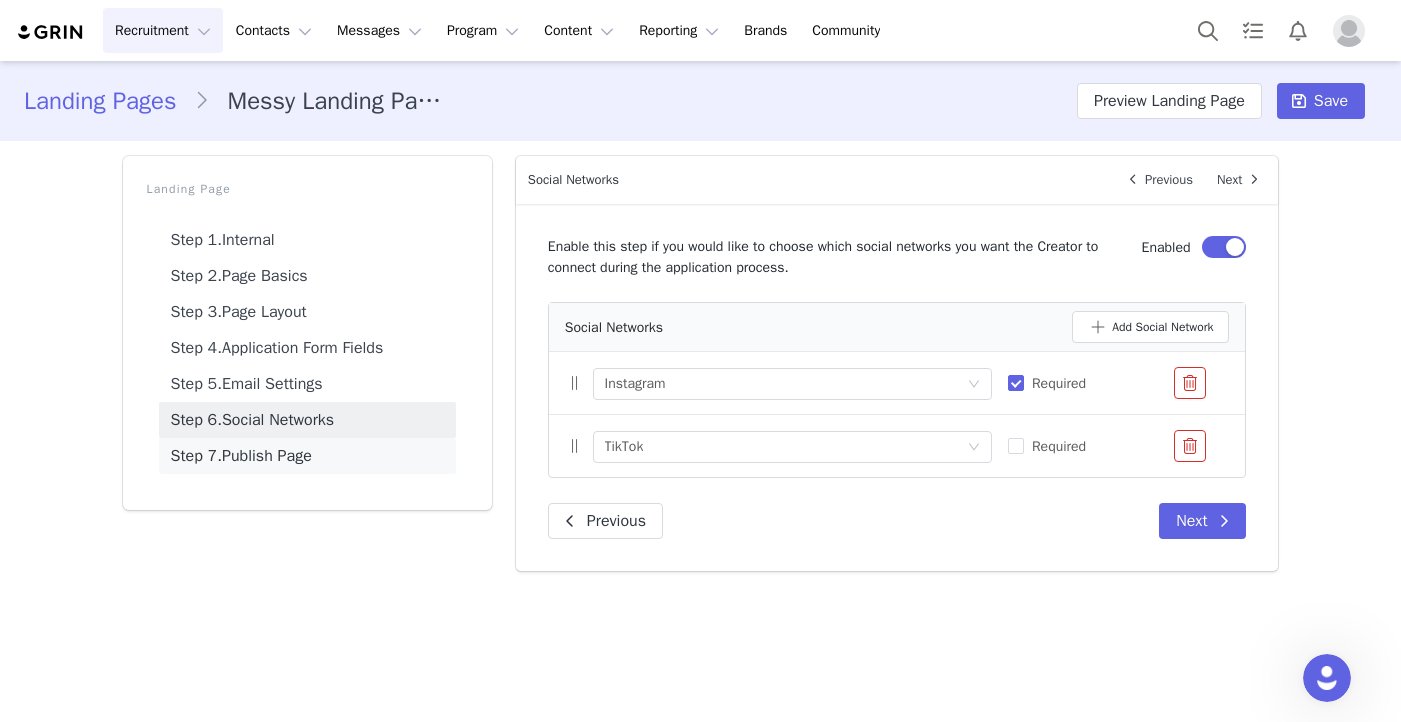 click on "Step 7.  Publish Page" at bounding box center [307, 456] 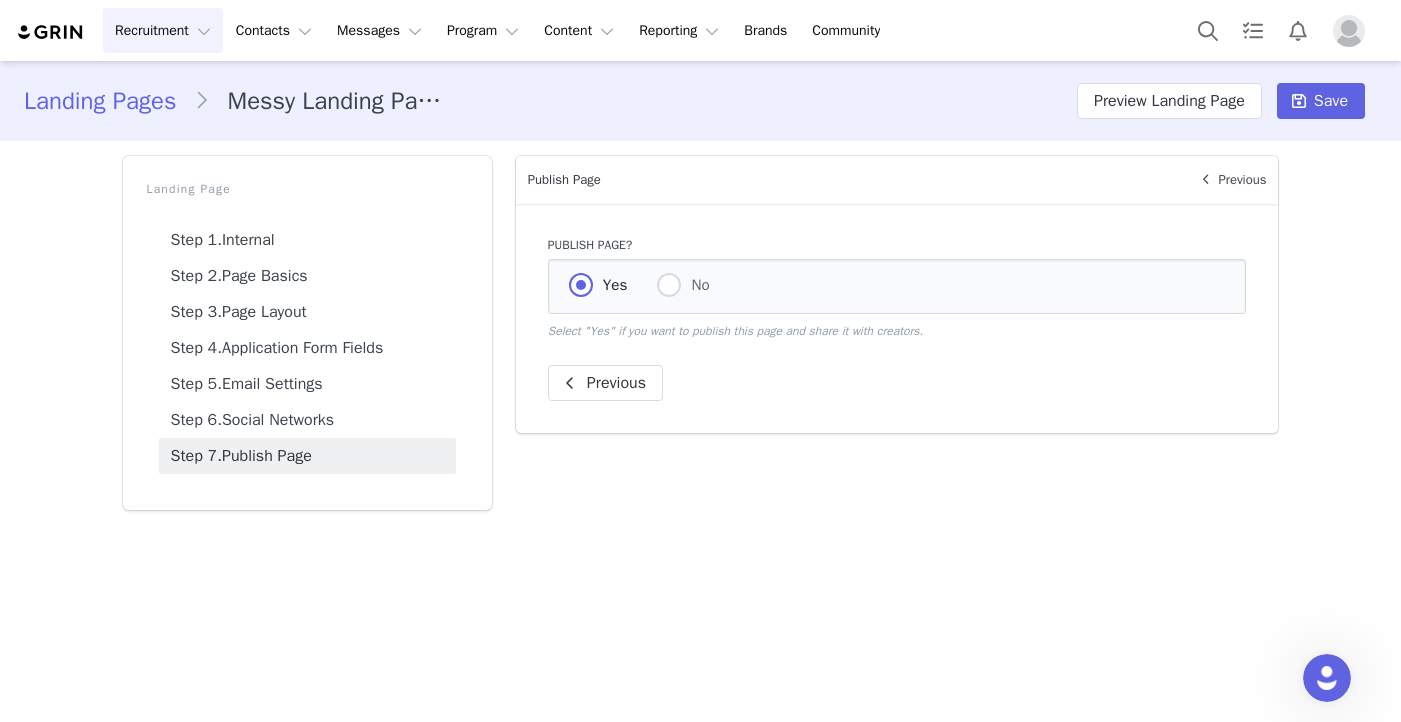click at bounding box center (51, 32) 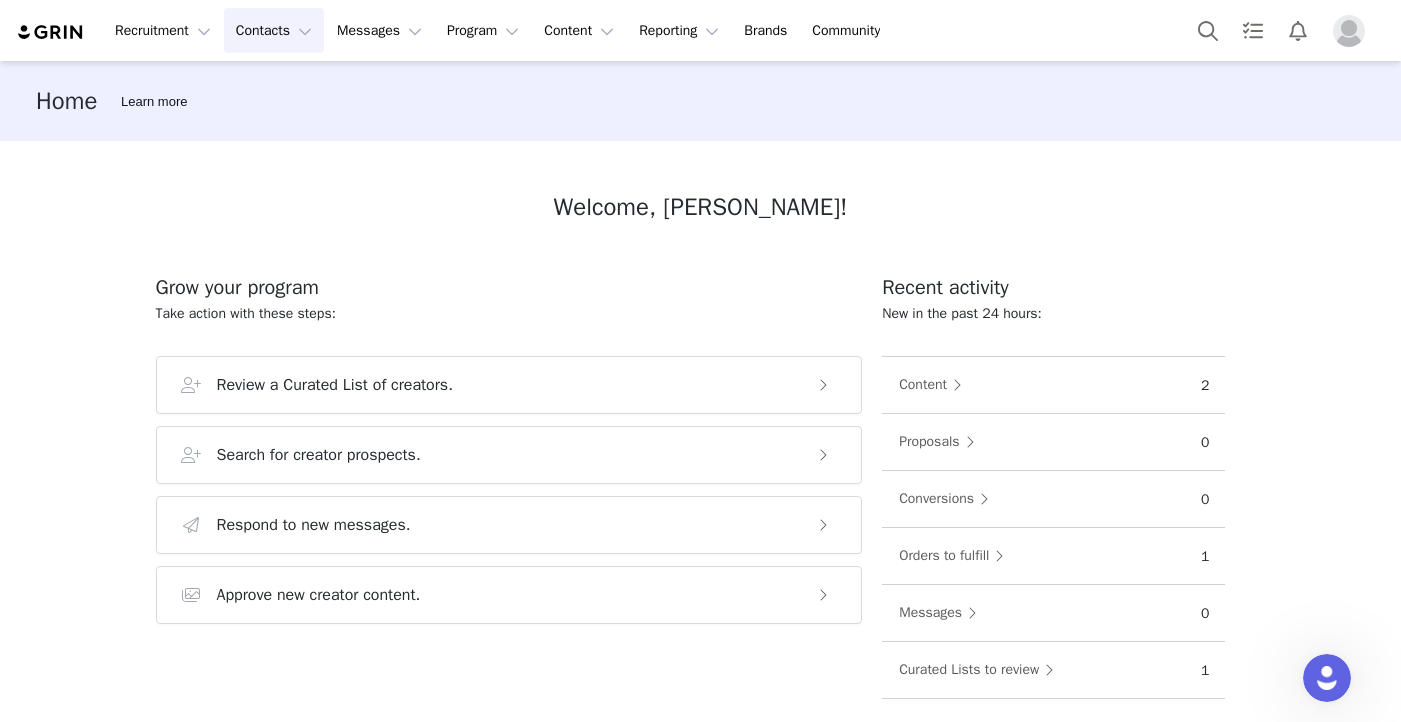 click on "Contacts Contacts" at bounding box center (274, 30) 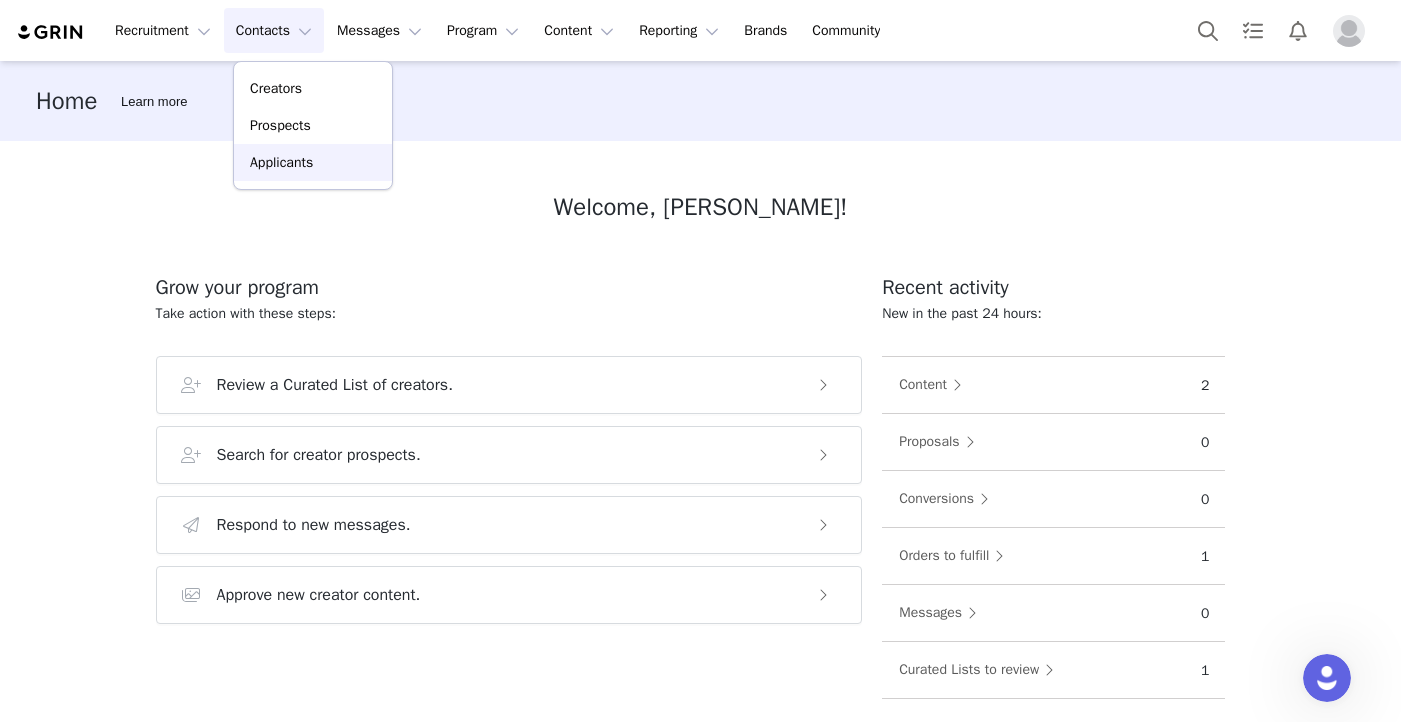 click on "Applicants" at bounding box center (281, 162) 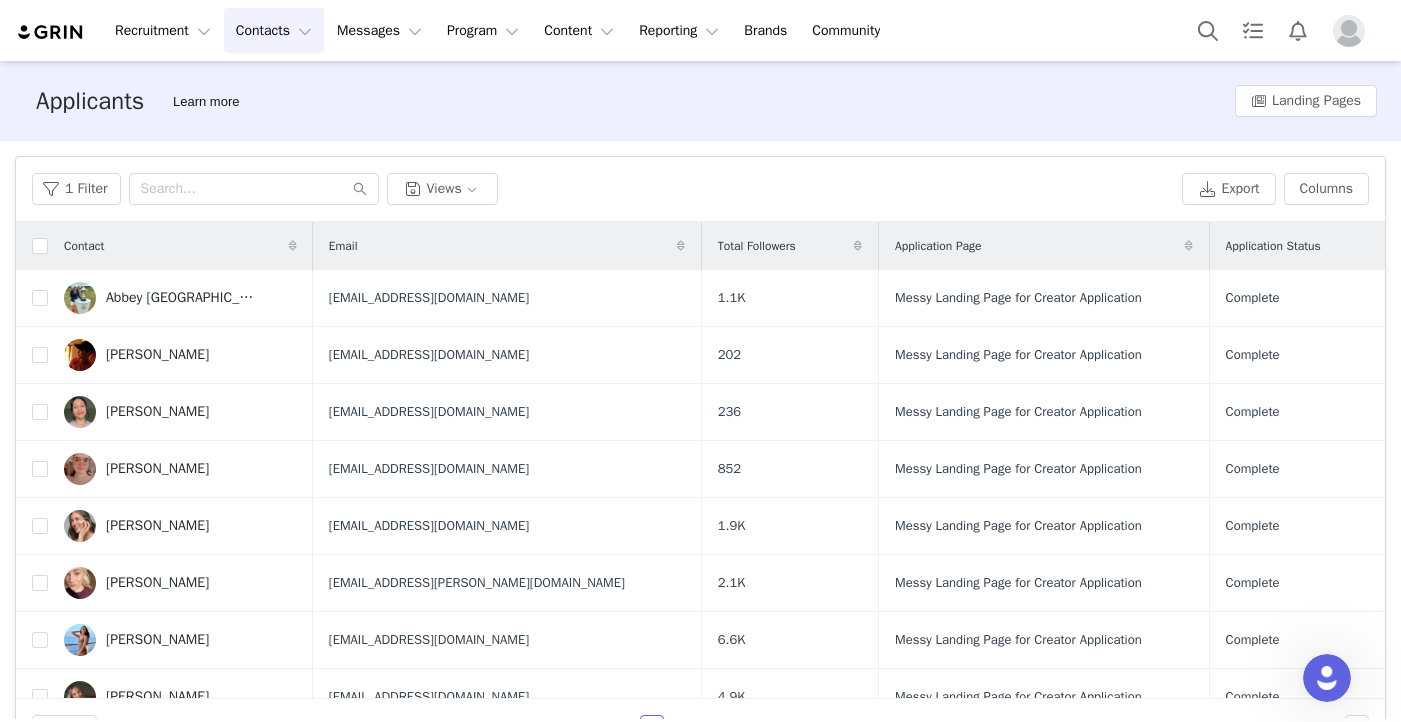 scroll, scrollTop: 52, scrollLeft: 0, axis: vertical 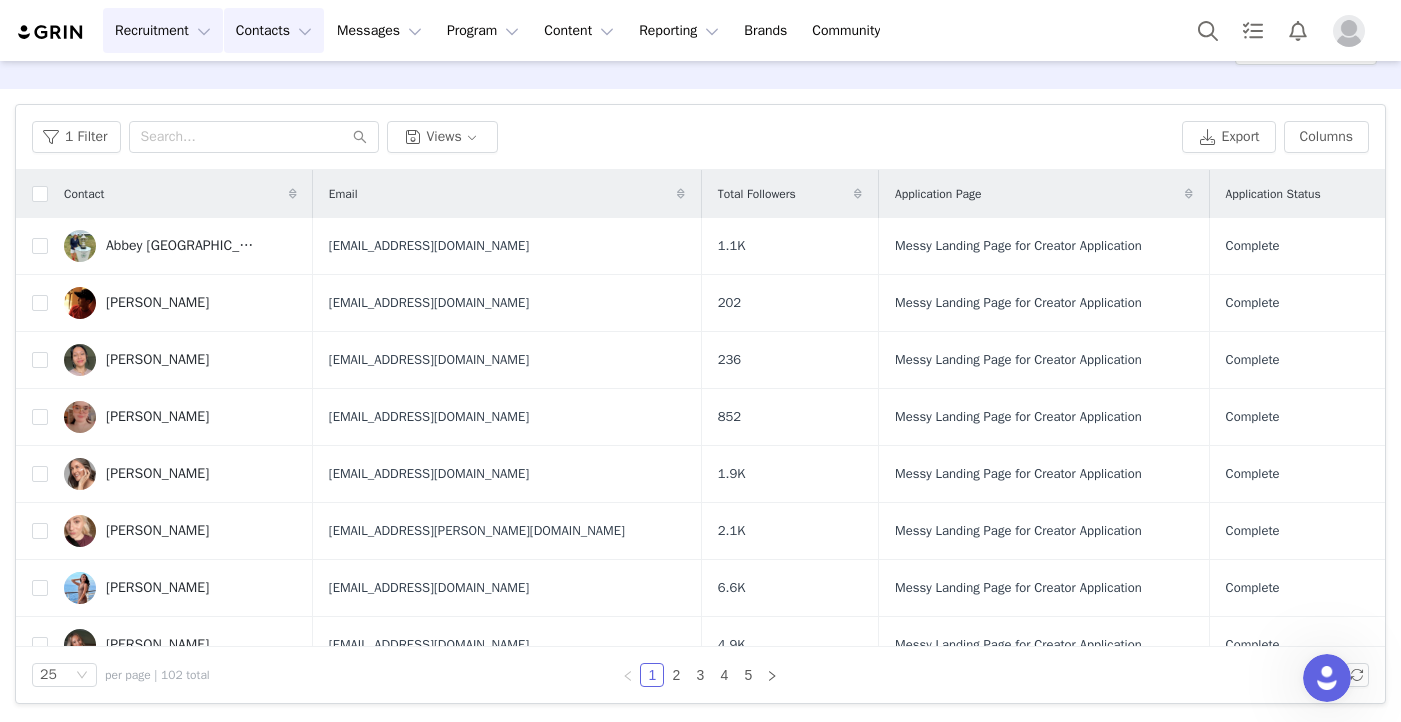 click on "Recruitment Recruitment" at bounding box center [163, 30] 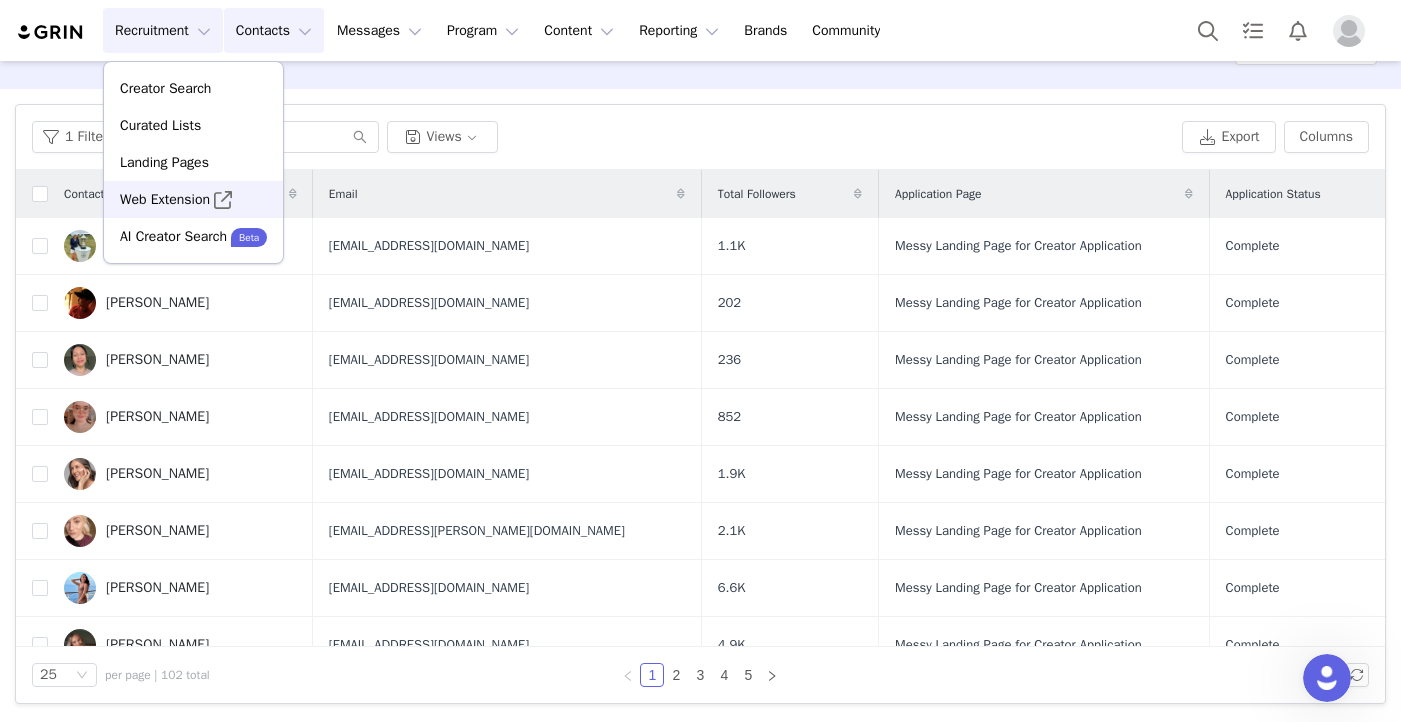 click on "Web Extension" at bounding box center (165, 199) 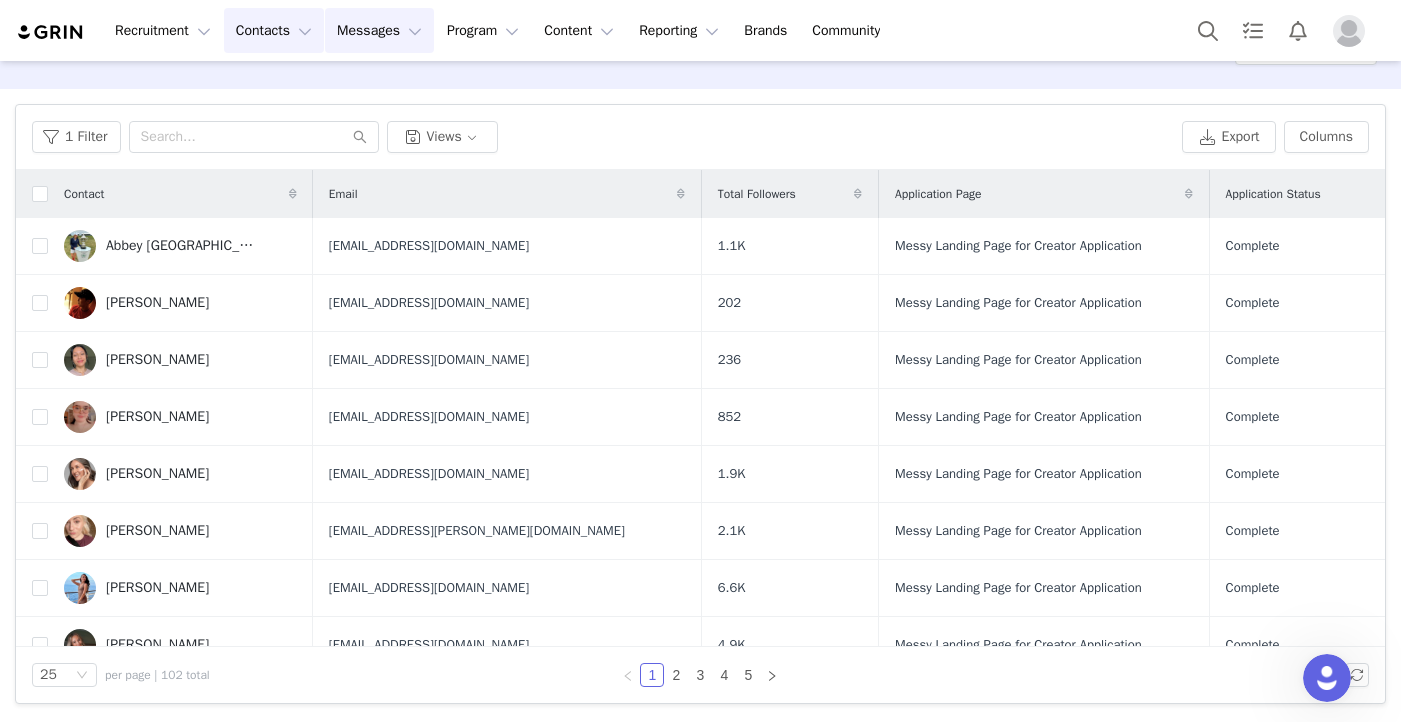 click on "Messages Messages" at bounding box center [379, 30] 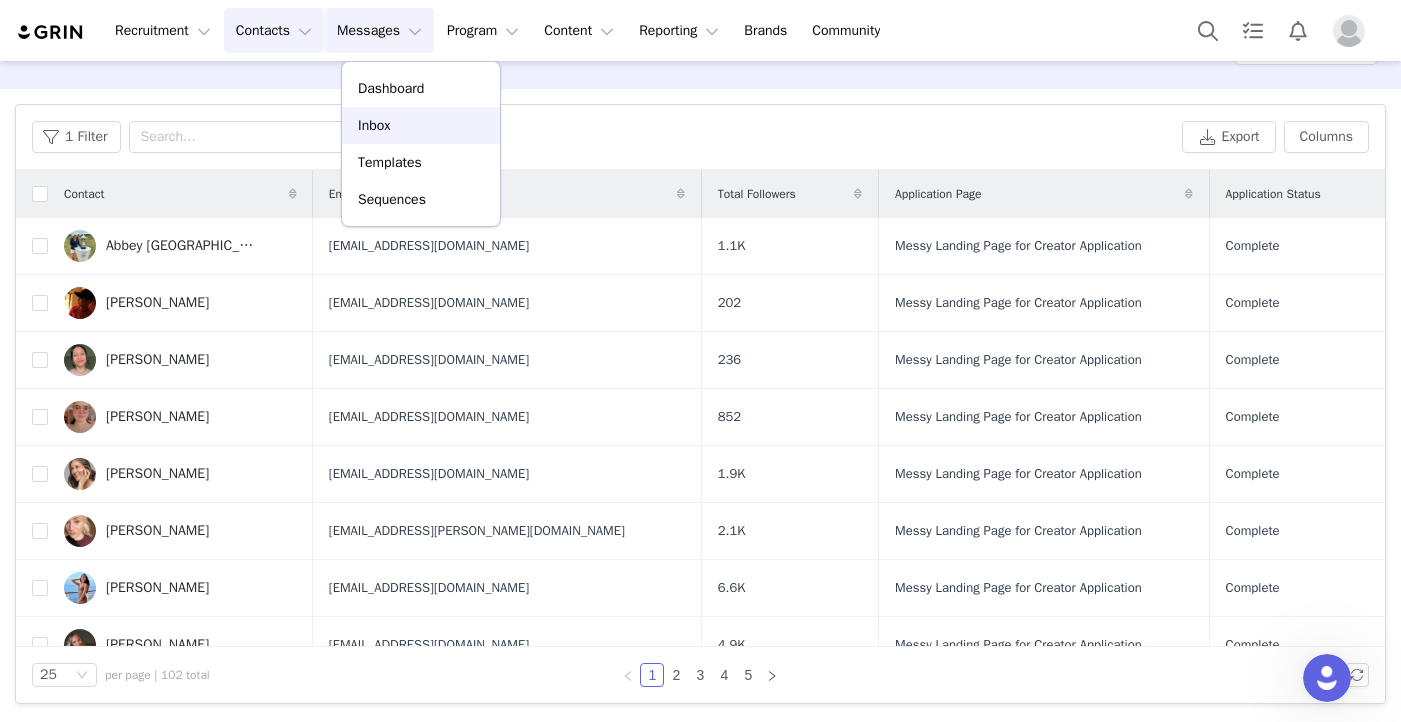 click on "Inbox" at bounding box center [374, 125] 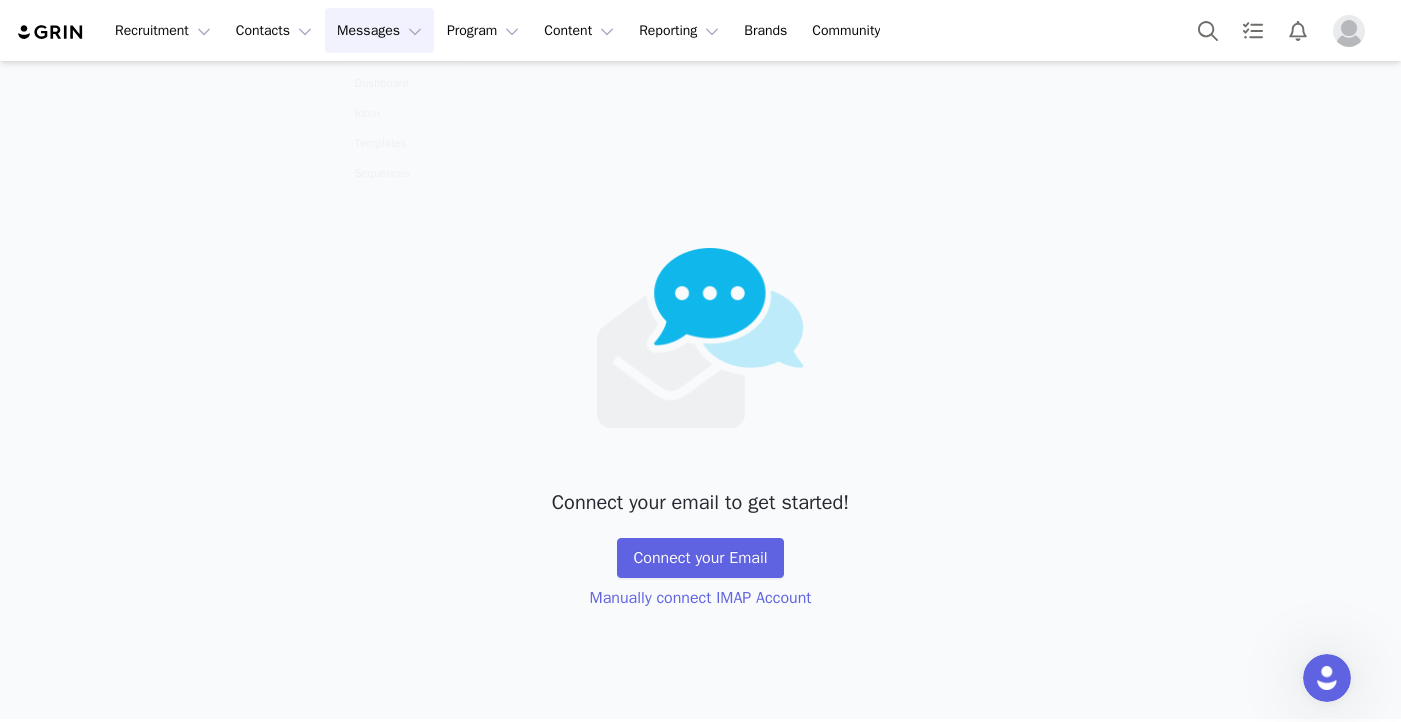 scroll, scrollTop: 0, scrollLeft: 0, axis: both 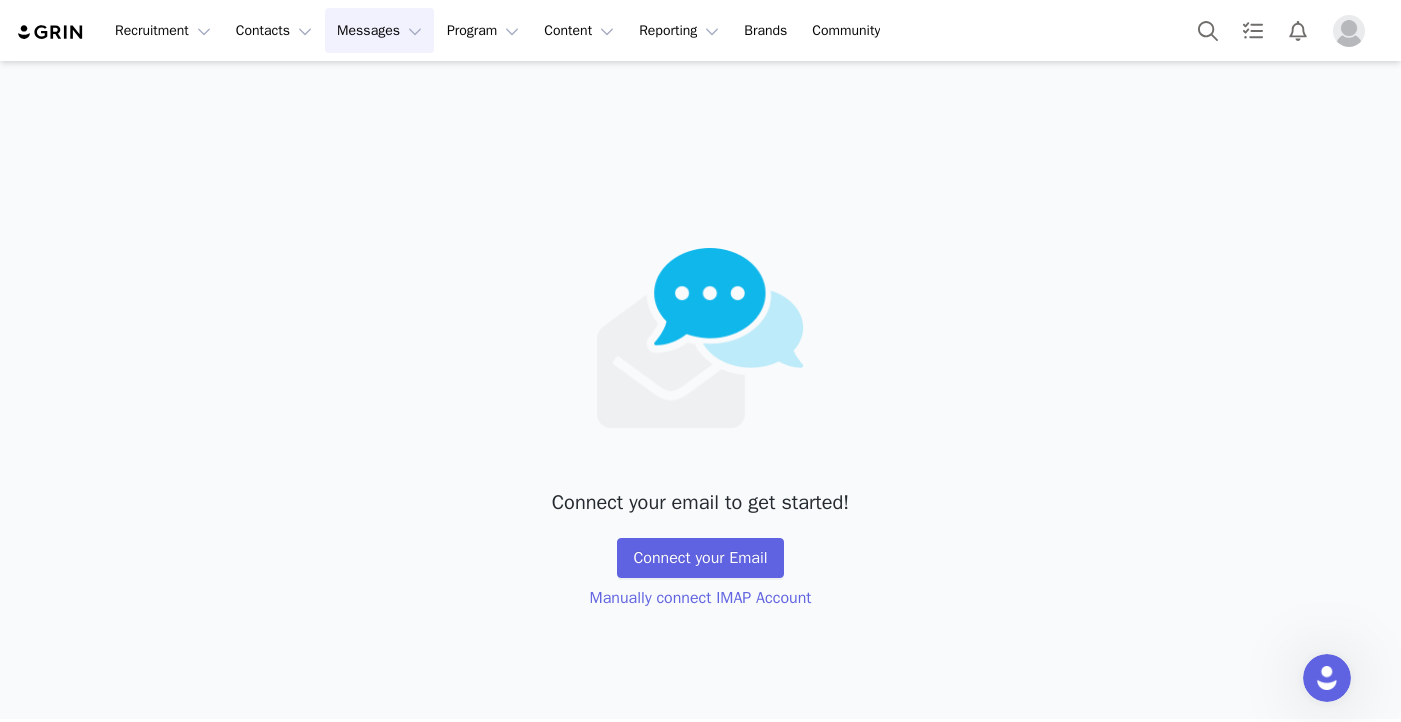 click on "Messages Messages" at bounding box center (379, 30) 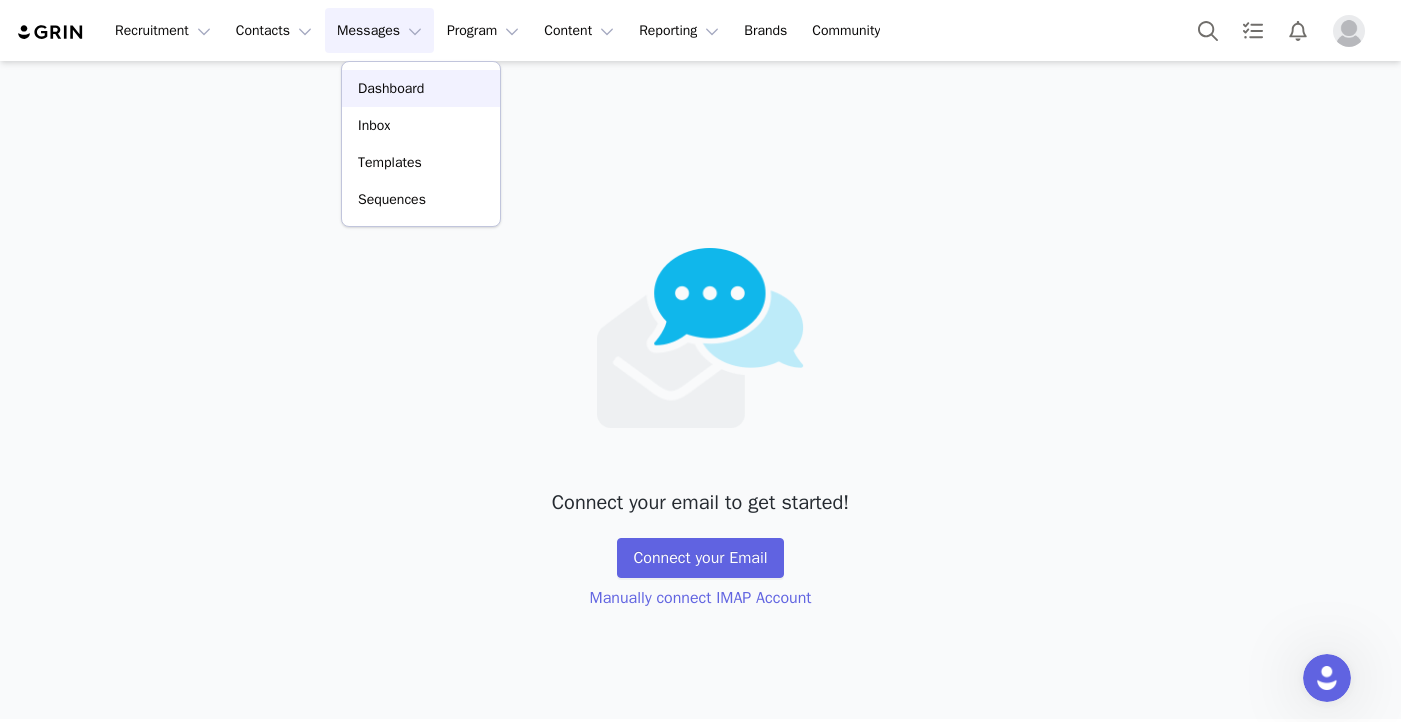 click on "Dashboard" at bounding box center [391, 88] 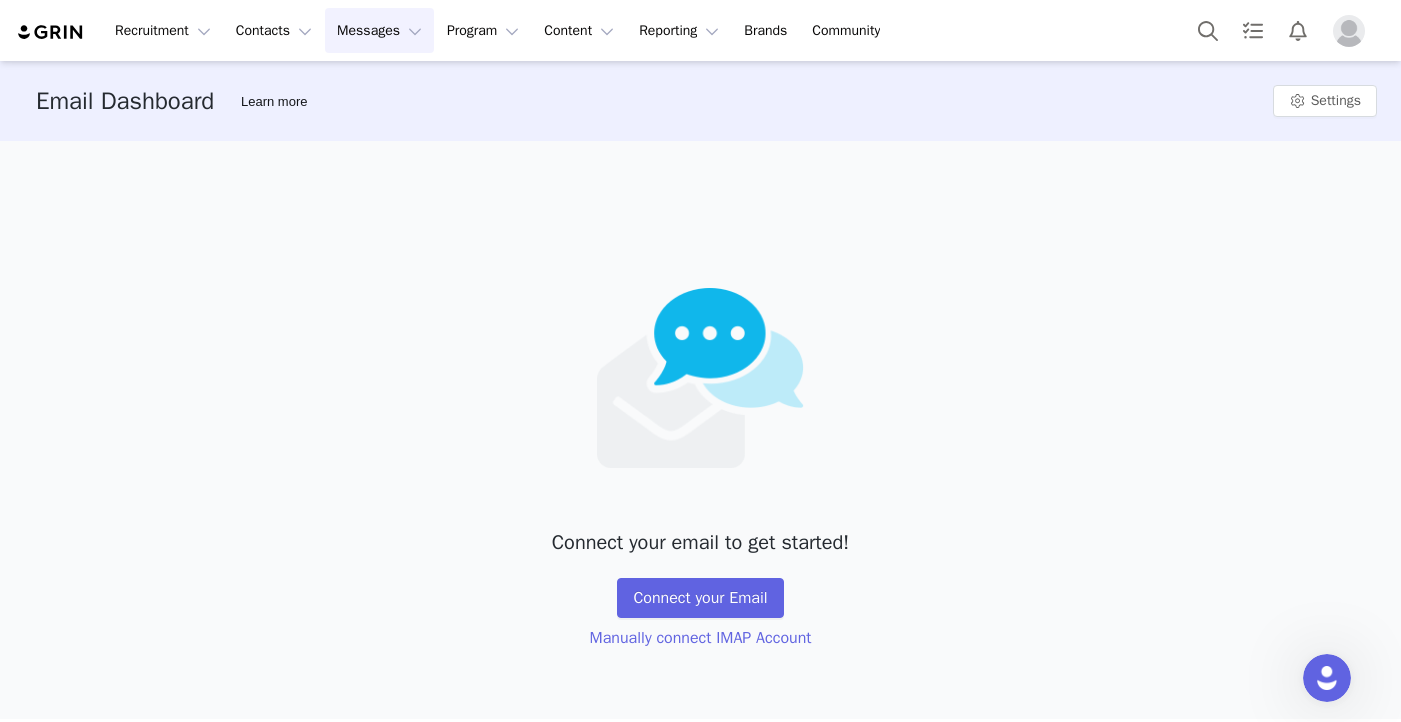 click on "Messages Messages" at bounding box center [379, 30] 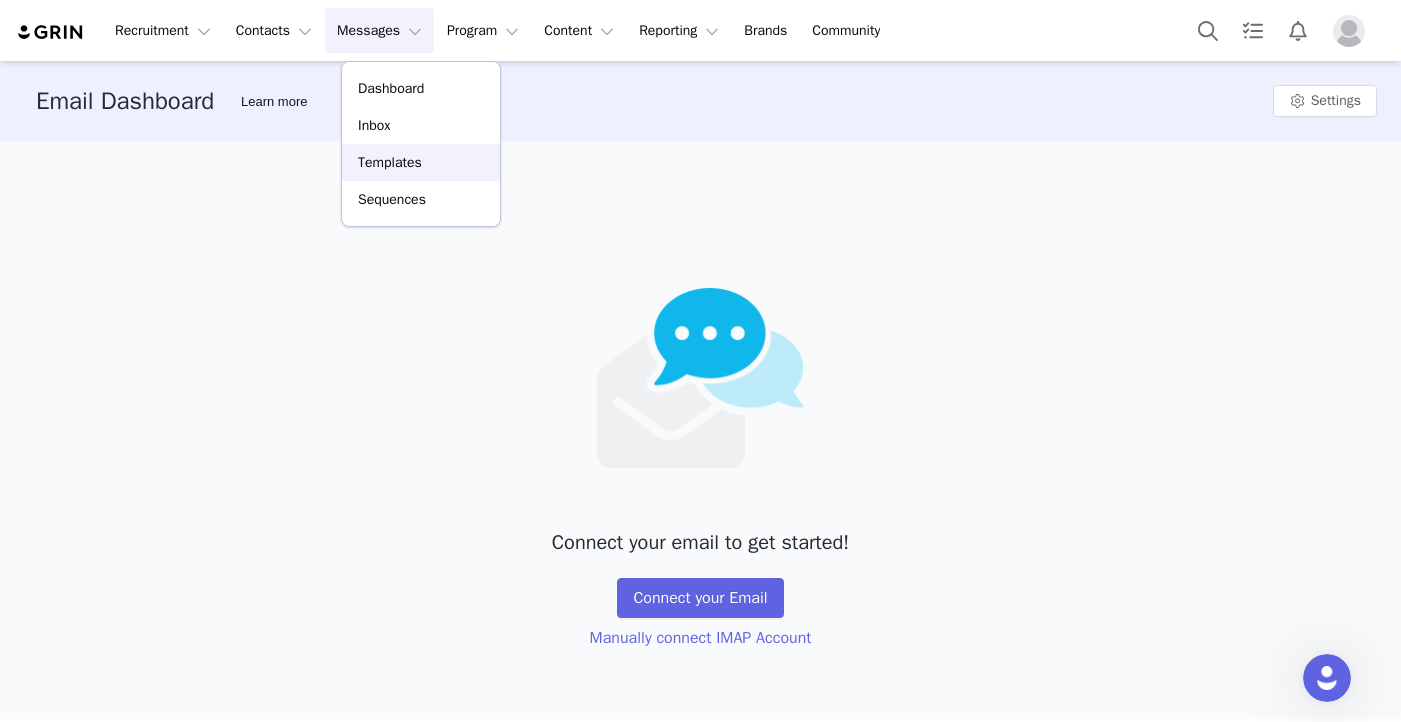 click on "Templates" at bounding box center (390, 162) 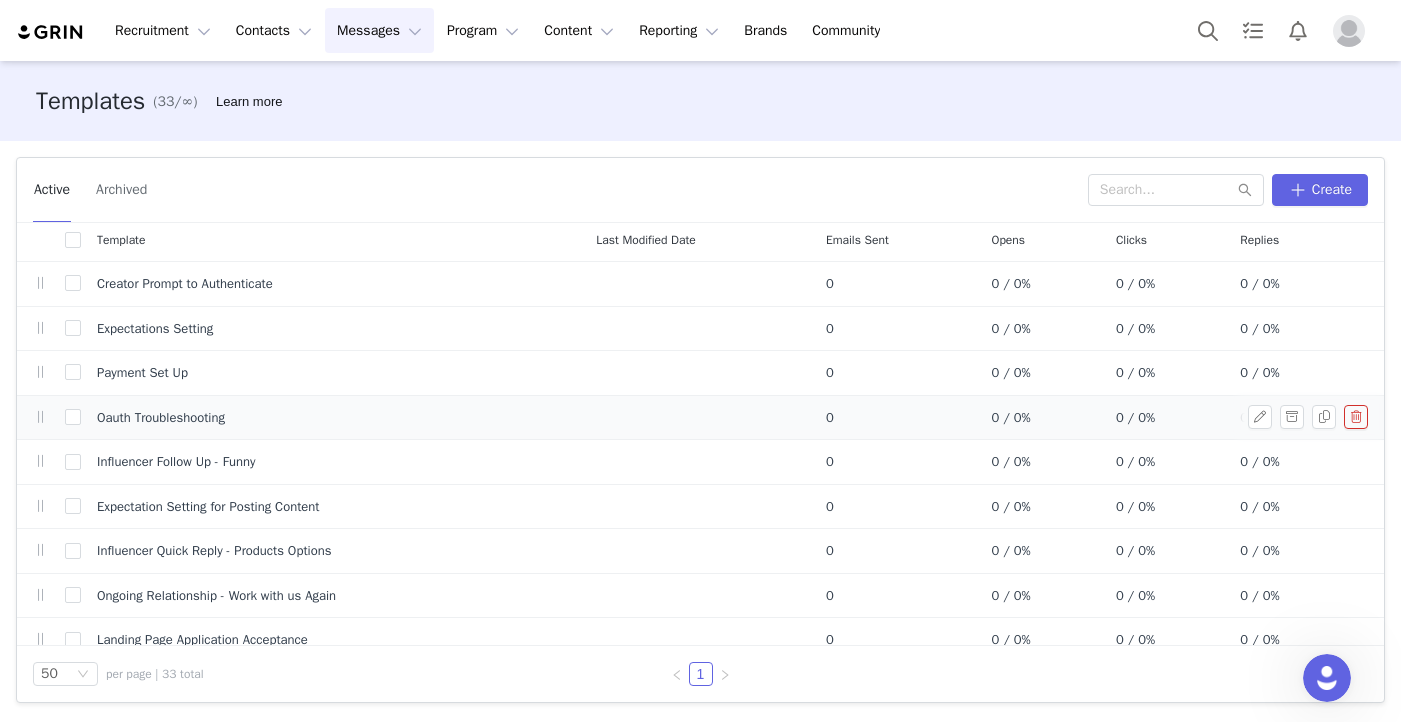 scroll, scrollTop: 0, scrollLeft: 0, axis: both 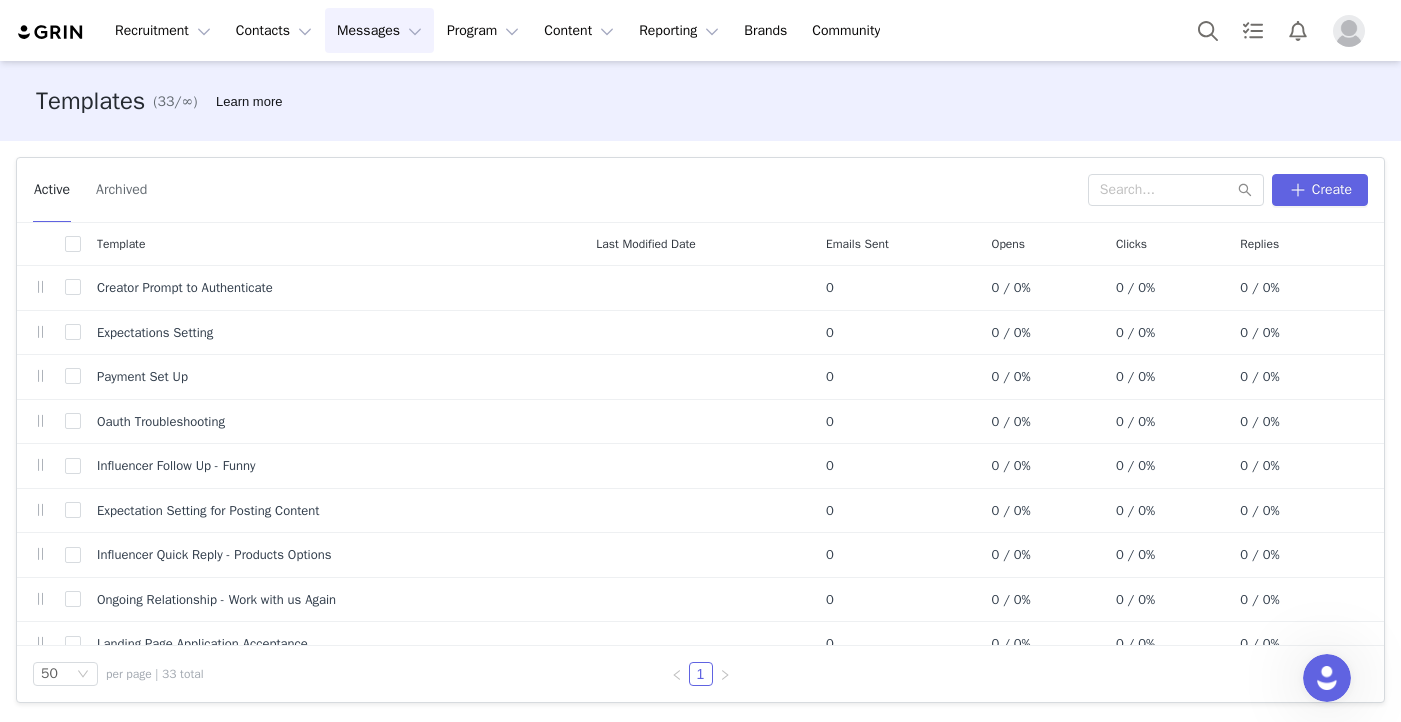 click on "Messages Messages" at bounding box center [379, 30] 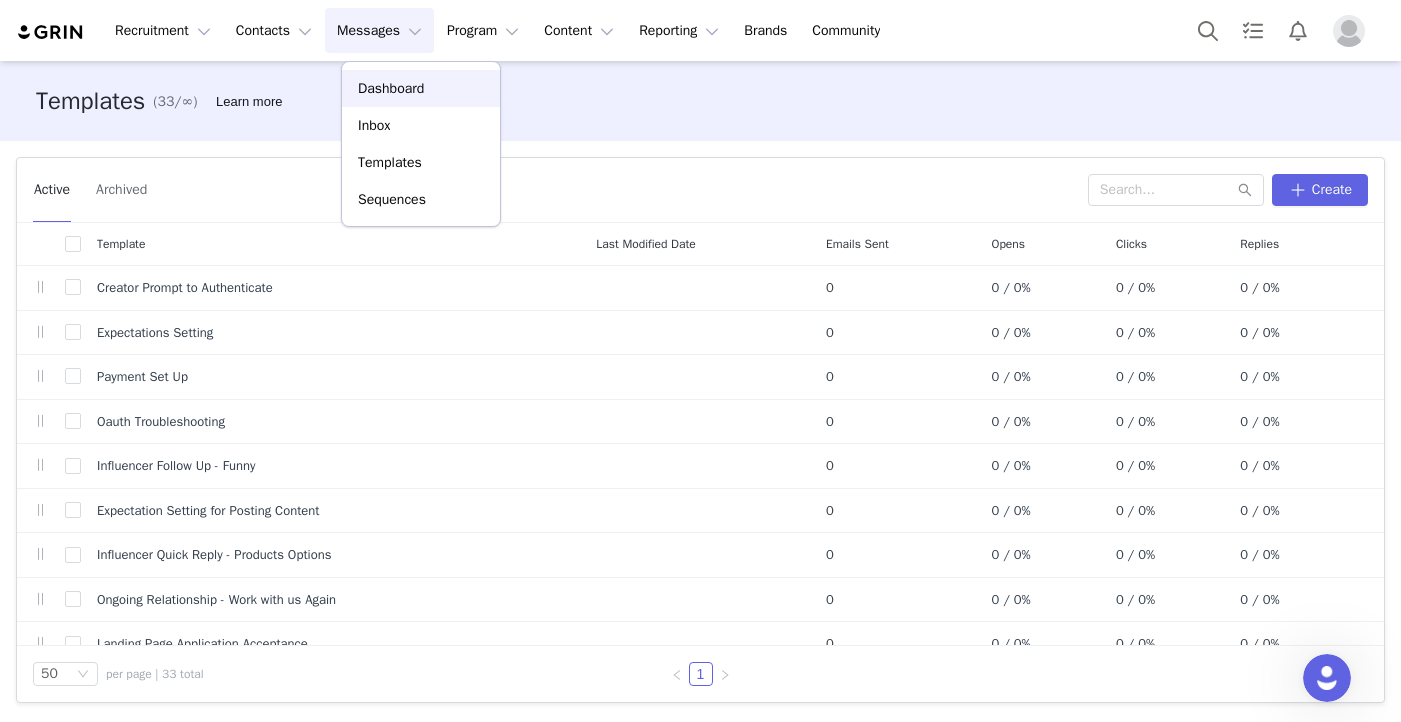 click on "Dashboard" at bounding box center (391, 88) 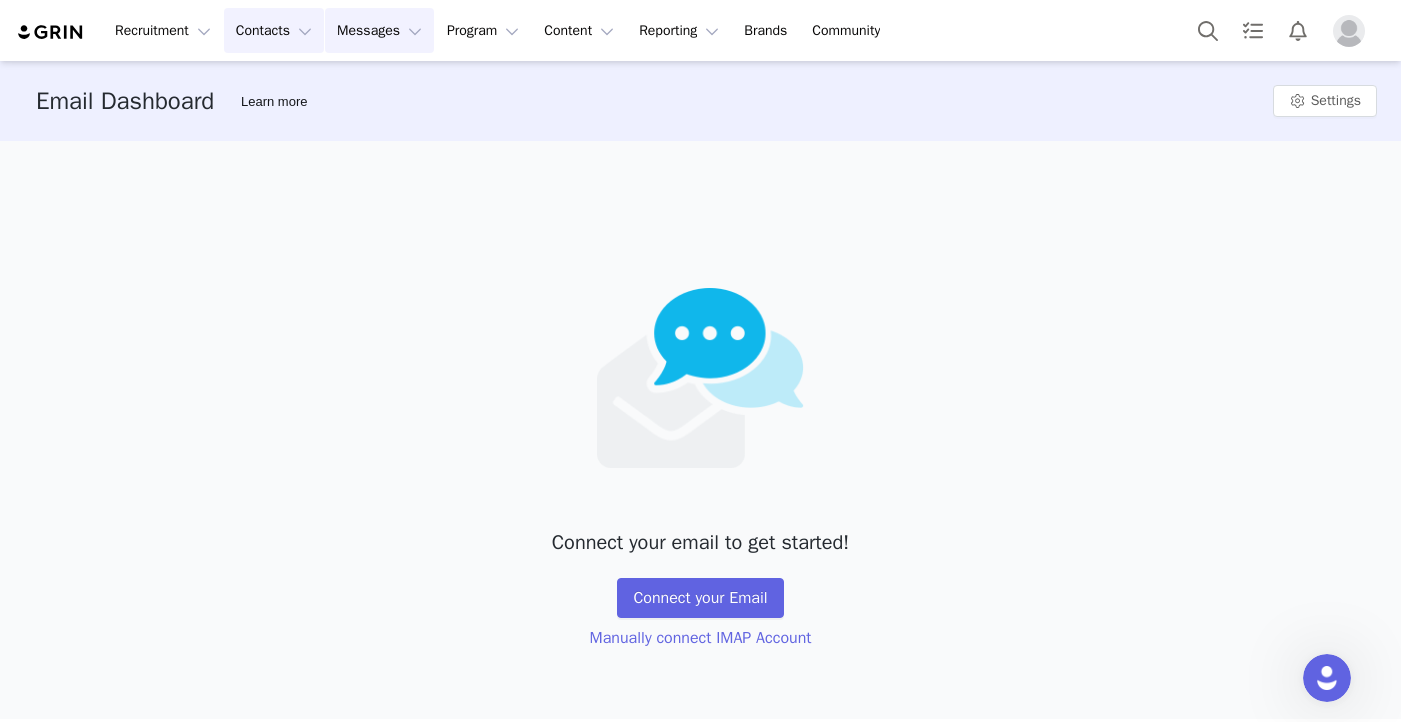 click on "Contacts Contacts" at bounding box center [274, 30] 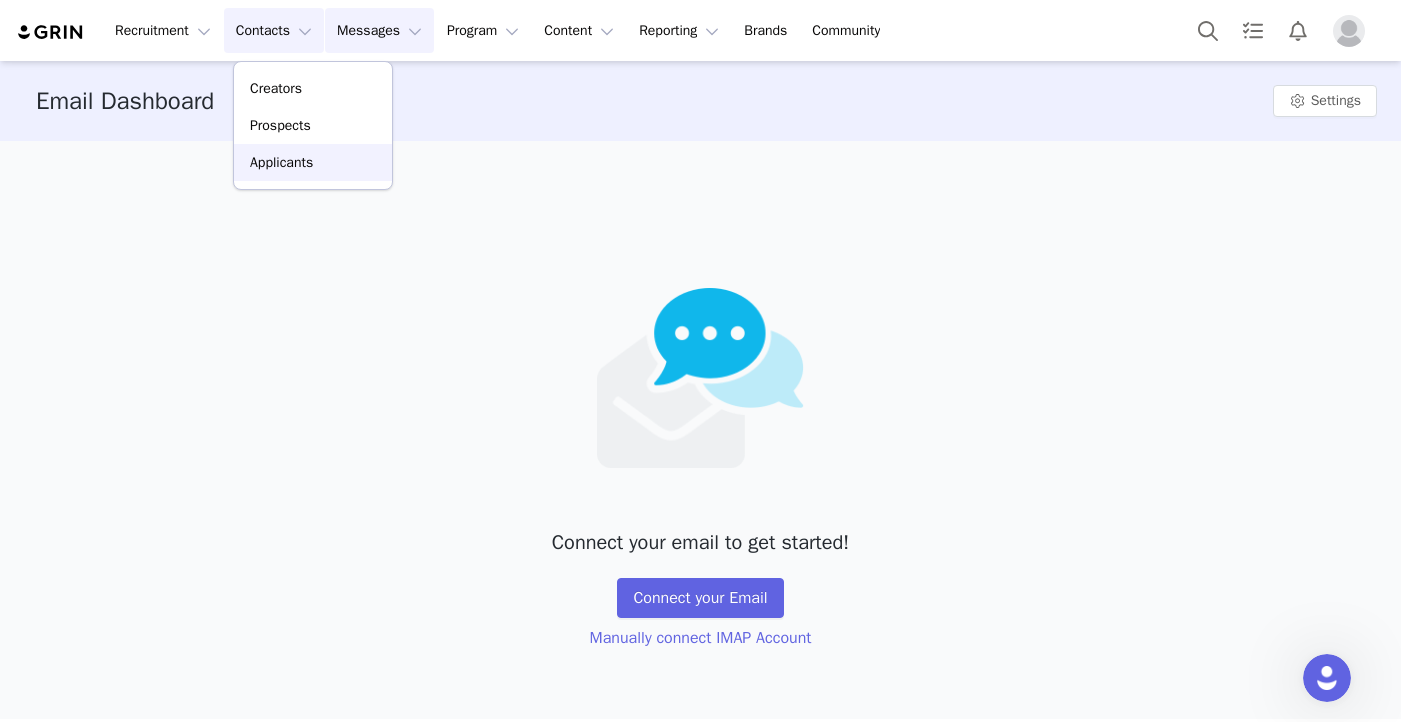 click on "Applicants" at bounding box center (281, 162) 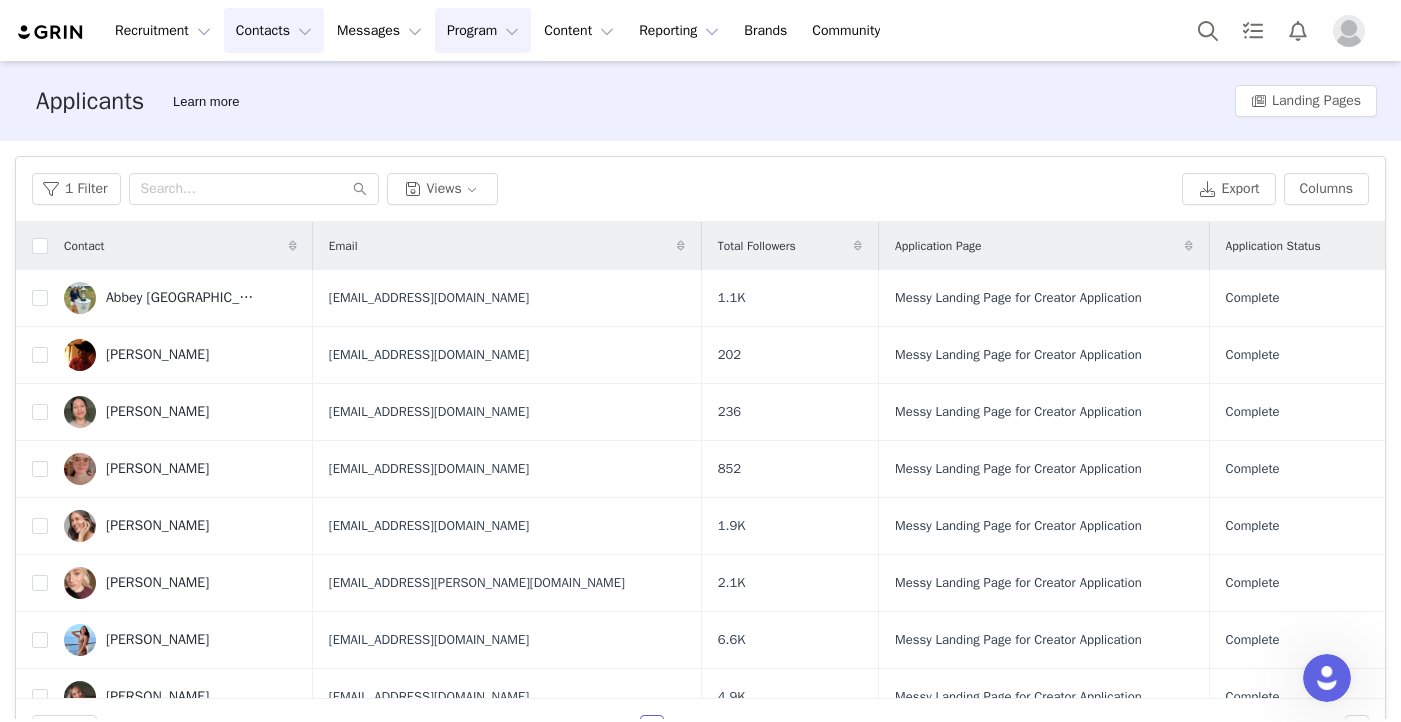 click on "Program Program" at bounding box center [483, 30] 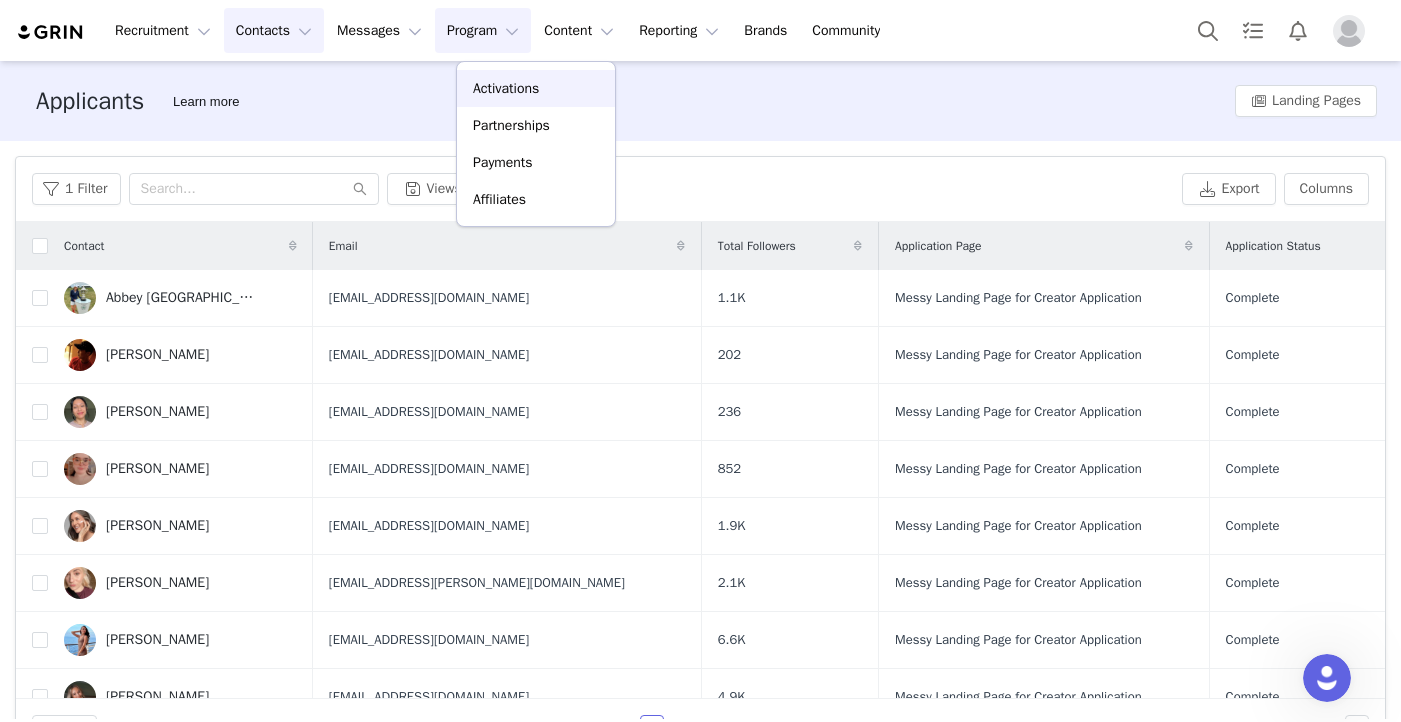 click on "Activations" at bounding box center [506, 88] 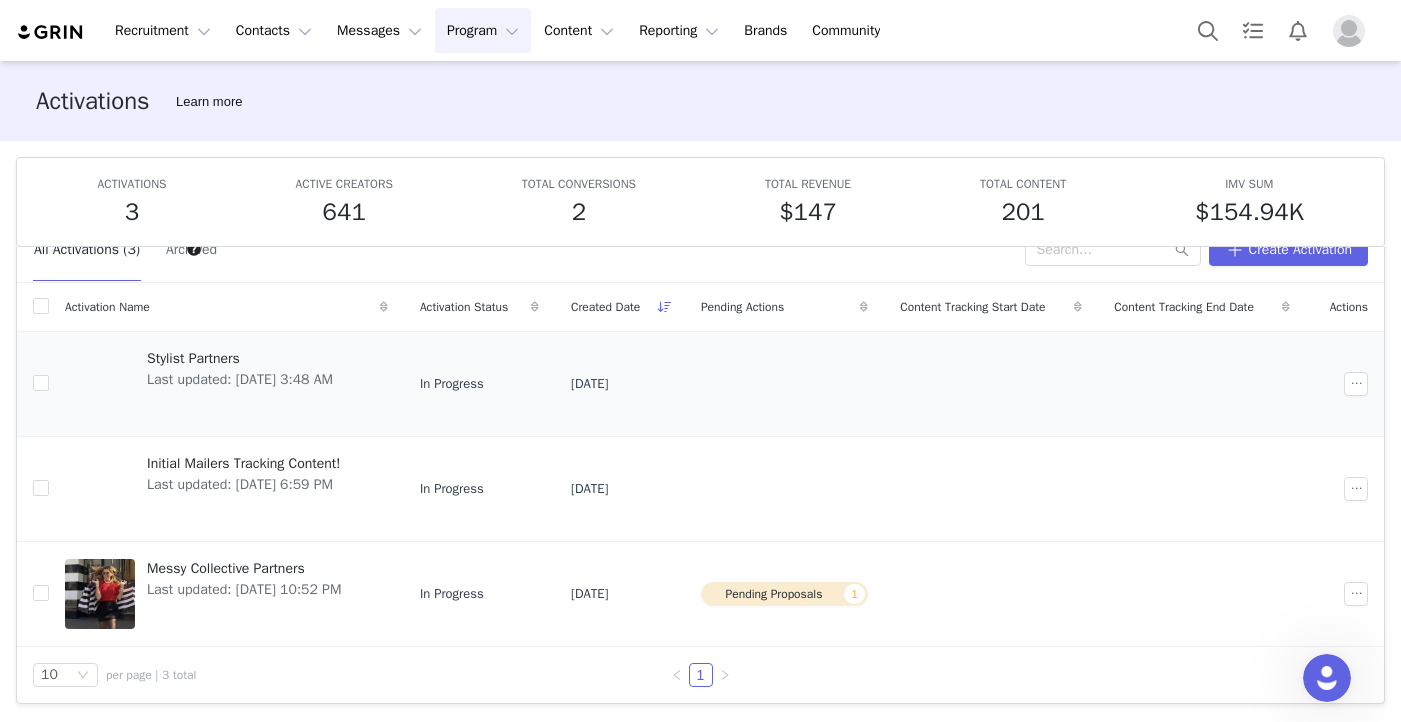 scroll, scrollTop: 0, scrollLeft: 0, axis: both 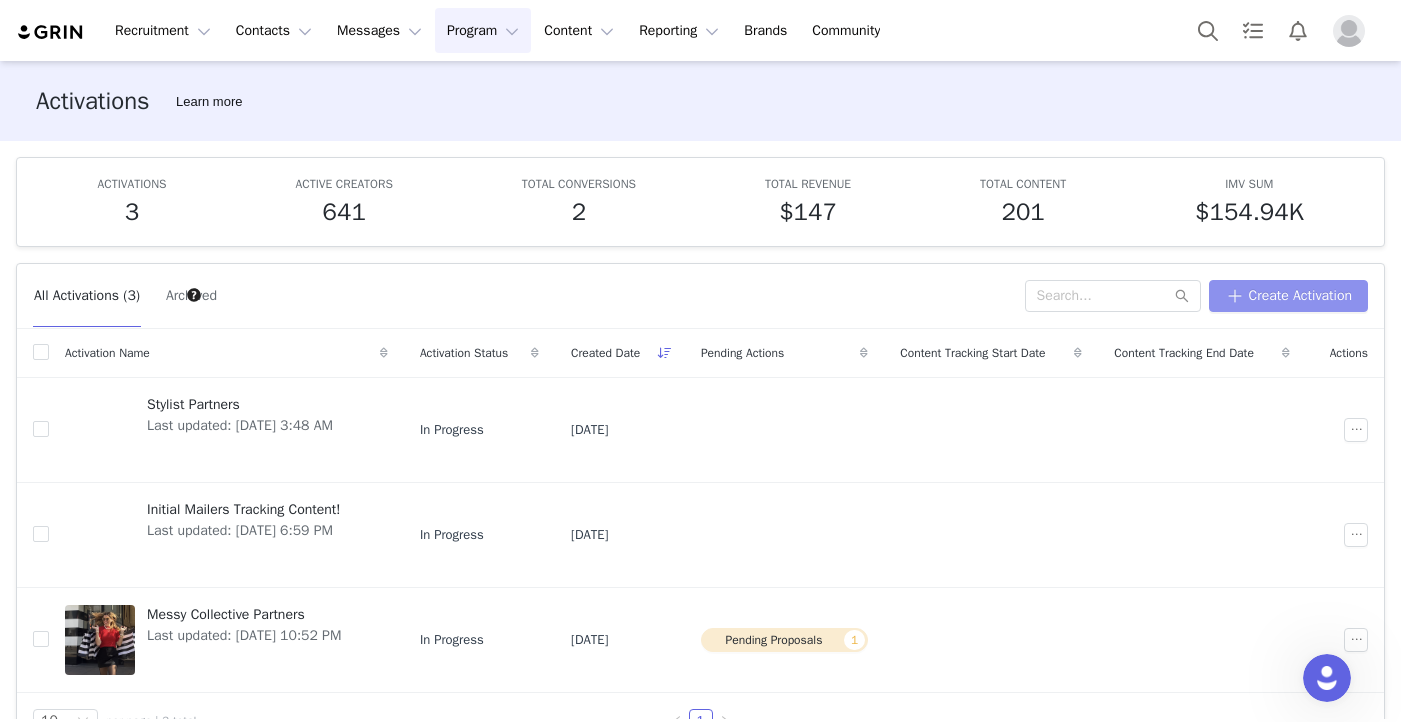 click on "Create Activation" at bounding box center [1288, 296] 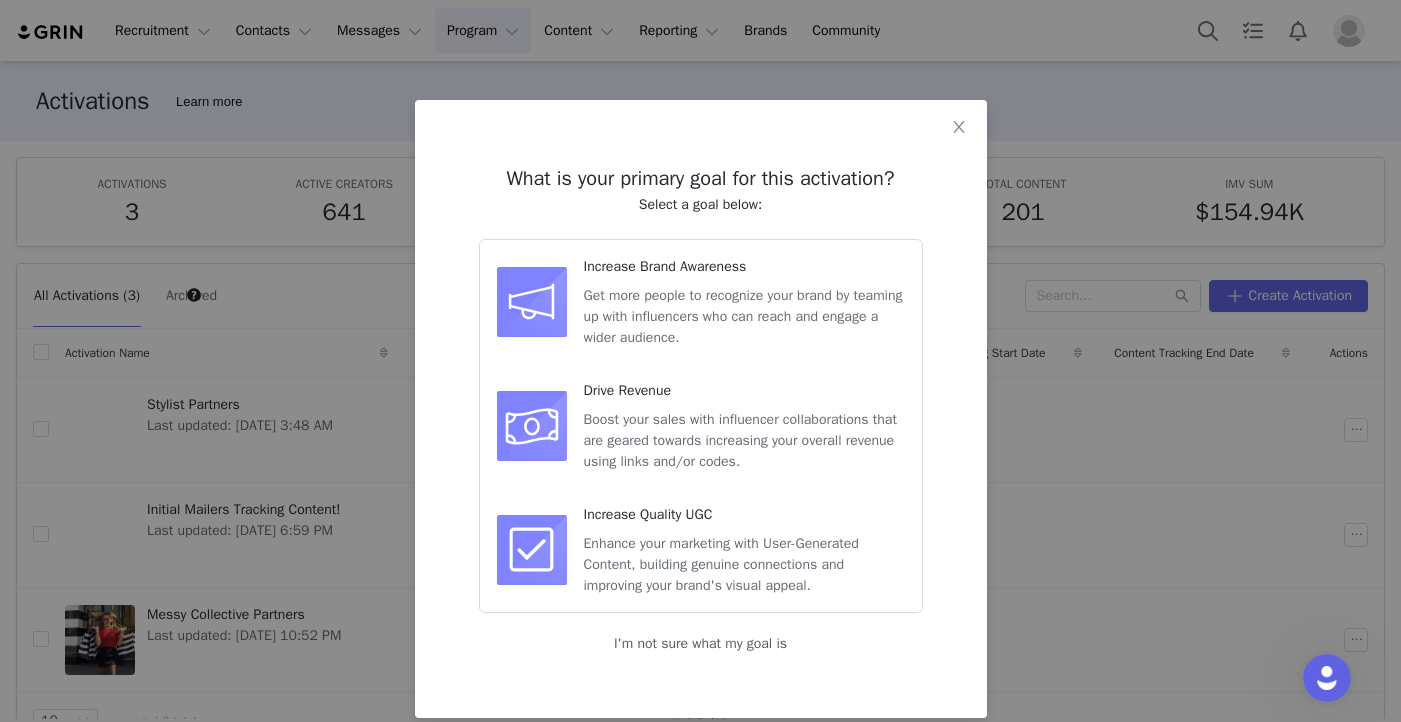 scroll, scrollTop: 20, scrollLeft: 0, axis: vertical 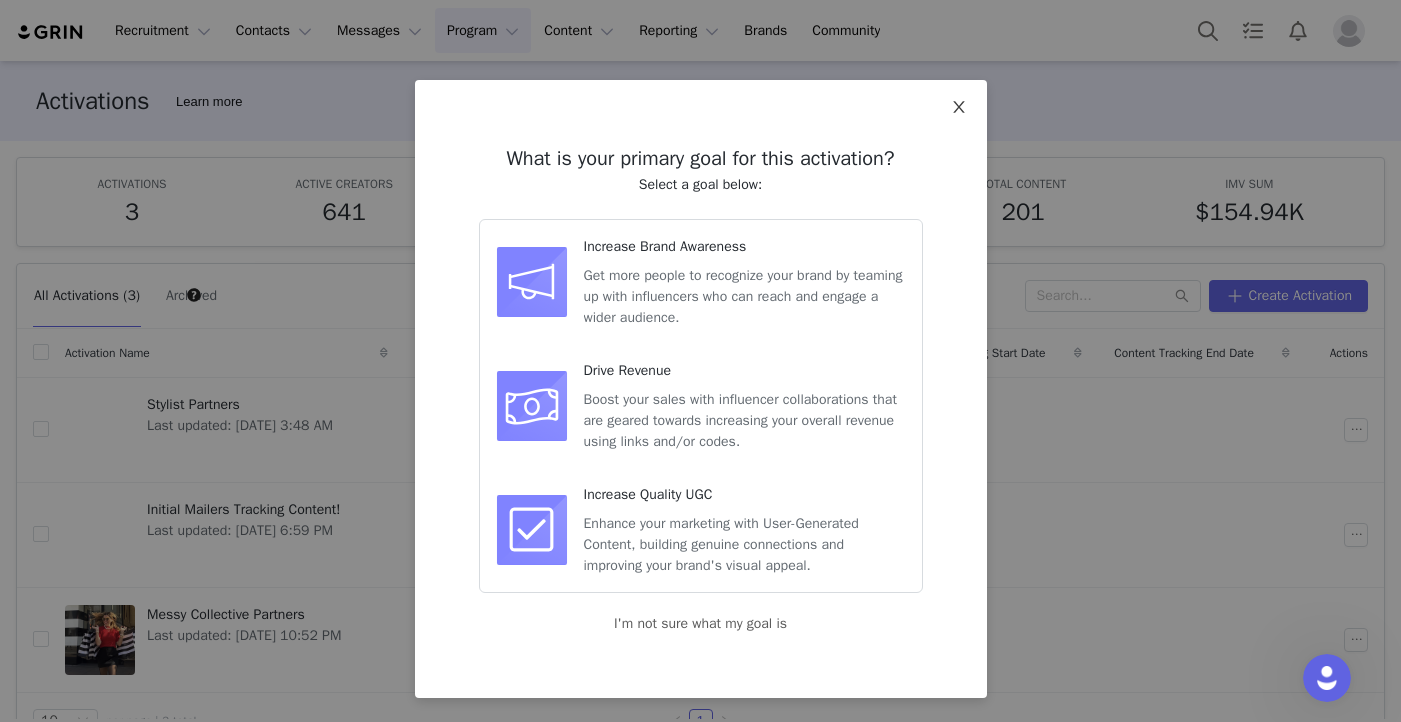 click 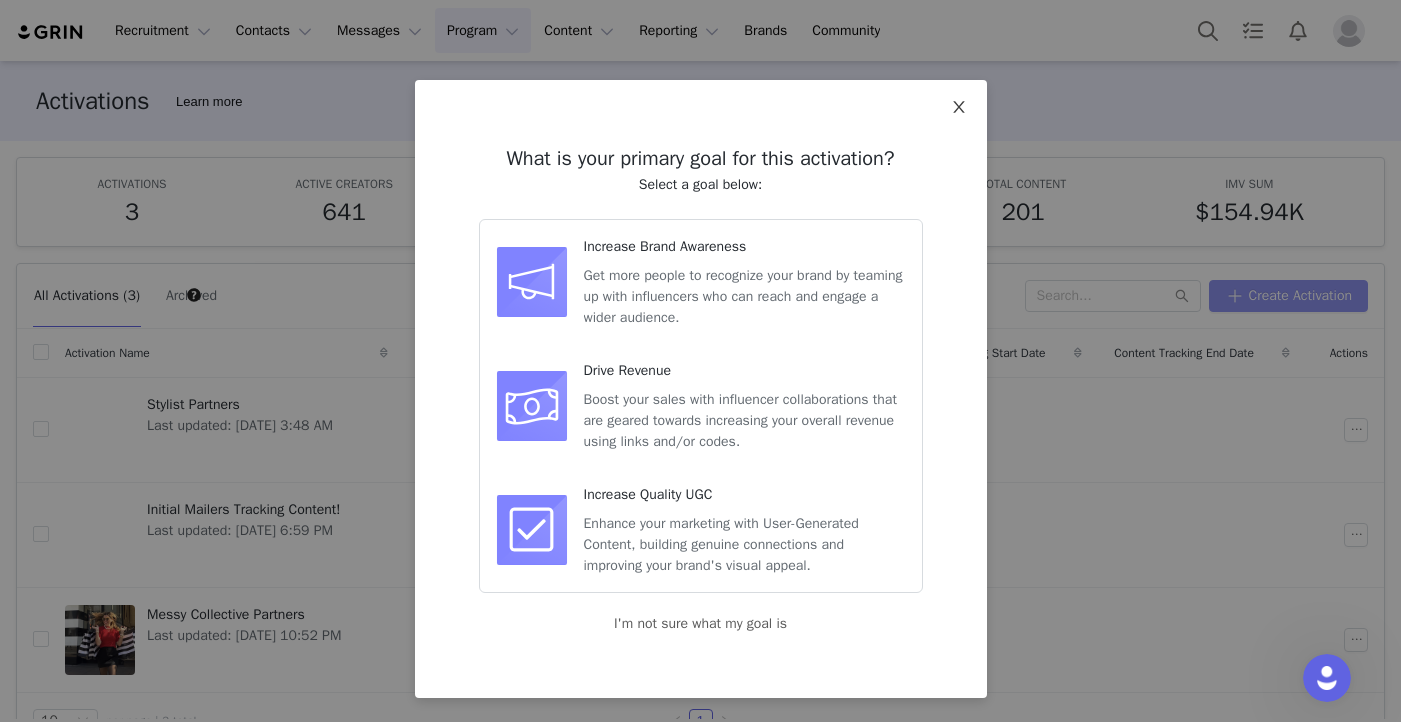 scroll, scrollTop: 0, scrollLeft: 0, axis: both 